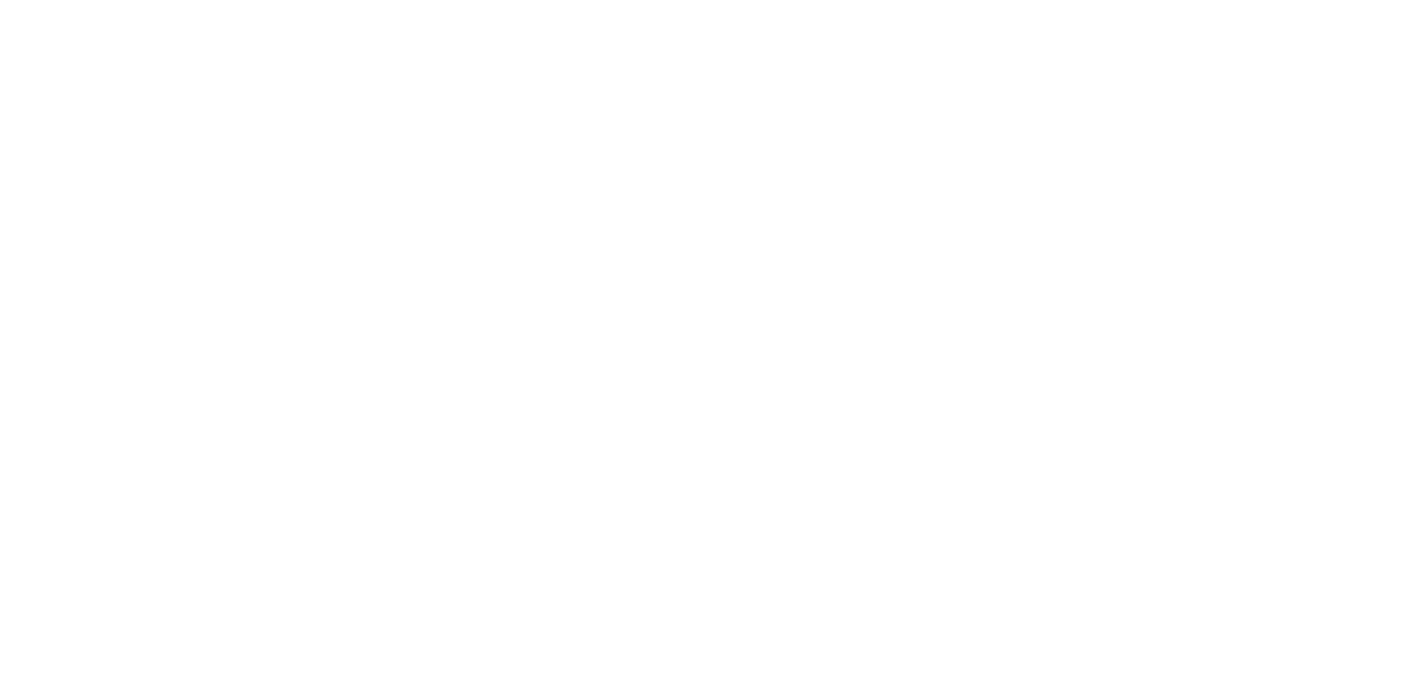 scroll, scrollTop: 0, scrollLeft: 0, axis: both 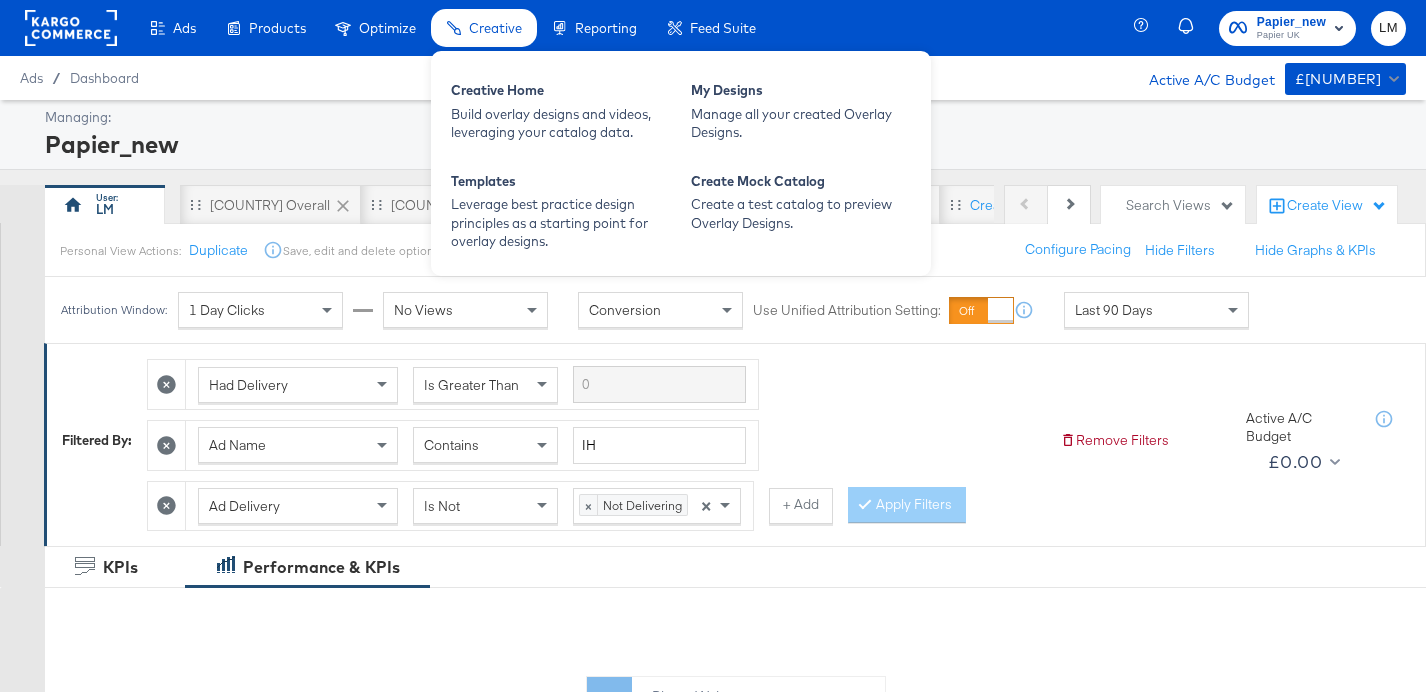 click on "Creative" at bounding box center (495, 28) 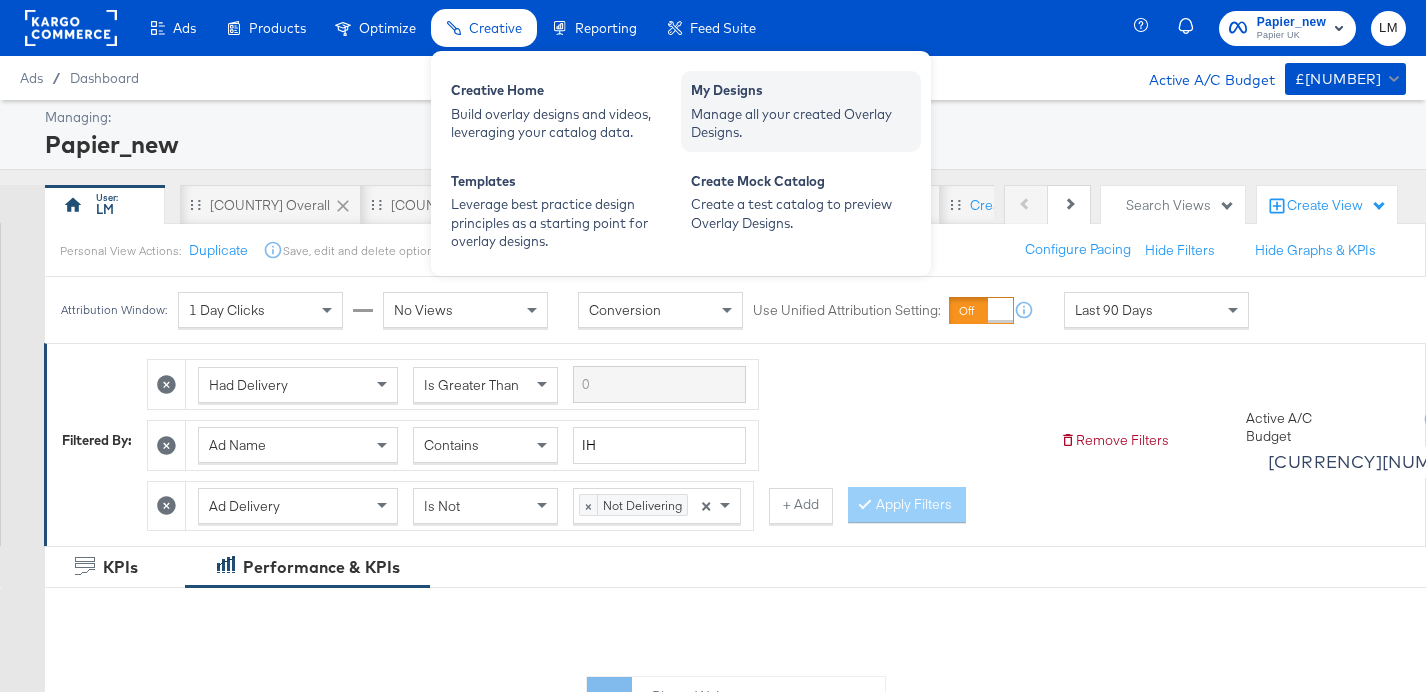 click on "My Designs" at bounding box center (801, 93) 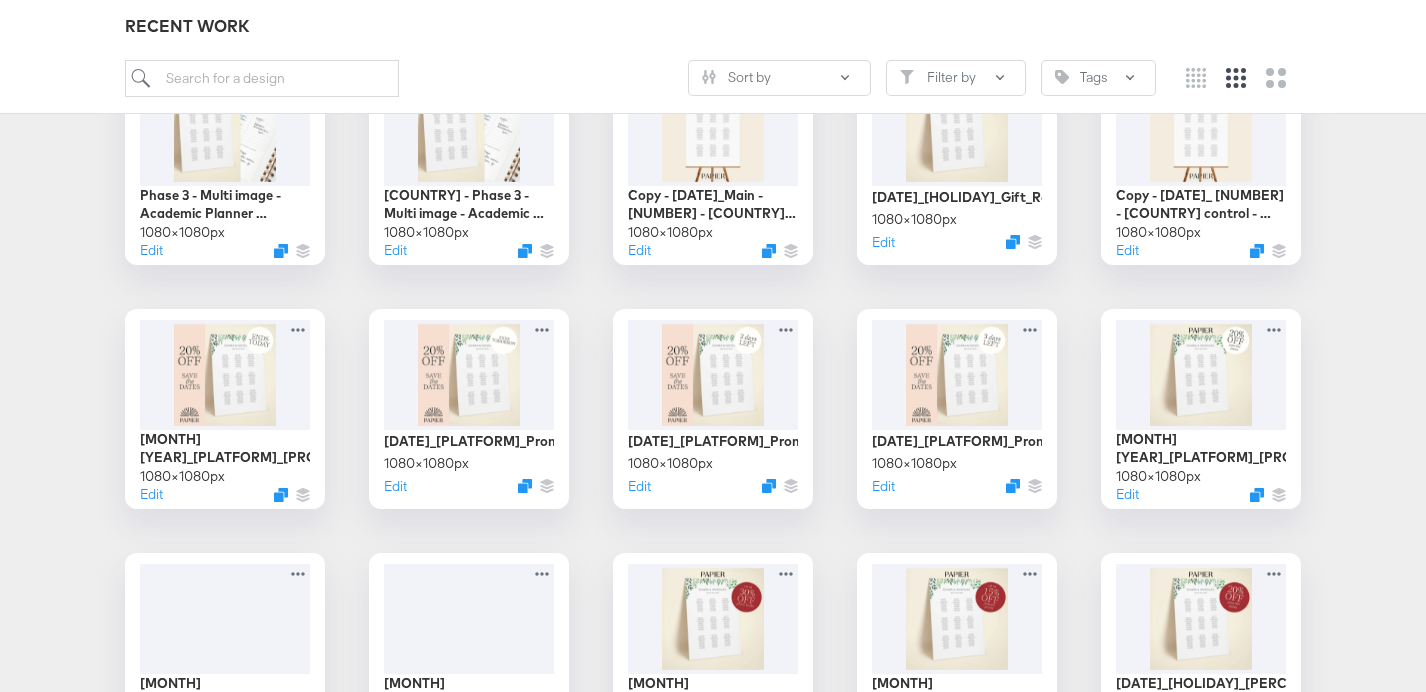 scroll, scrollTop: 0, scrollLeft: 0, axis: both 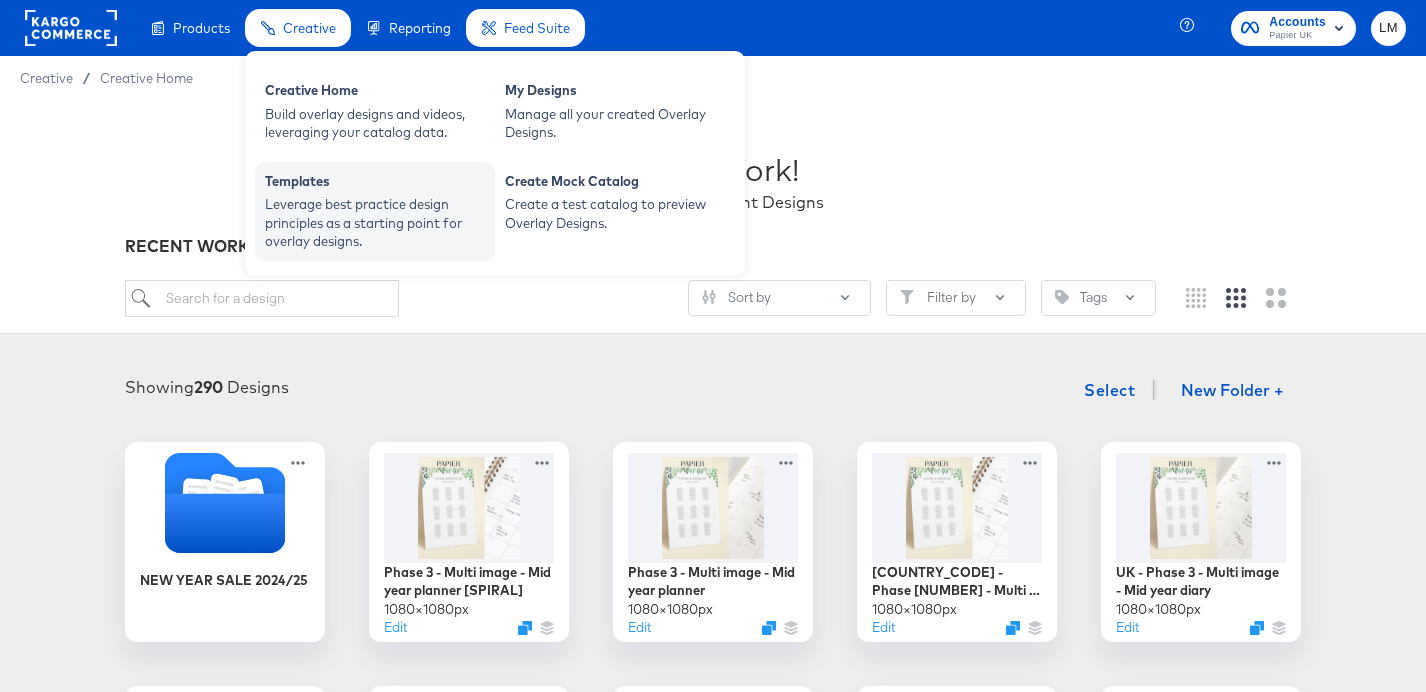 click on "Templates" at bounding box center (375, 184) 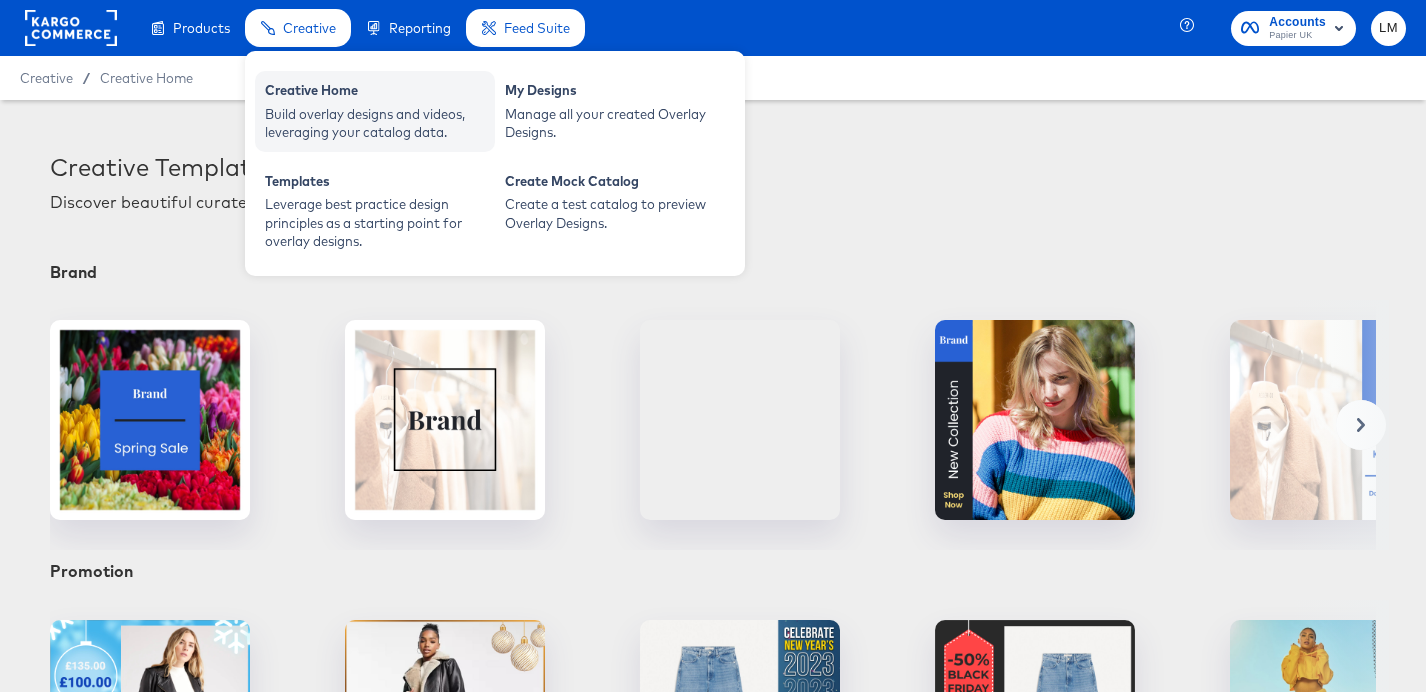 click on "Creative Home" at bounding box center [375, 93] 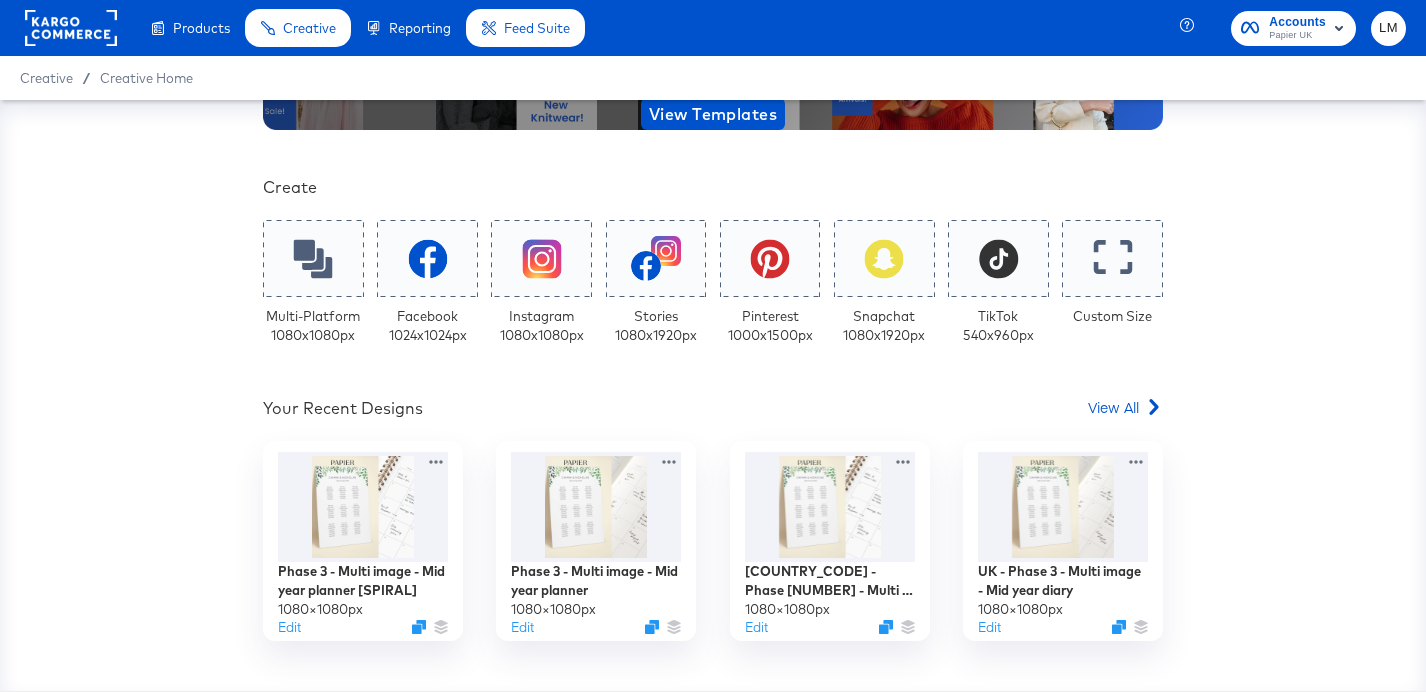 scroll, scrollTop: 307, scrollLeft: 0, axis: vertical 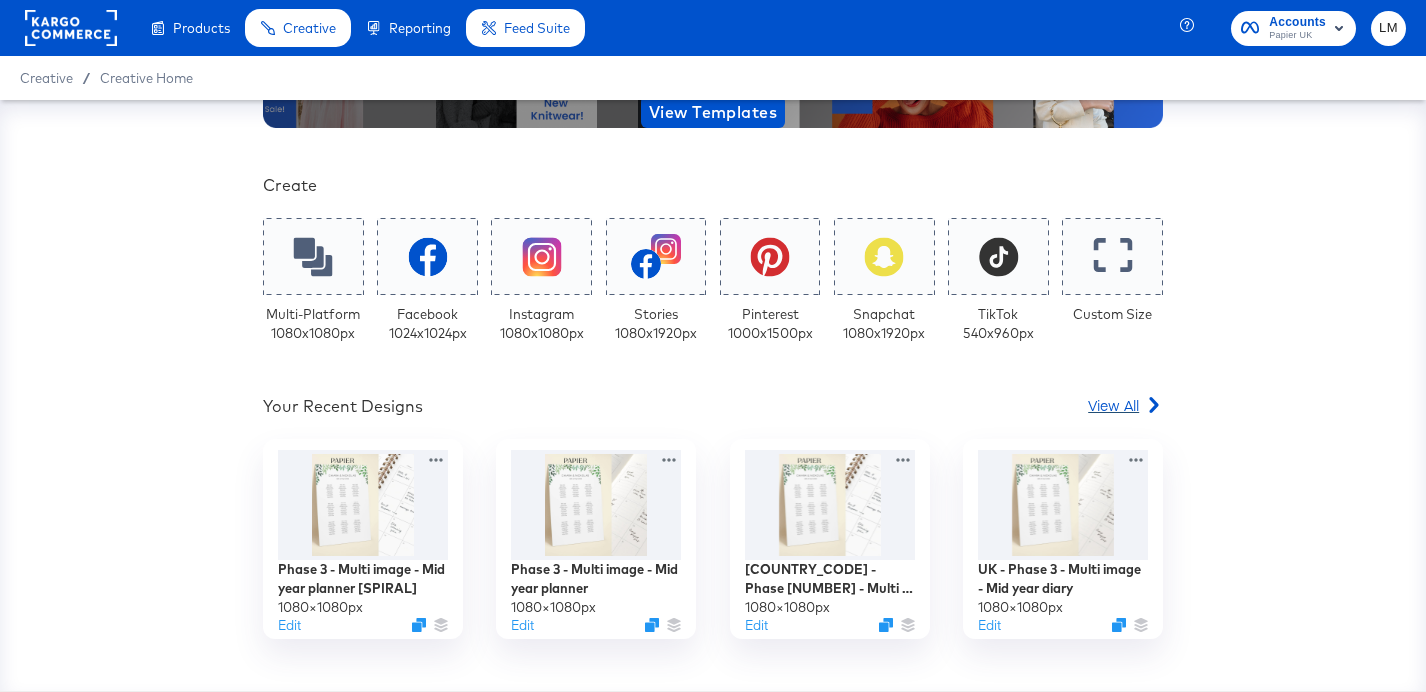 click on "View All" at bounding box center [1113, 405] 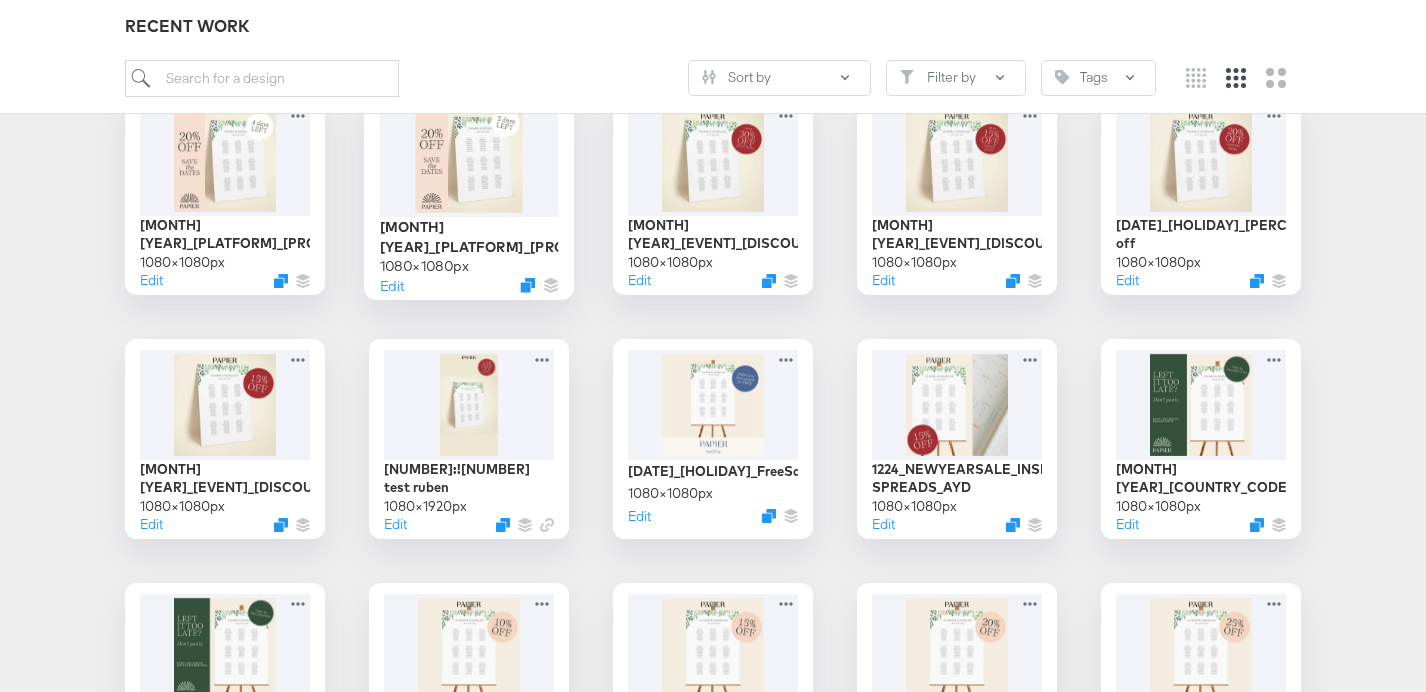 scroll, scrollTop: 1102, scrollLeft: 0, axis: vertical 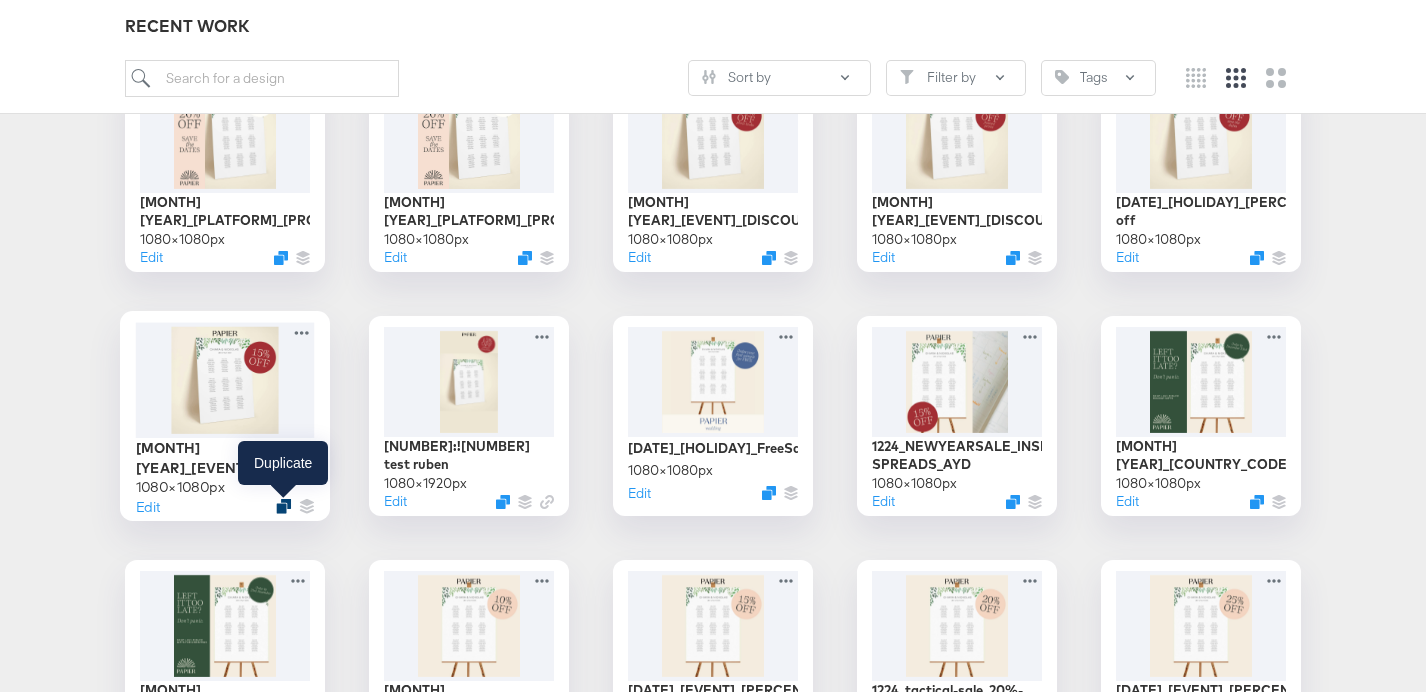 click 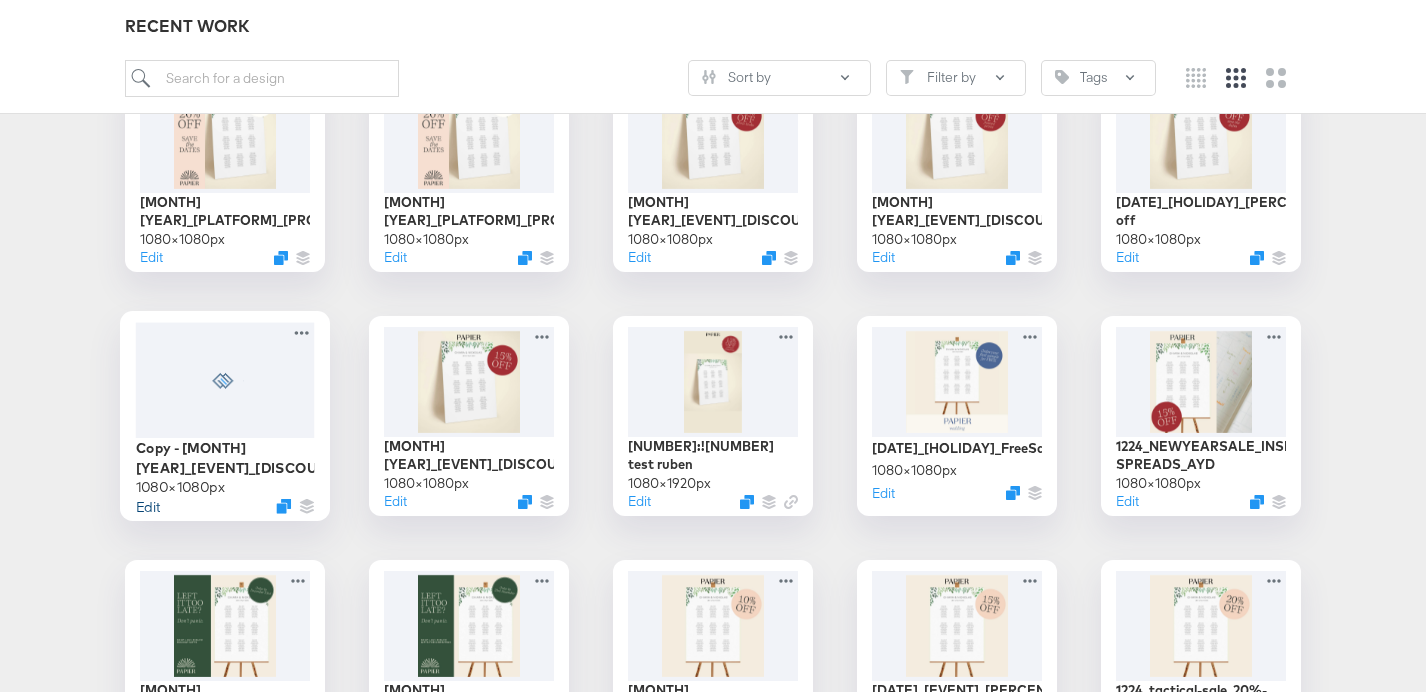 click on "Edit" at bounding box center (148, 505) 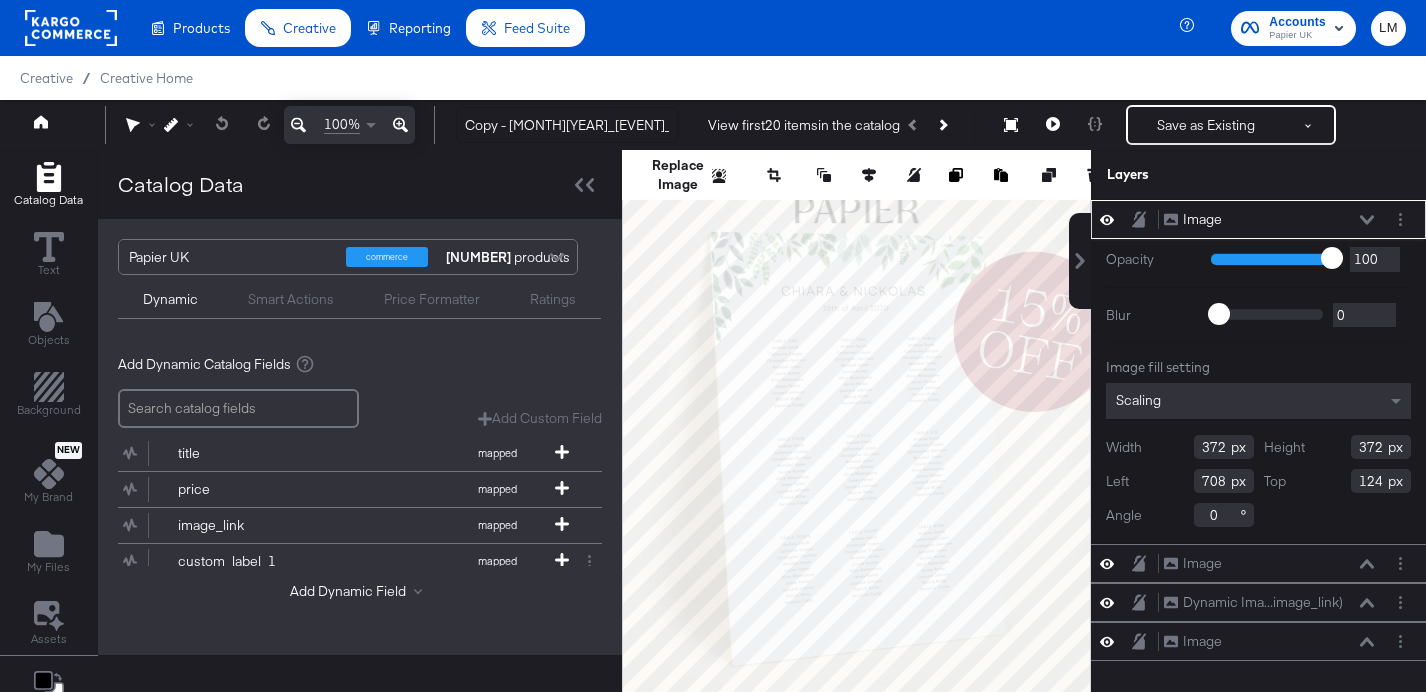 scroll, scrollTop: 51, scrollLeft: 0, axis: vertical 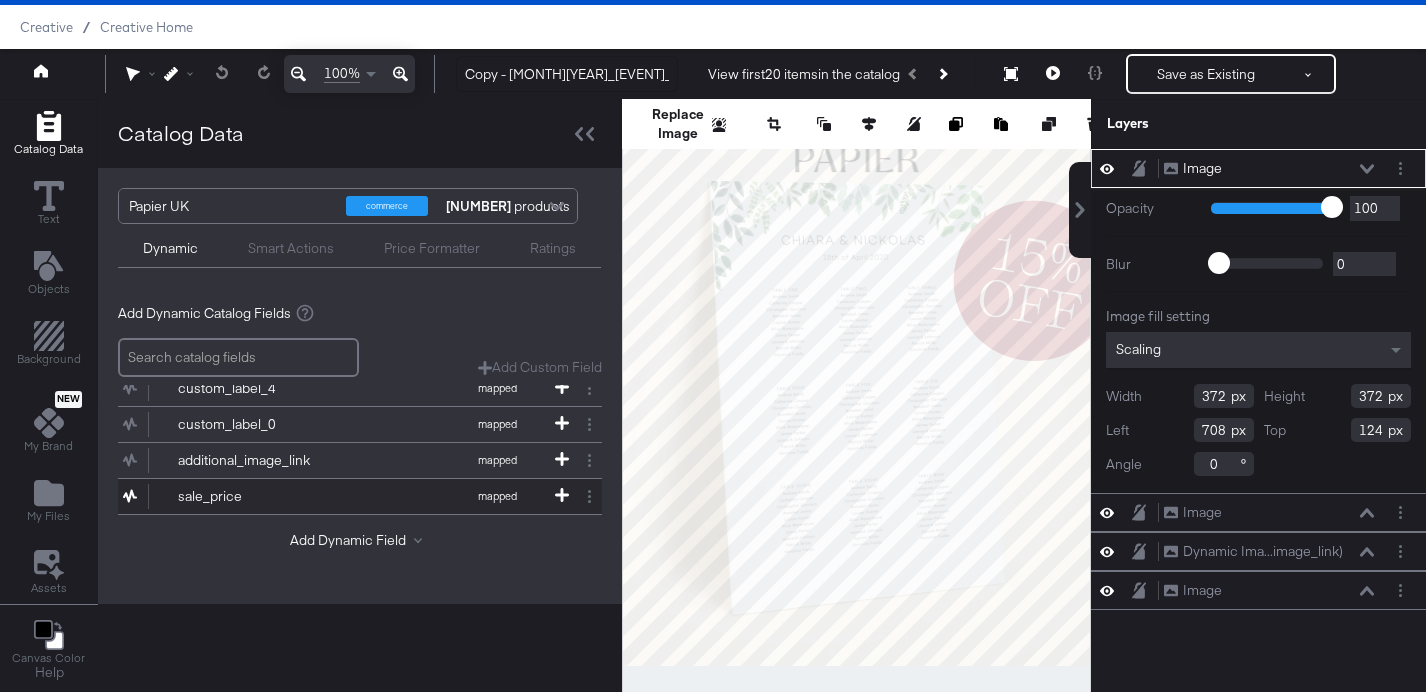 click on "sale_price" at bounding box center [250, 496] 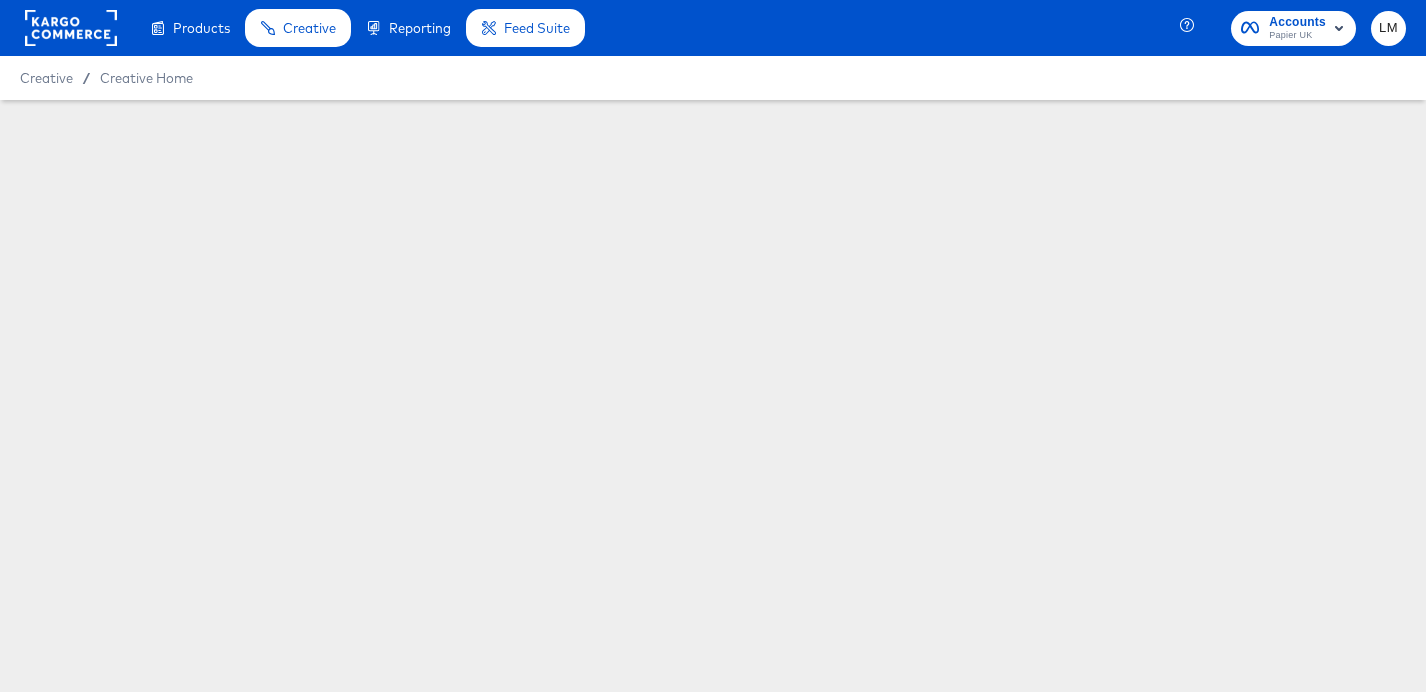 scroll, scrollTop: 0, scrollLeft: 0, axis: both 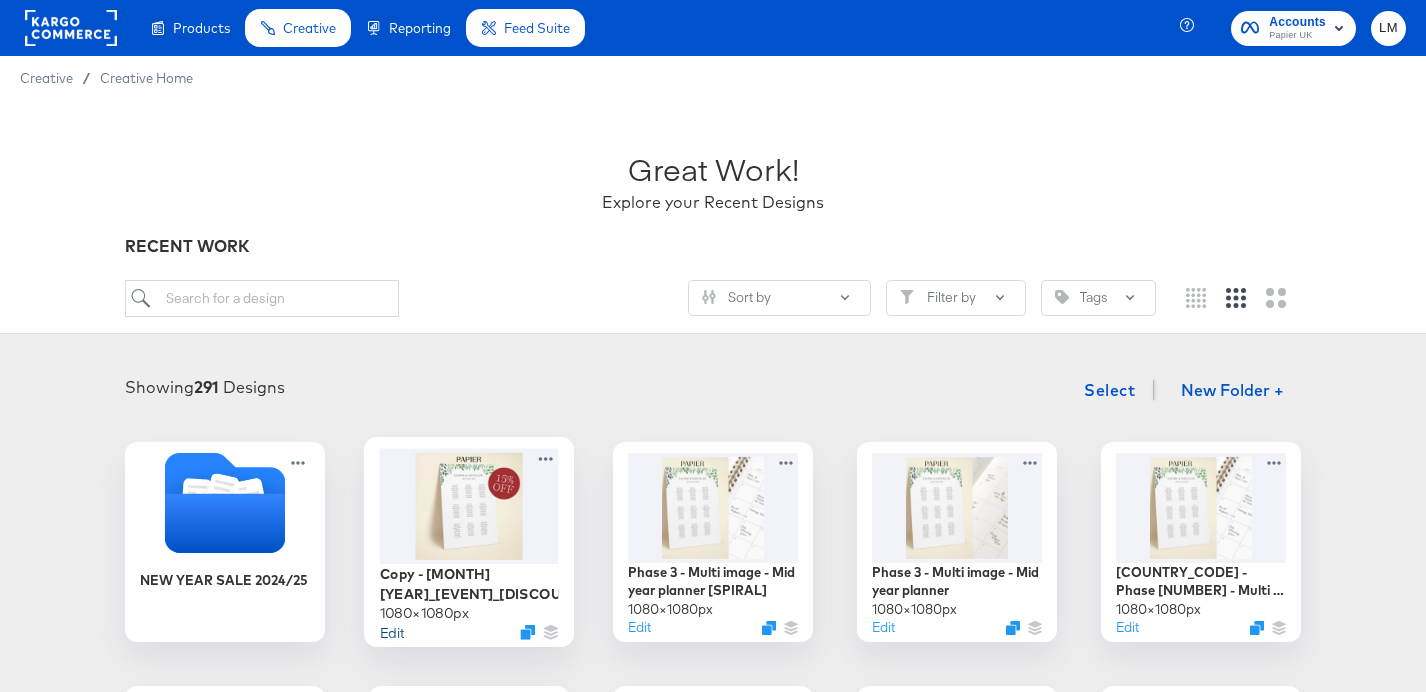 click on "Edit" at bounding box center (392, 631) 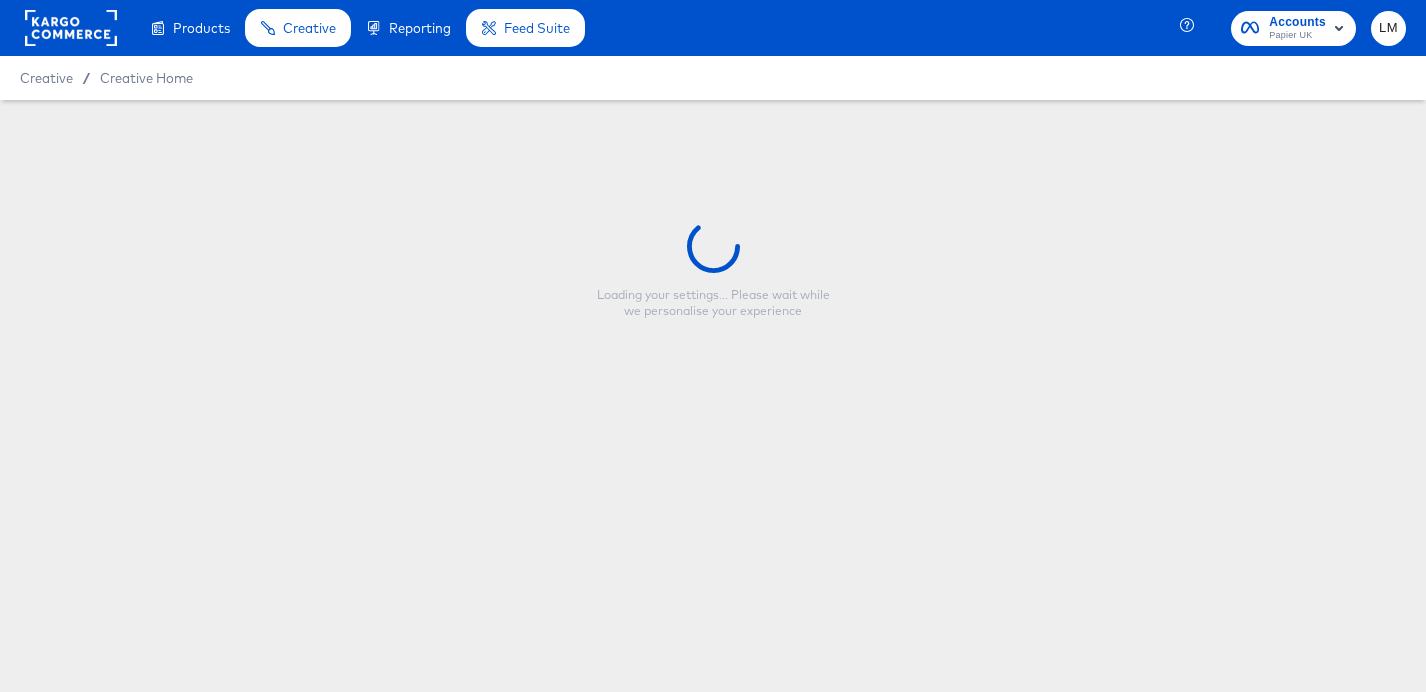 type on "Copy - [MONTH][YEAR]_[EVENT]_[DISCOUNT]" 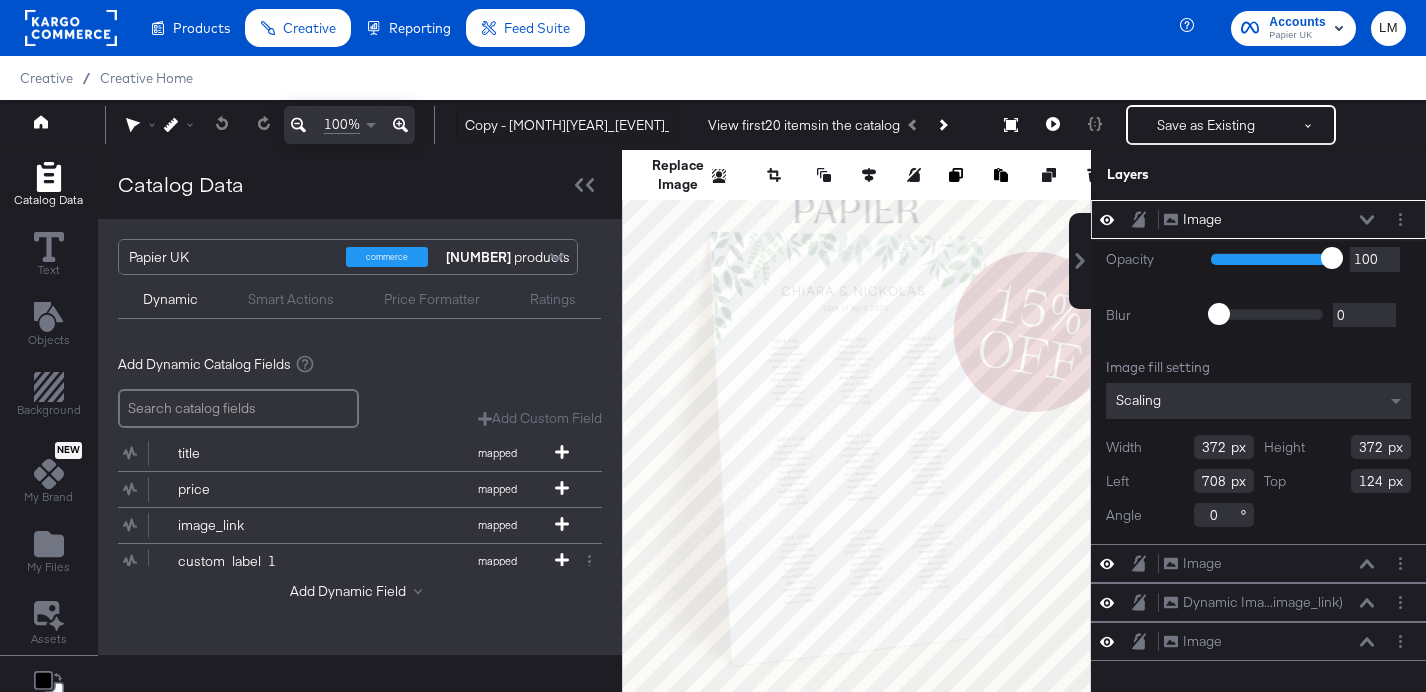 click on "Price Formatter" at bounding box center (432, 299) 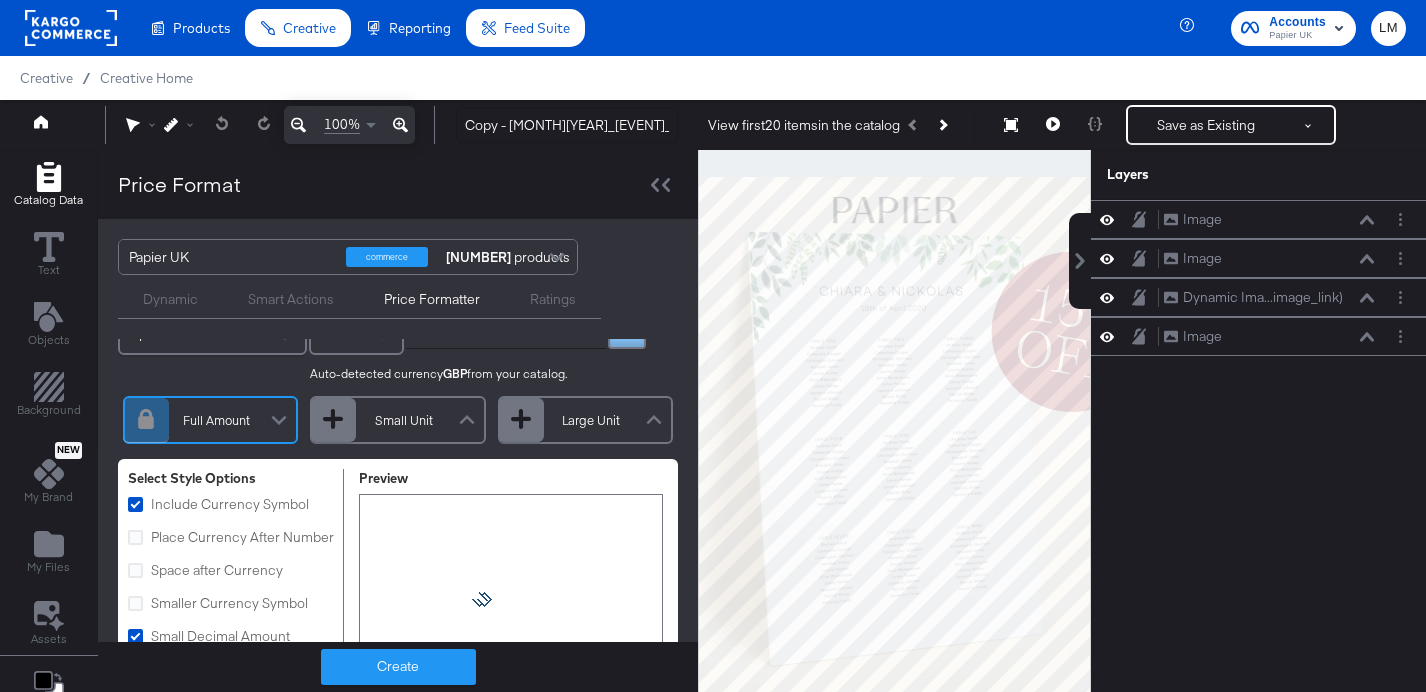 scroll, scrollTop: 0, scrollLeft: 0, axis: both 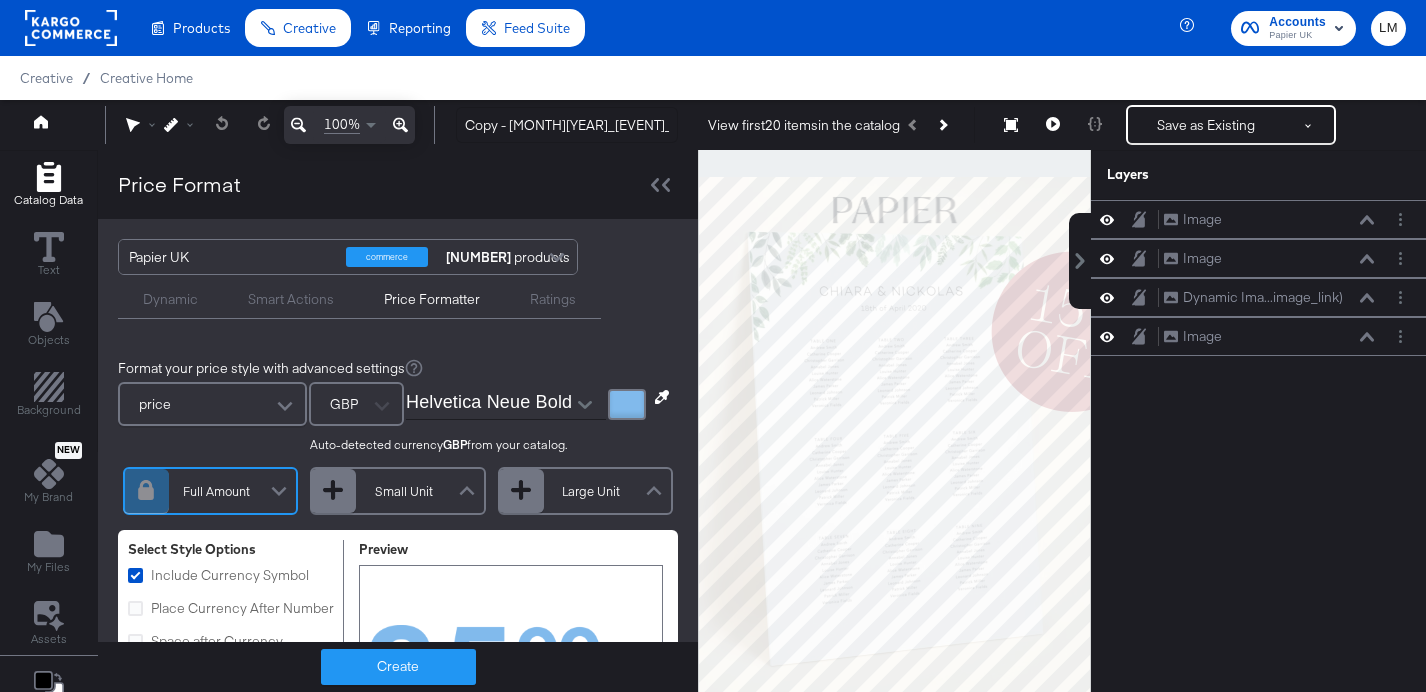 click on "Dynamic" at bounding box center (170, 299) 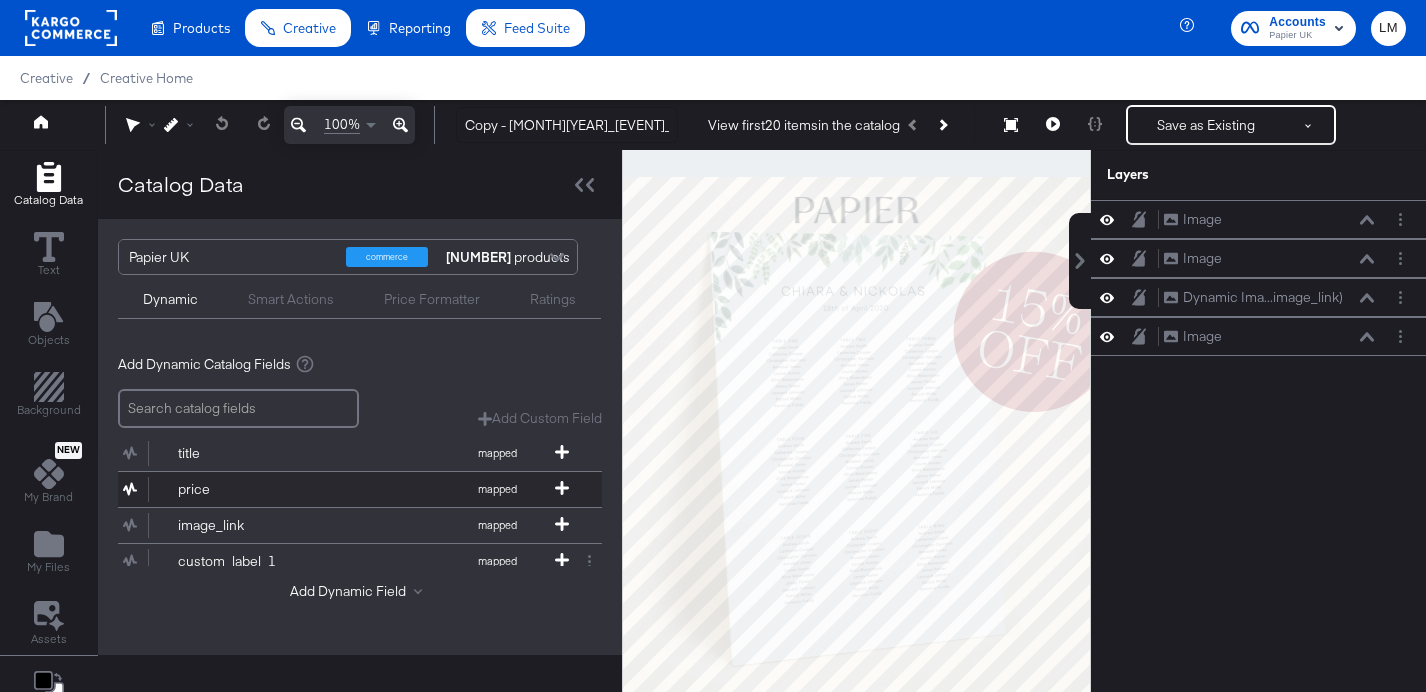scroll, scrollTop: 136, scrollLeft: 0, axis: vertical 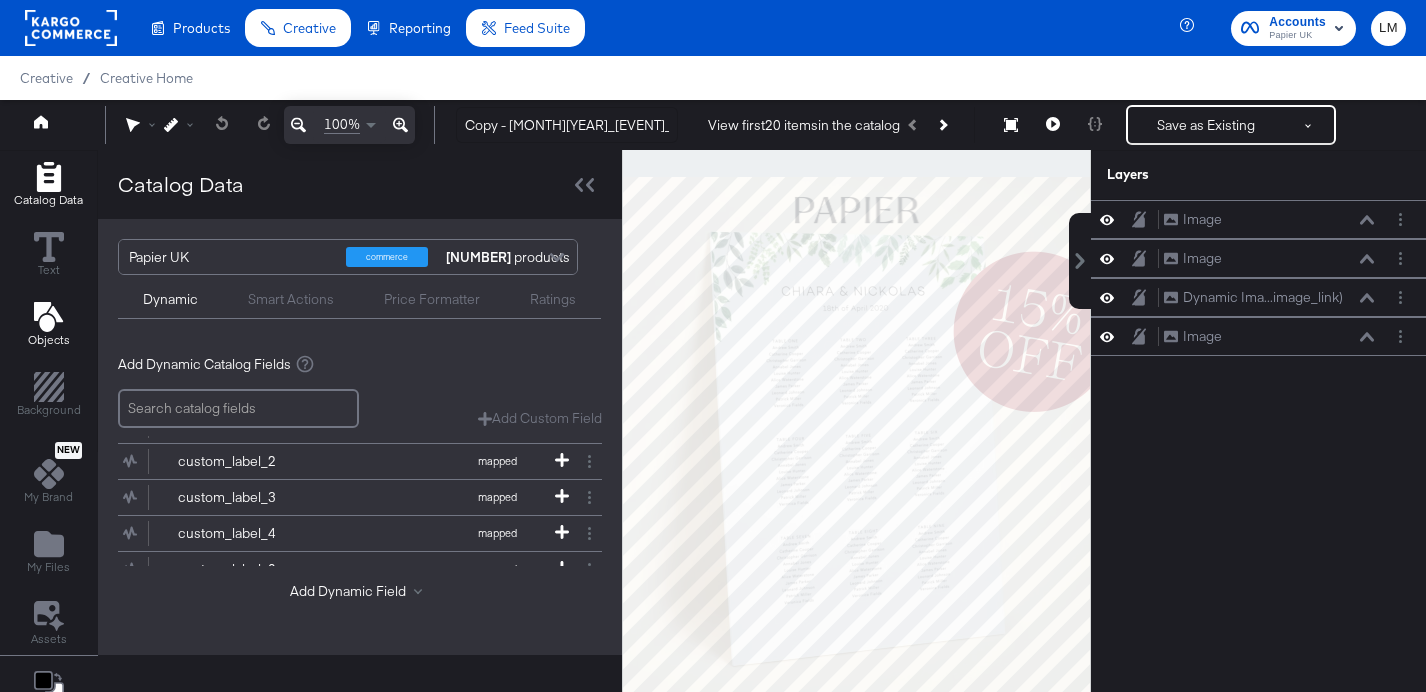 click 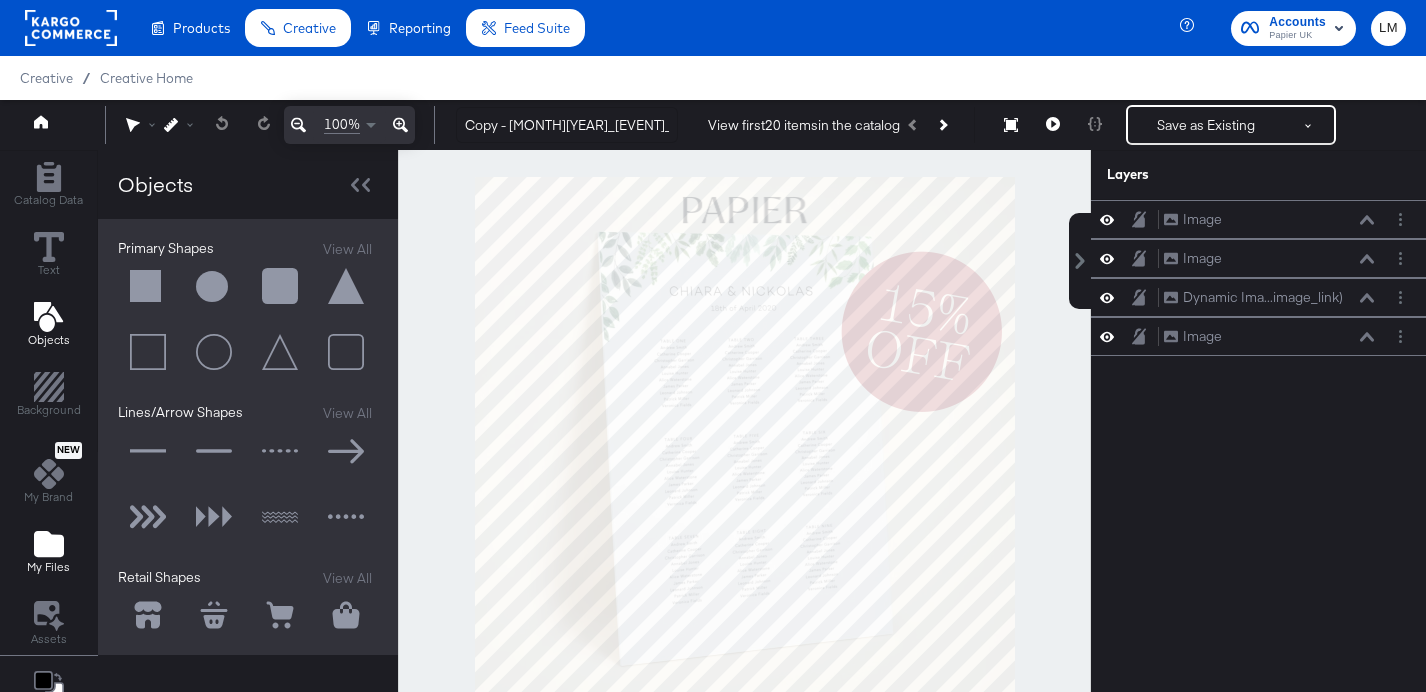 click 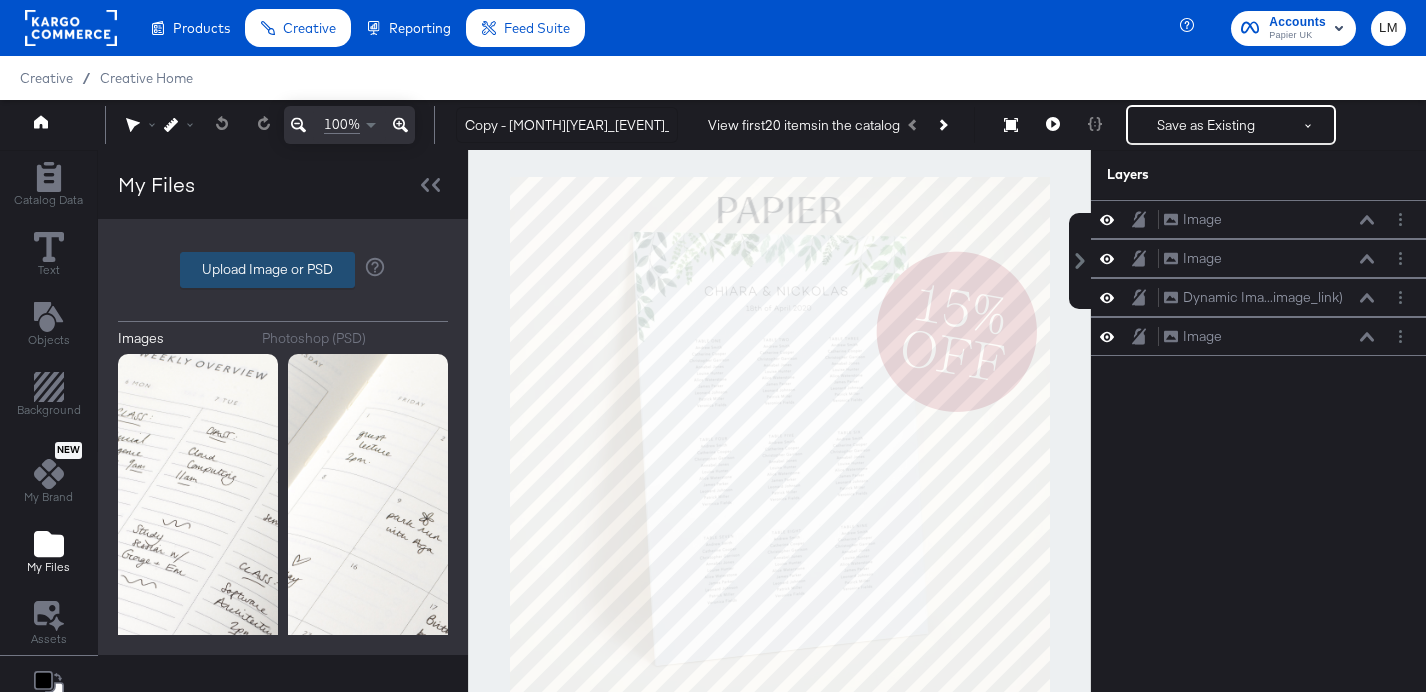 click on "Upload Image or PSD" at bounding box center (267, 270) 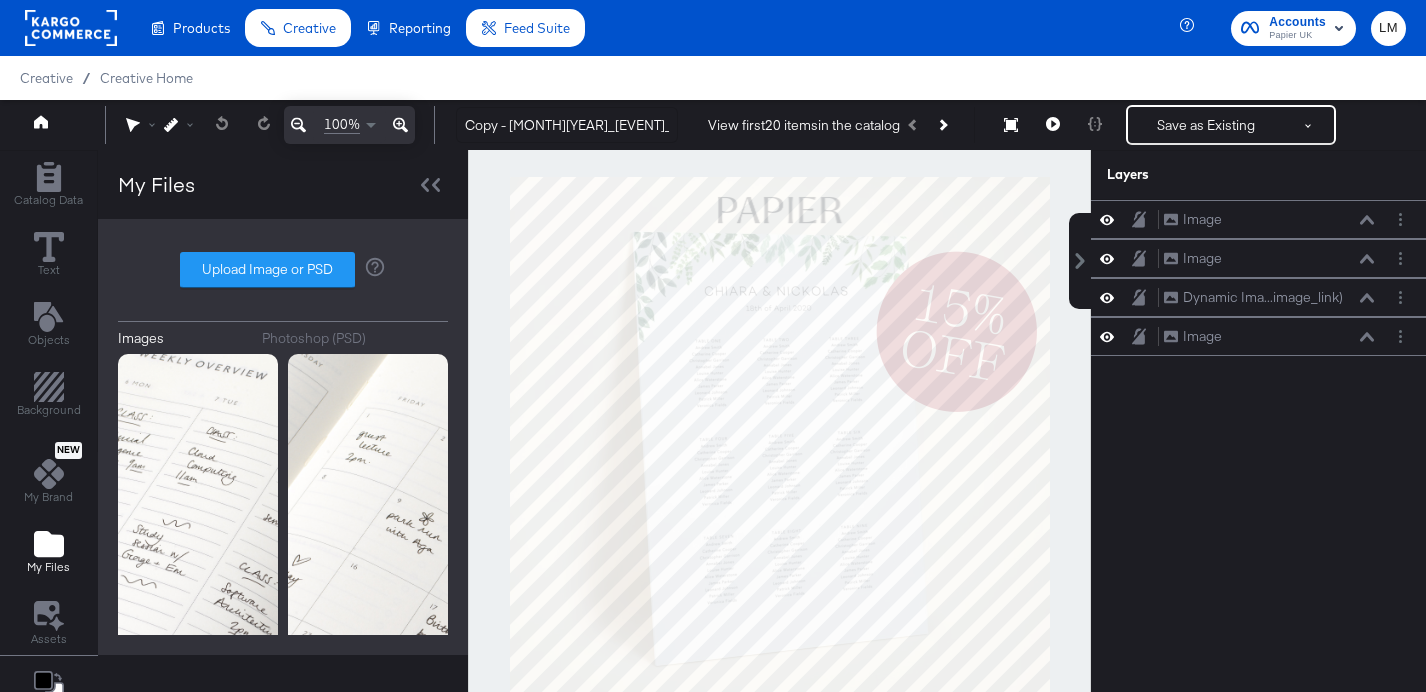 type on "C:\fakepath\[FILENAME]" 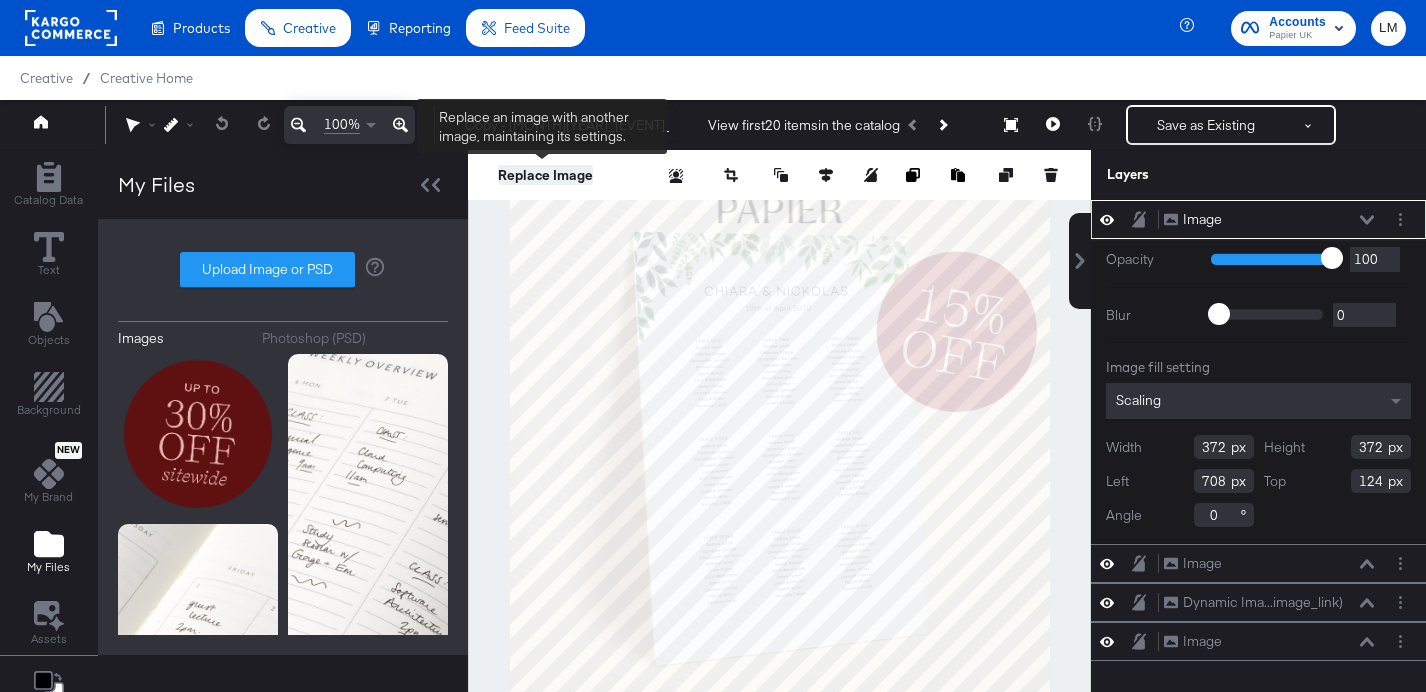 click on "Replace Image" at bounding box center (545, 175) 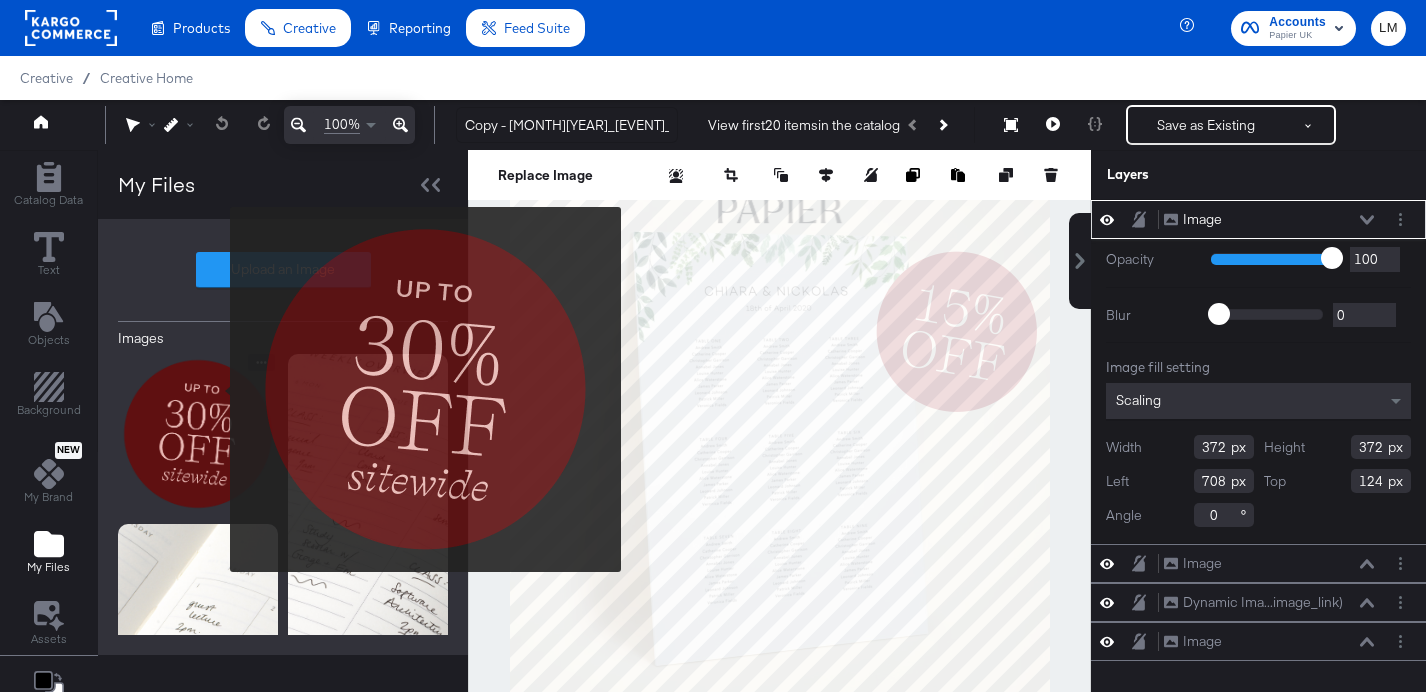 click at bounding box center (198, 434) 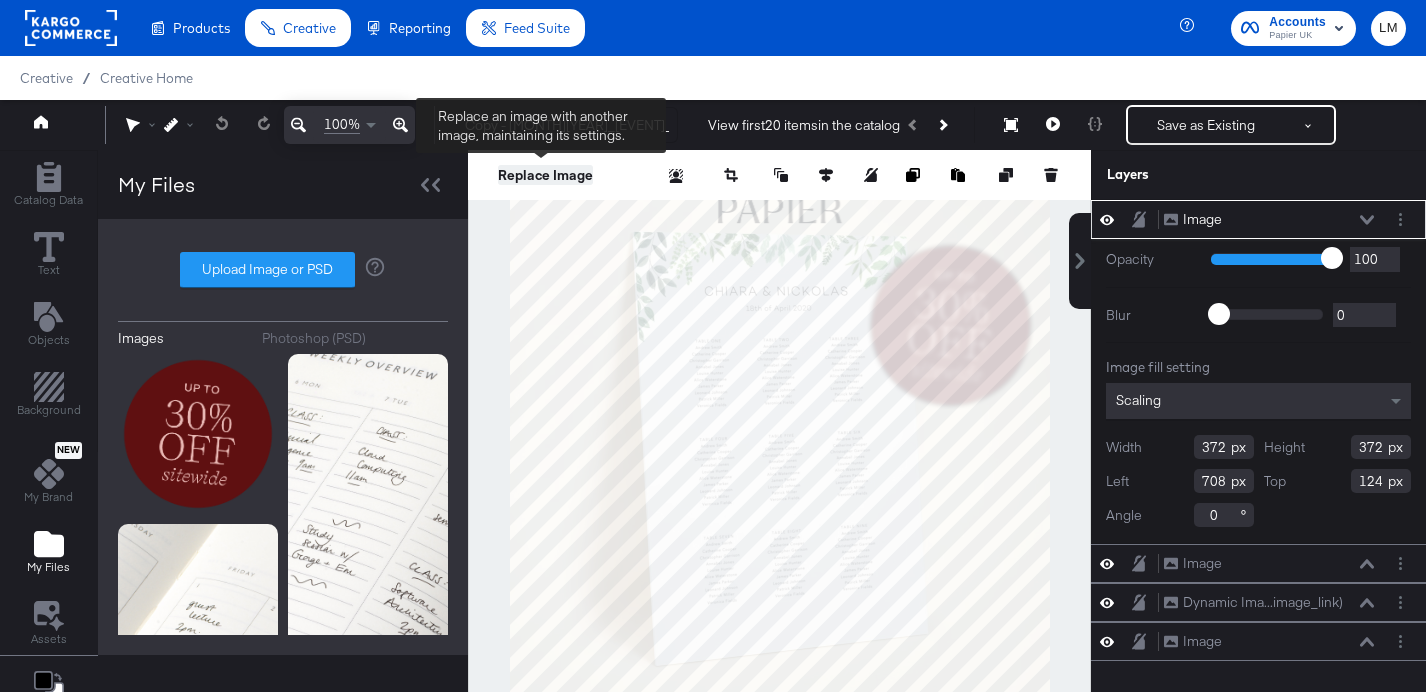 click on "Replace Image" at bounding box center [545, 175] 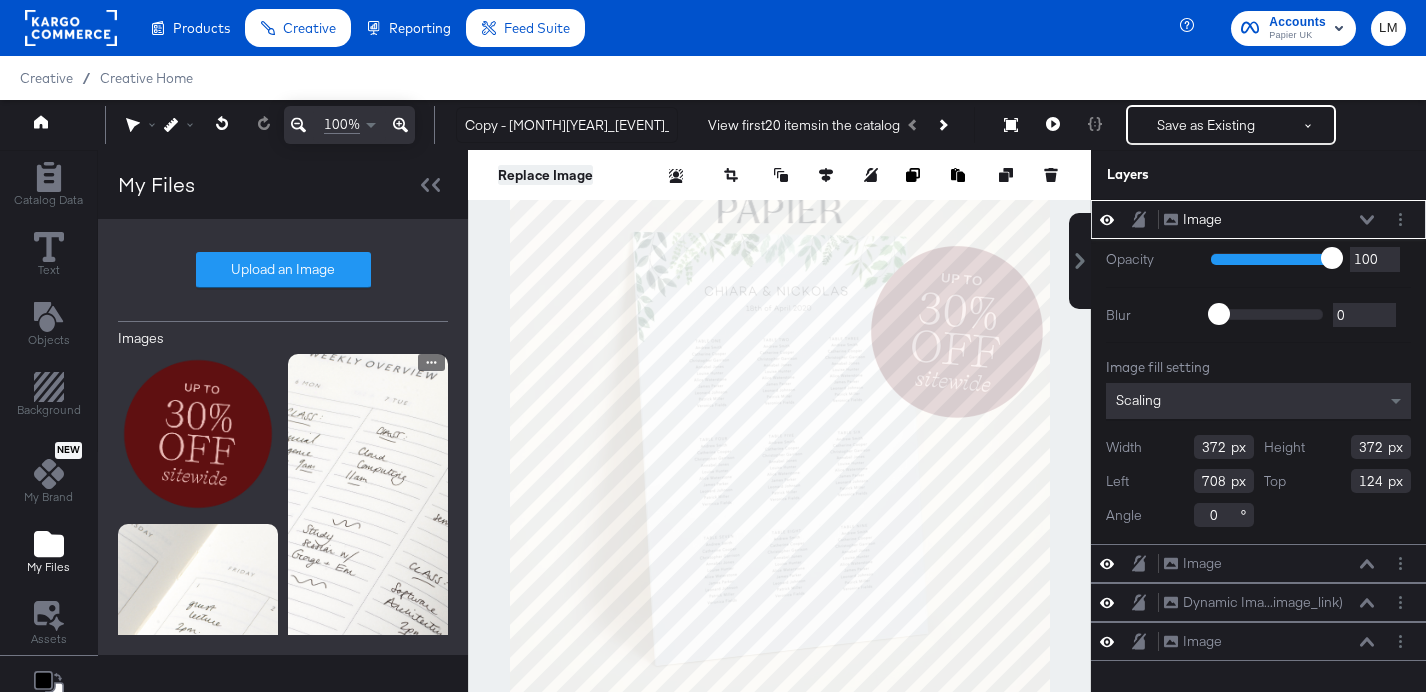 scroll, scrollTop: 51, scrollLeft: 0, axis: vertical 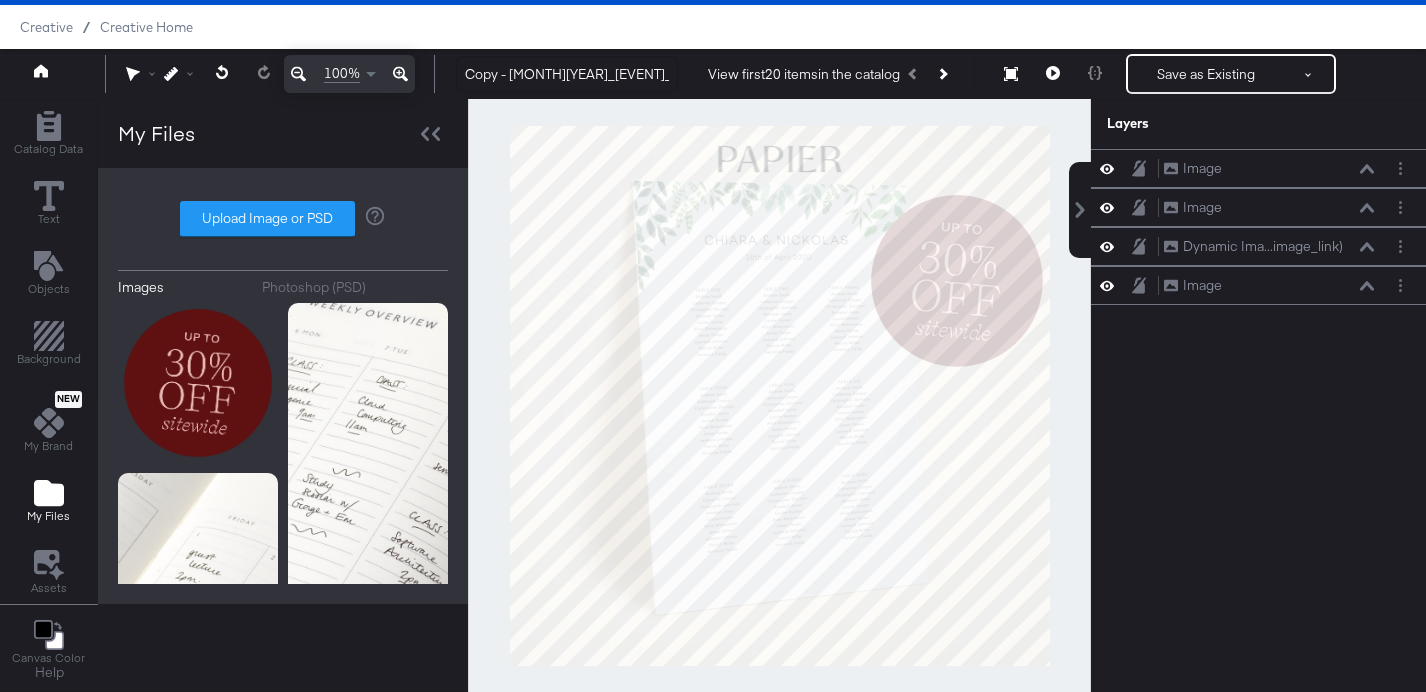 click at bounding box center (779, 395) 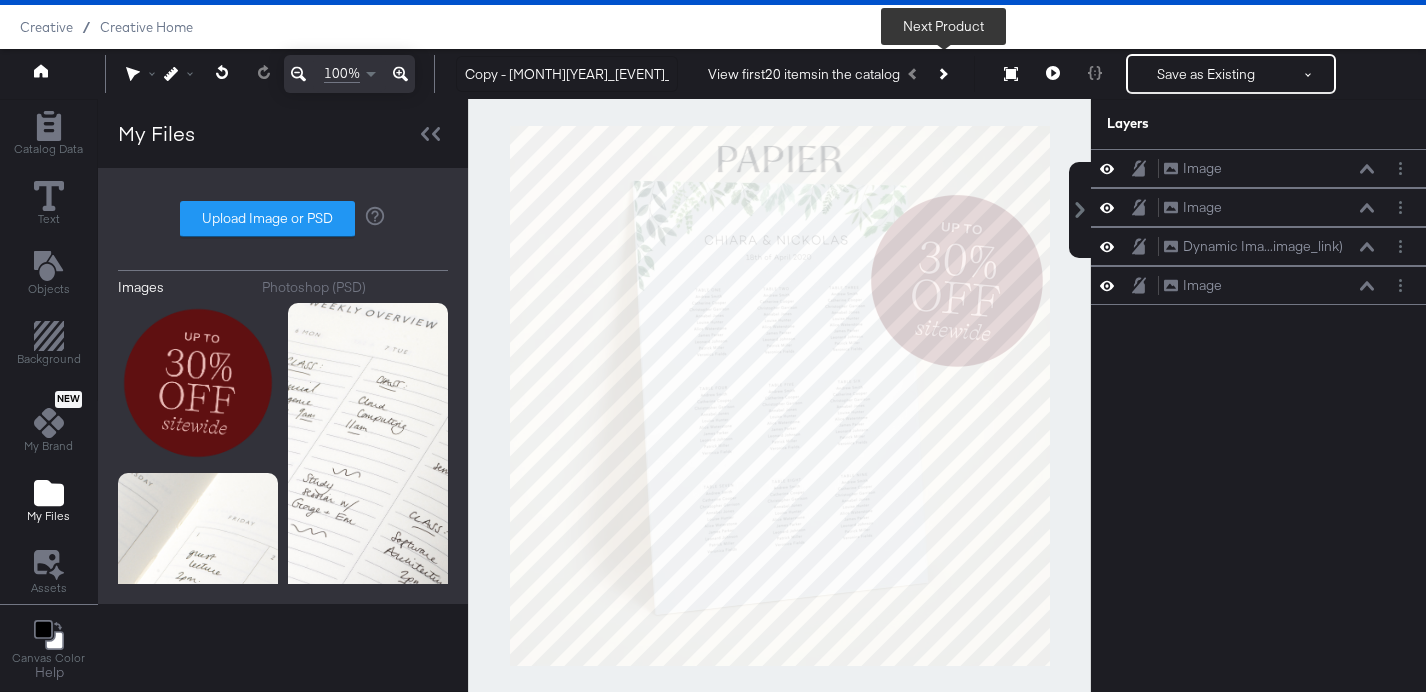 click at bounding box center [942, 73] 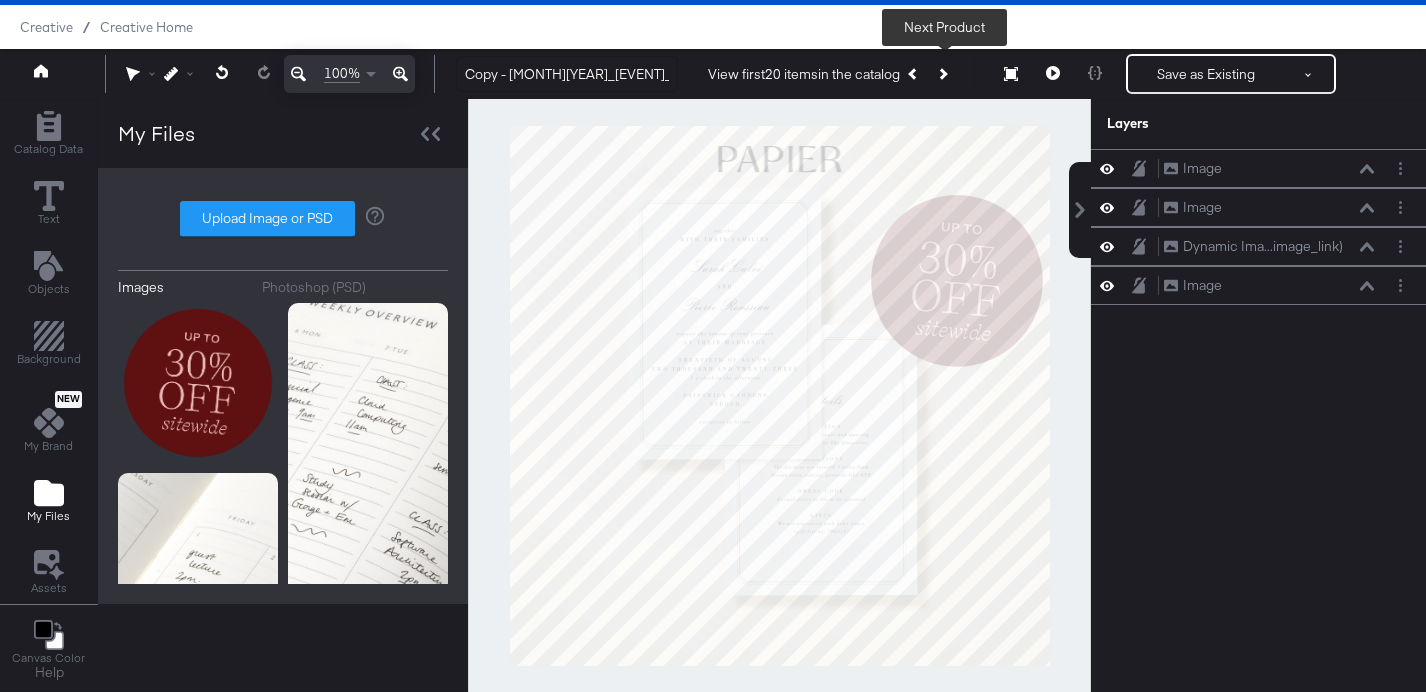 click at bounding box center (942, 73) 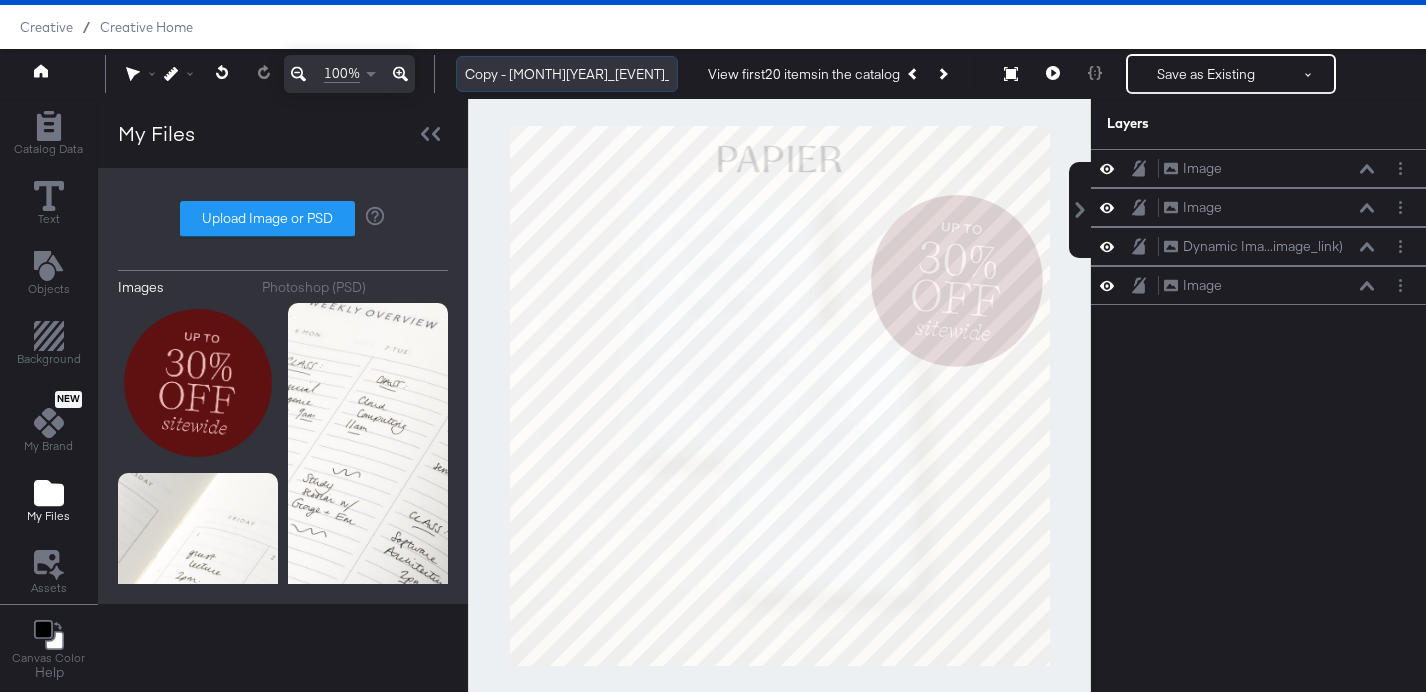 click on "Copy - [MONTH][YEAR]_[EVENT]_[DISCOUNT]" at bounding box center [567, 74] 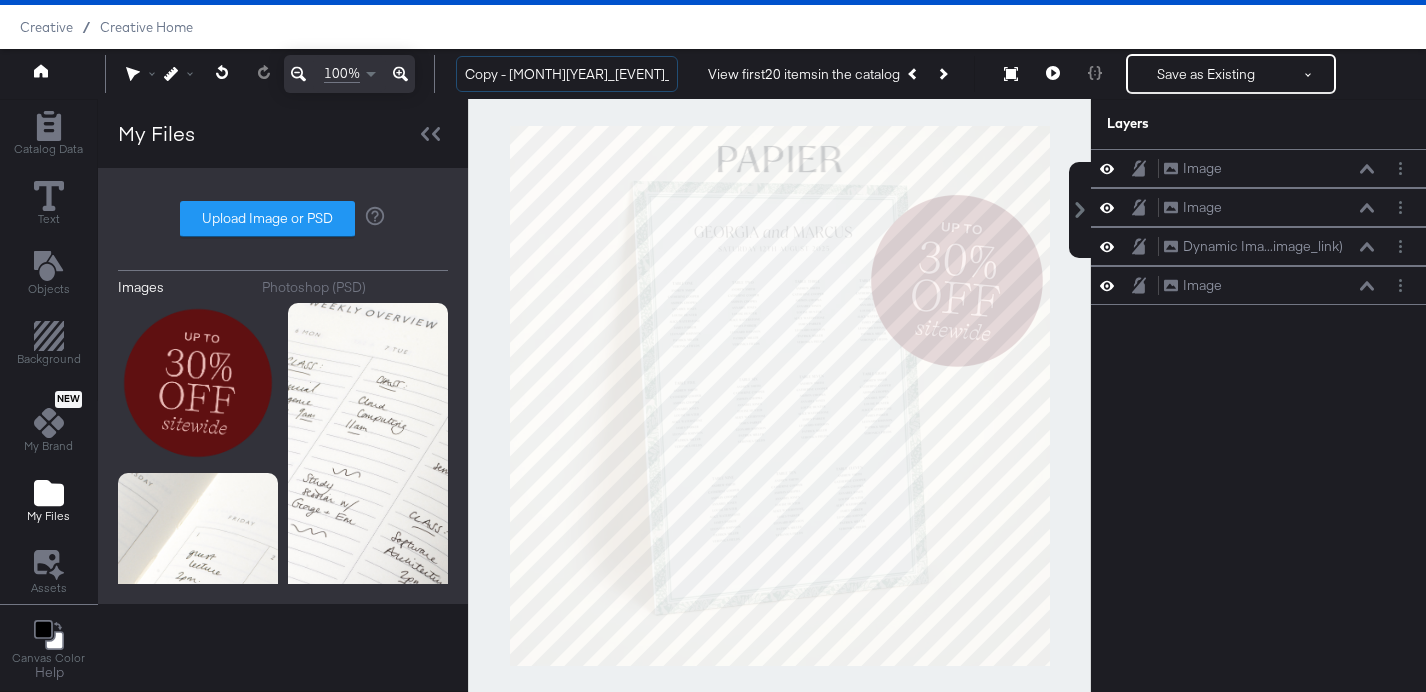 drag, startPoint x: 540, startPoint y: 74, endPoint x: 451, endPoint y: 77, distance: 89.050545 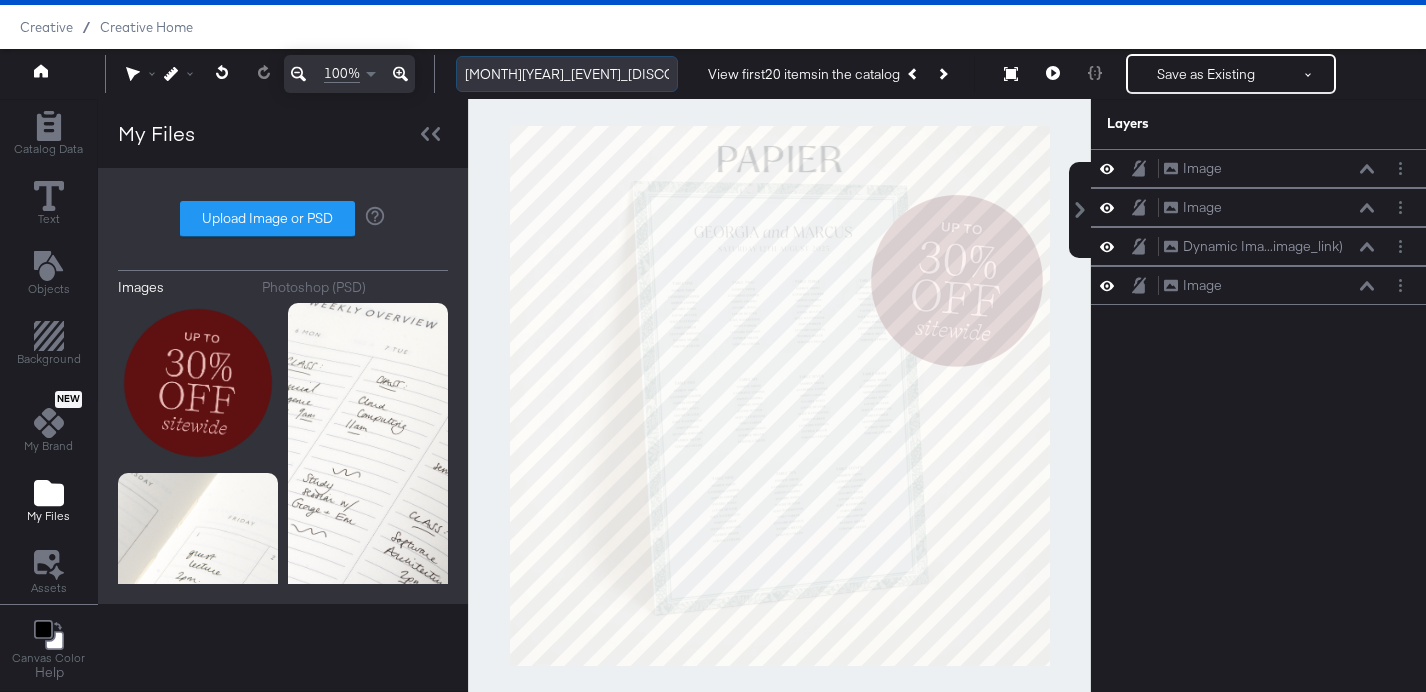 drag, startPoint x: 584, startPoint y: 75, endPoint x: 505, endPoint y: 81, distance: 79.22752 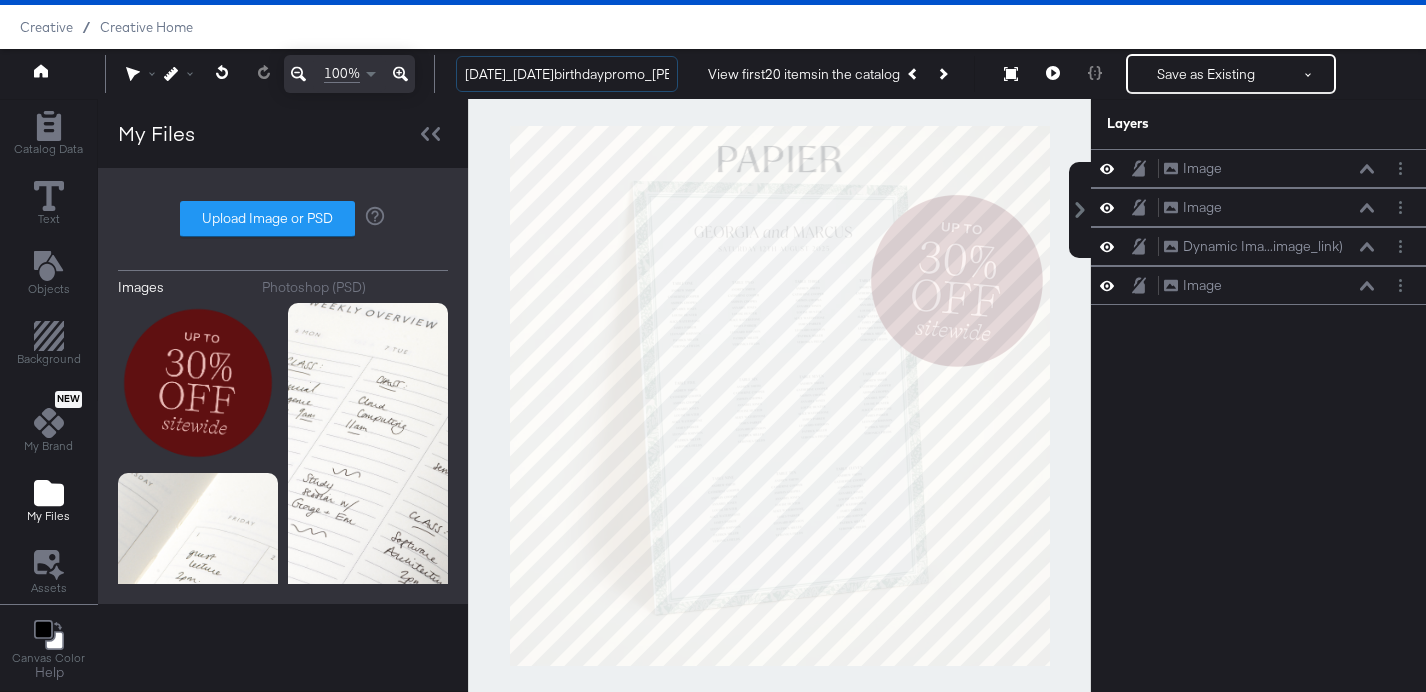 scroll, scrollTop: 0, scrollLeft: 11, axis: horizontal 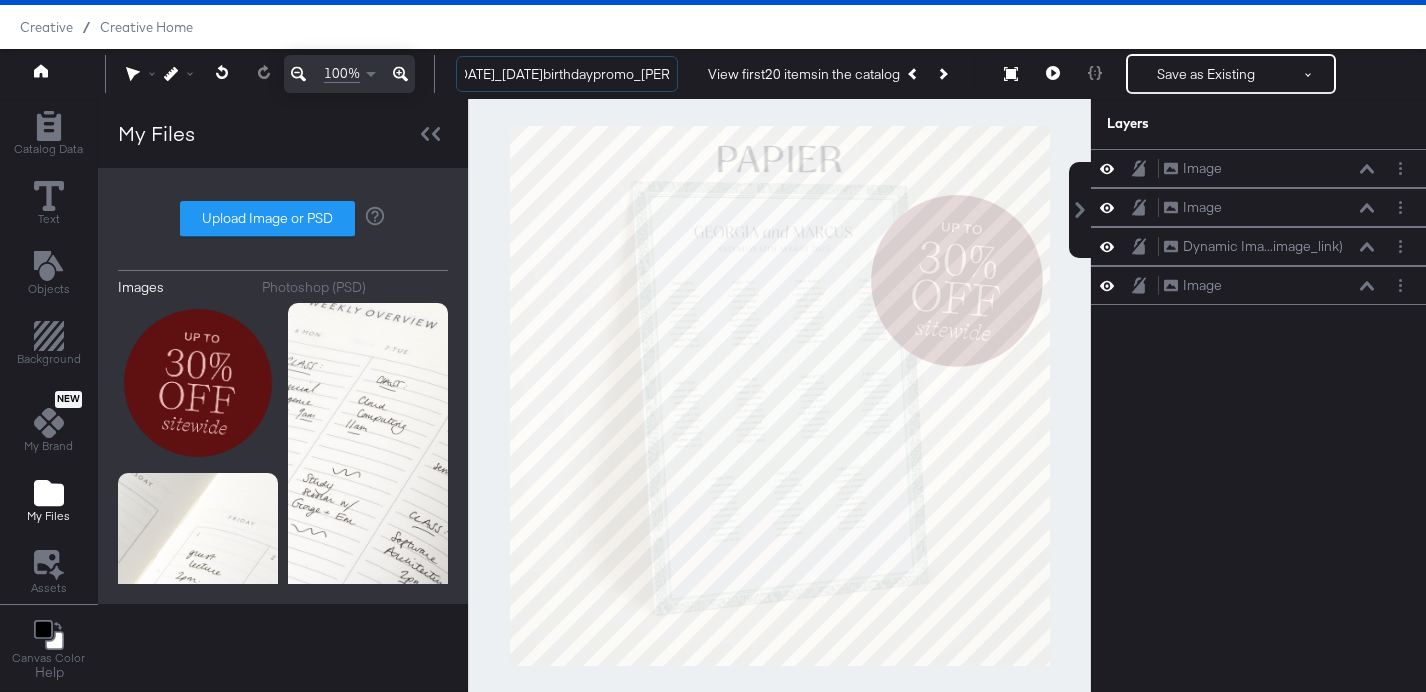 drag, startPoint x: 633, startPoint y: 77, endPoint x: 765, endPoint y: 77, distance: 132 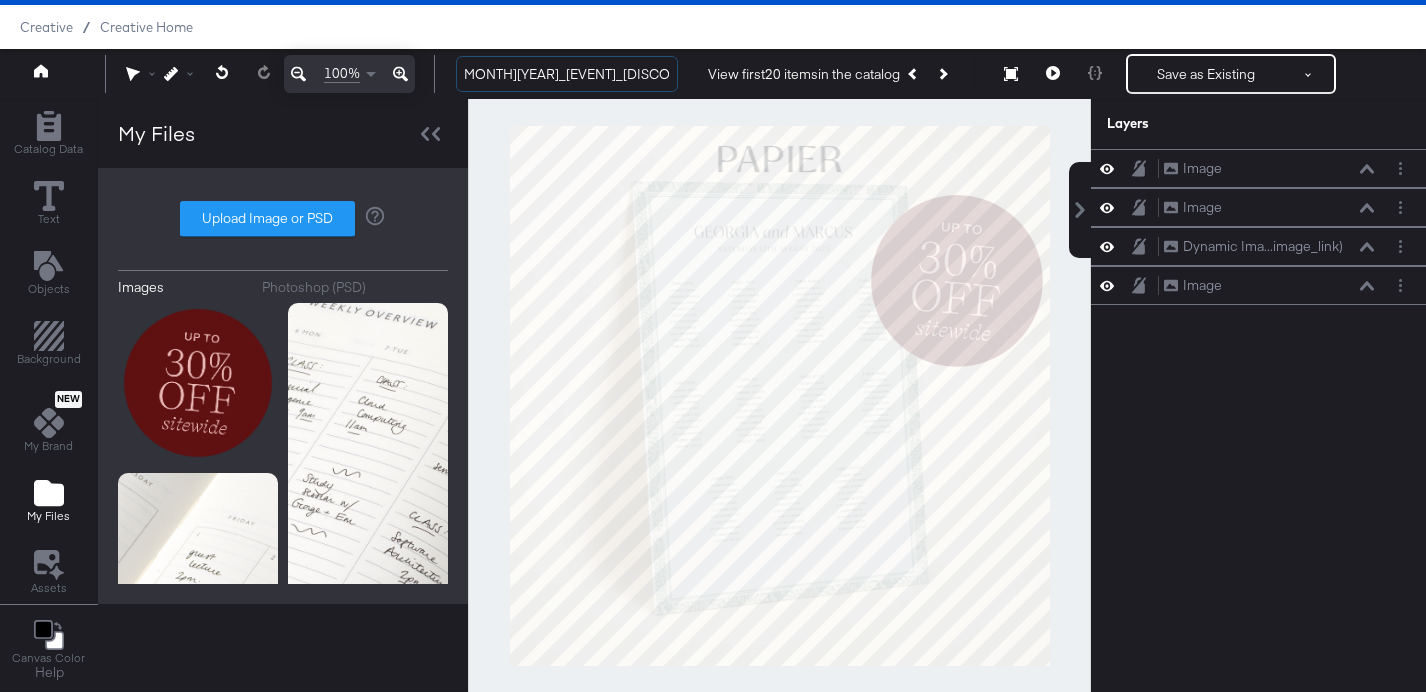 scroll, scrollTop: 0, scrollLeft: 17, axis: horizontal 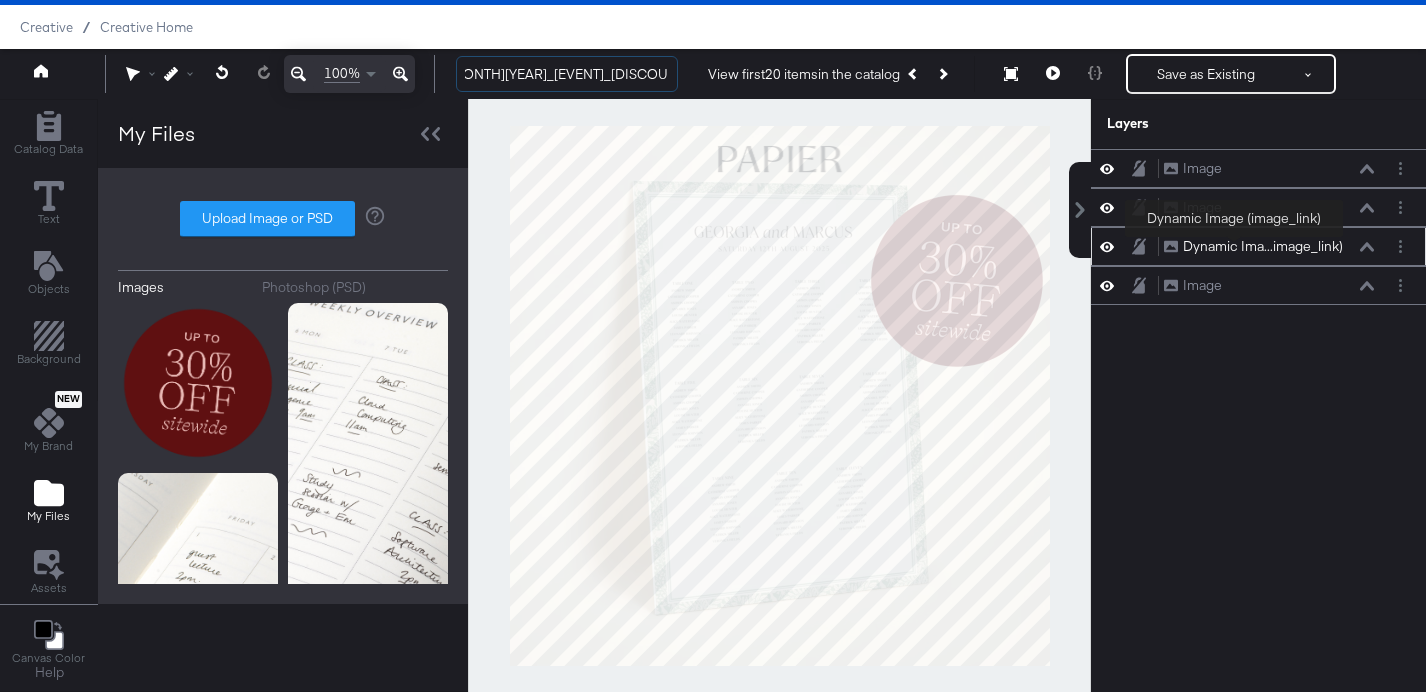 type on "[MONTH][YEAR]_[EVENT]_[DISCOUNT]" 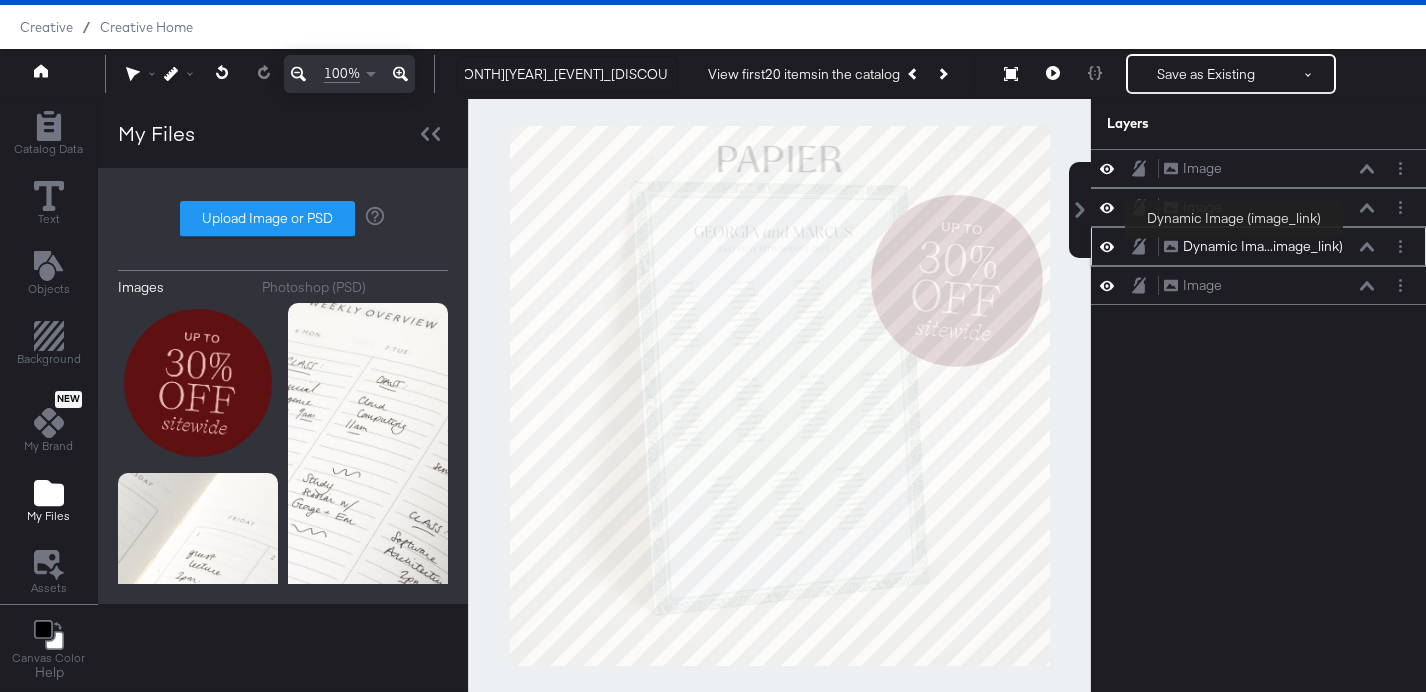 click on "Dynamic Ima...image_link)" at bounding box center (1263, 246) 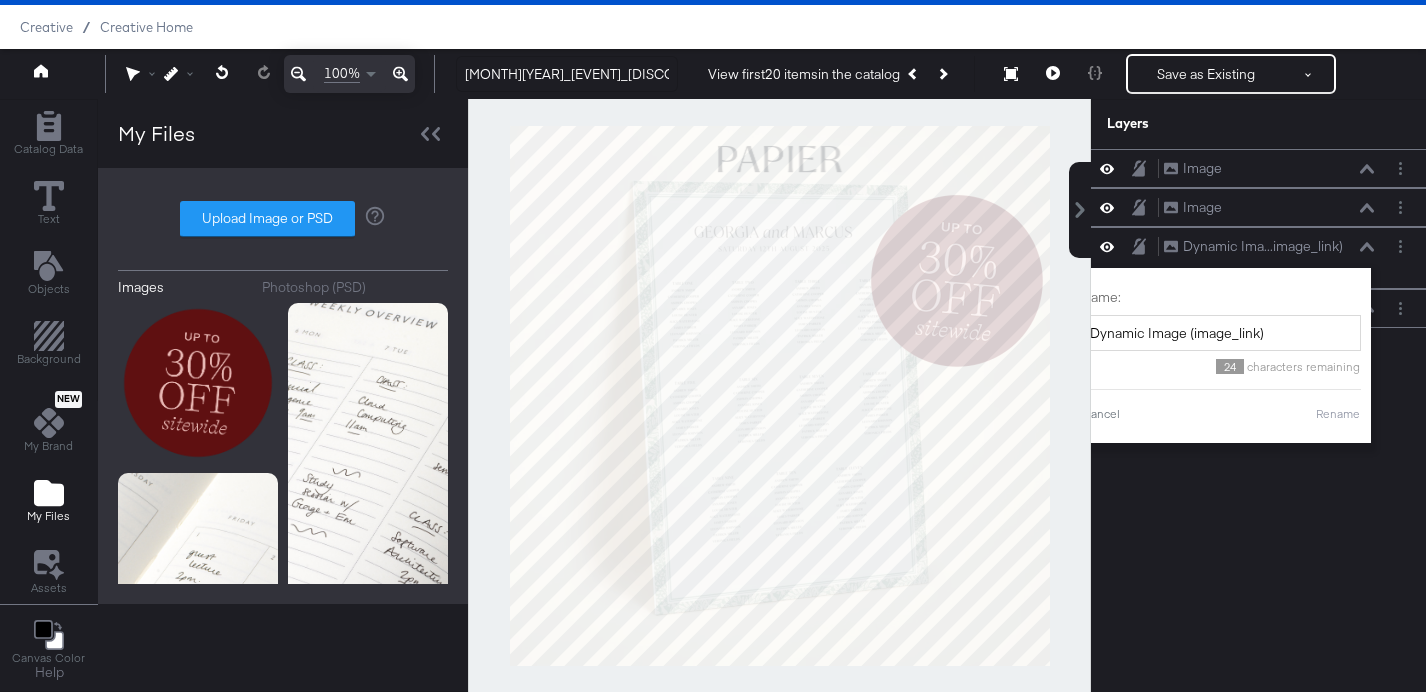 click on "Name: Dynamic Image (image_link) [NUMBER]   characters remaining Cancel Rename Image Image" at bounding box center (1258, 405) 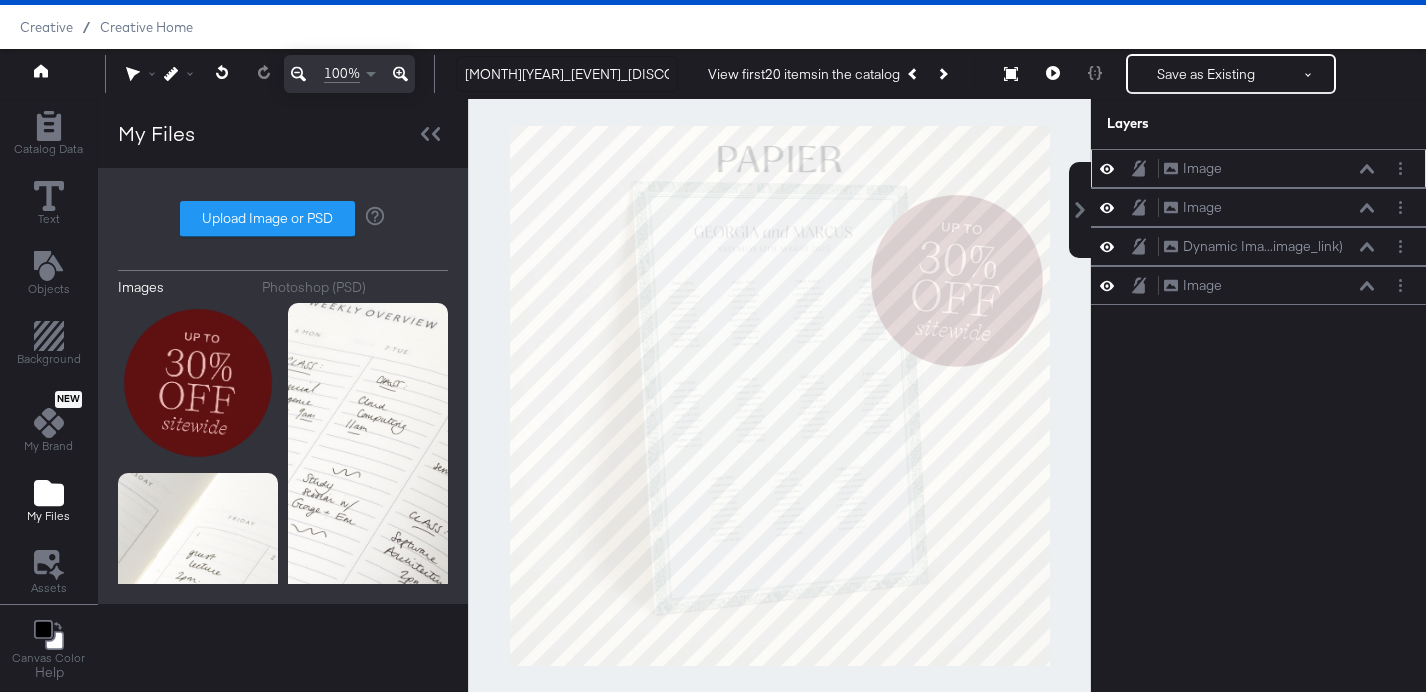 click on "Image Image" at bounding box center [1269, 168] 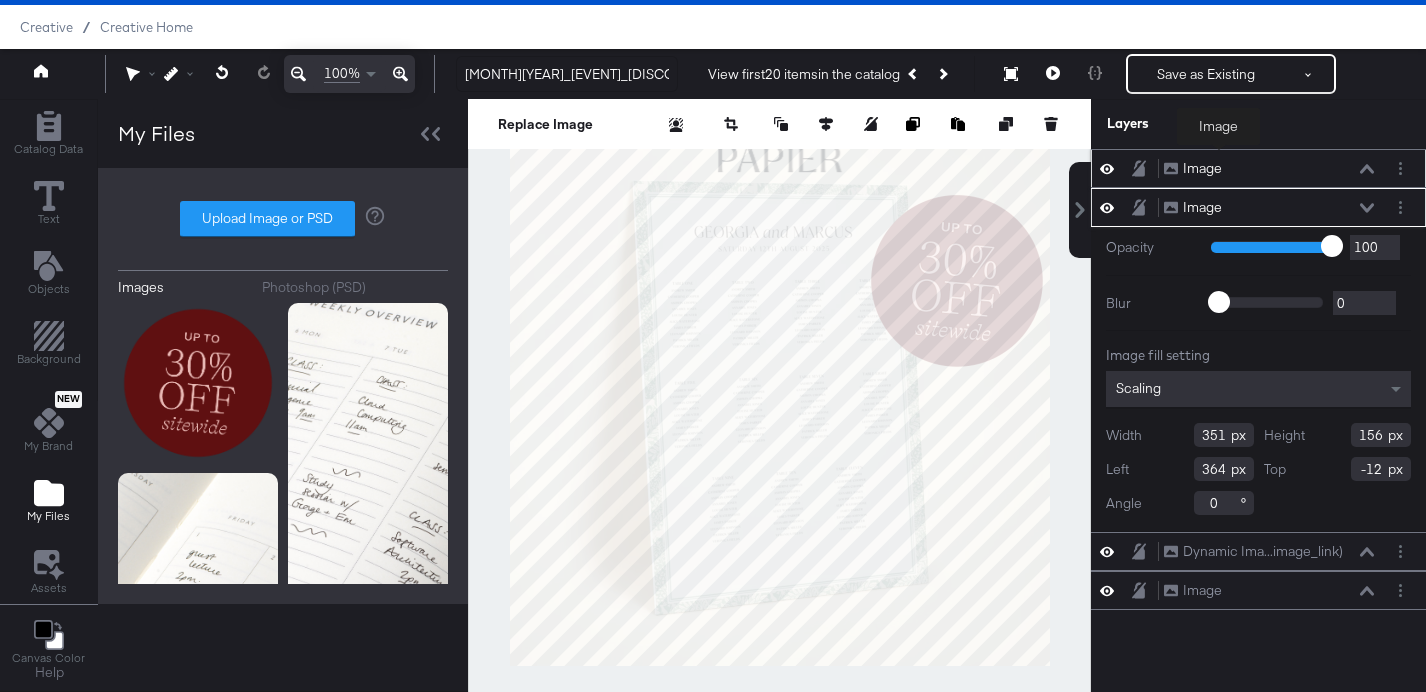 click on "Image Image" at bounding box center (1193, 168) 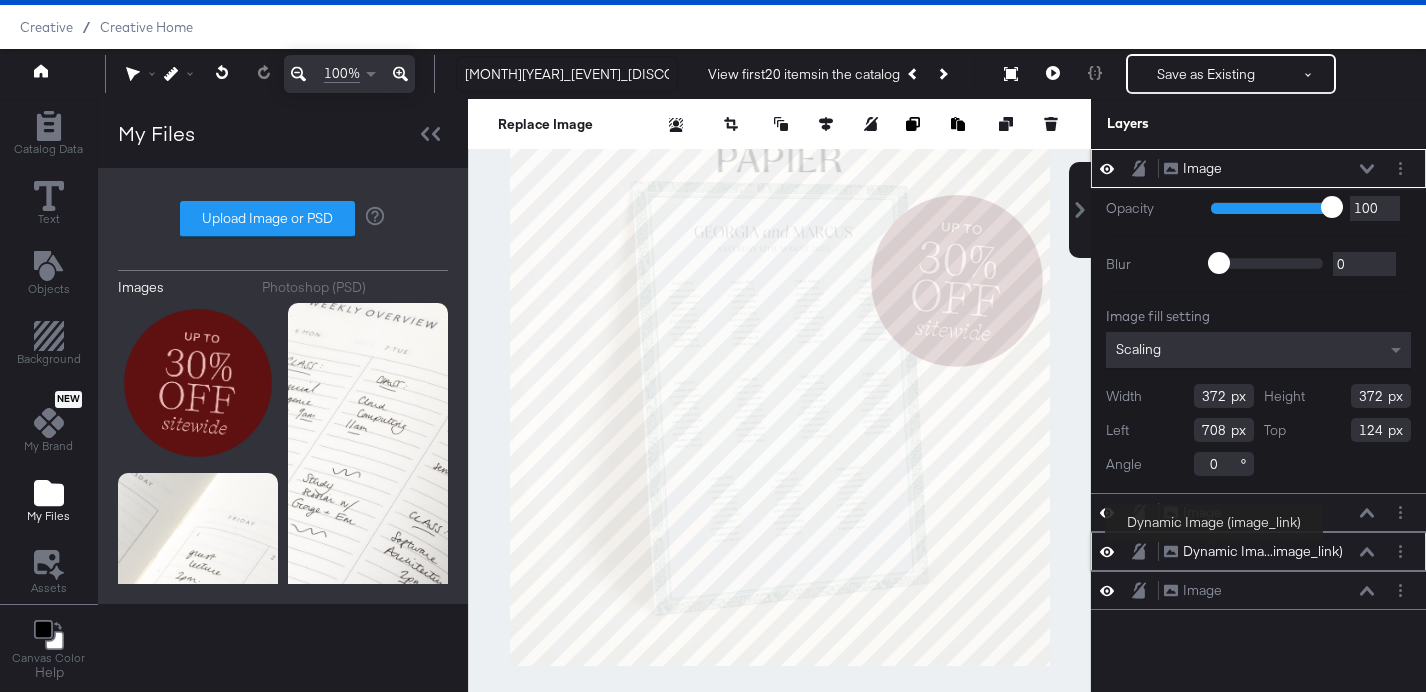 click on "Dynamic Ima...image_link)" at bounding box center (1263, 551) 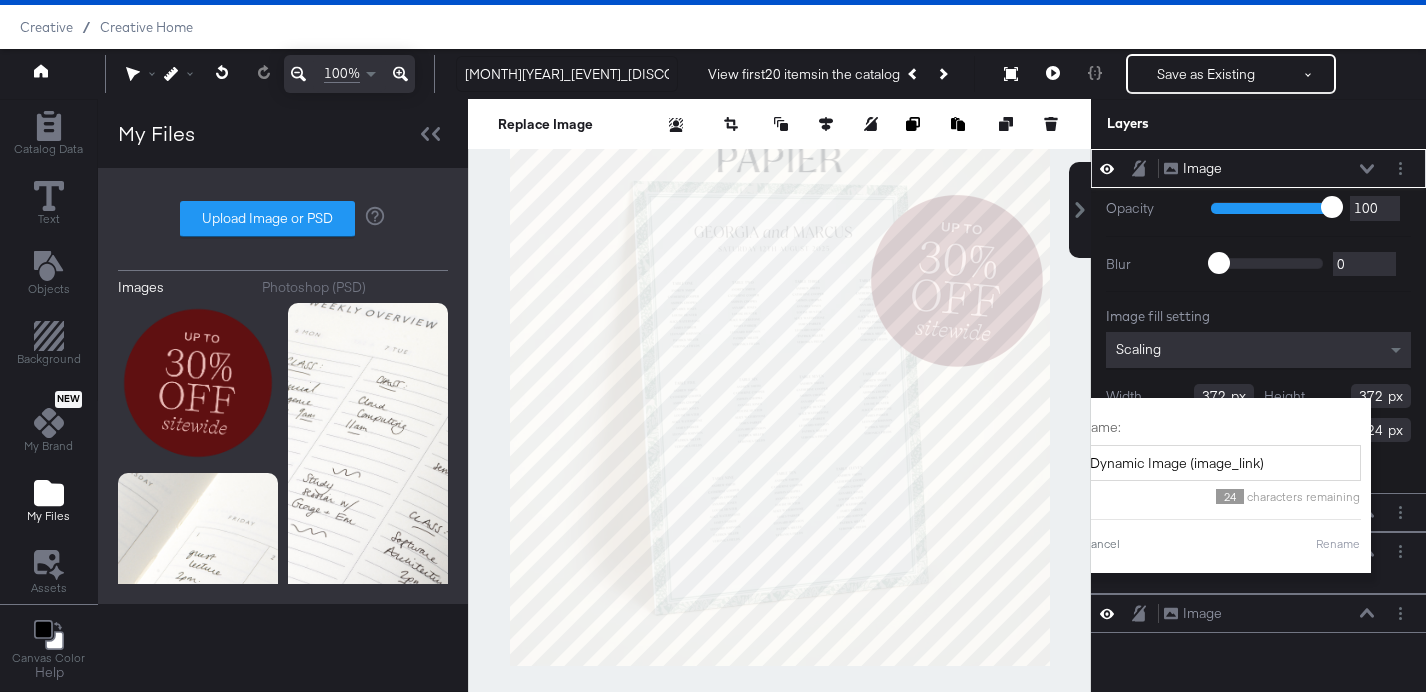 click on "Name: Dynamic Image (image_link) [NUMBER]   characters remaining Cancel Rename Image Image" at bounding box center [1258, 405] 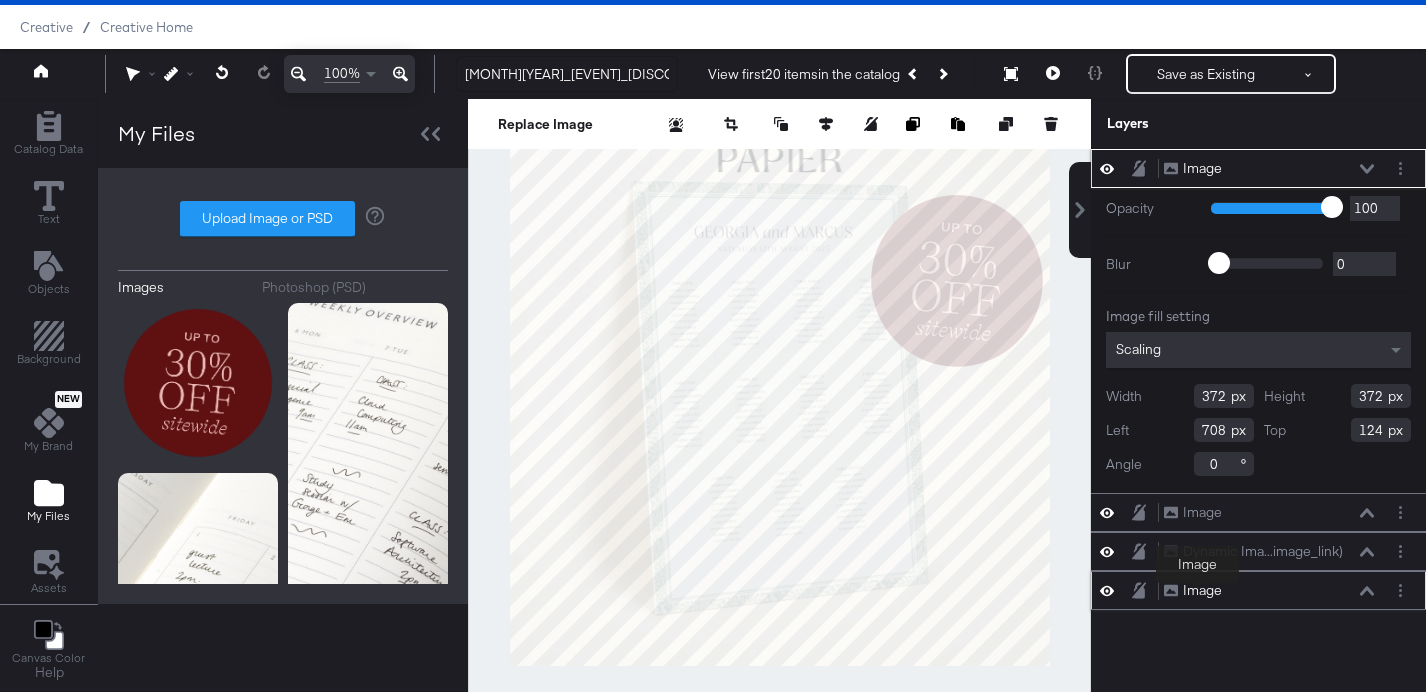 click on "Image" at bounding box center (1202, 590) 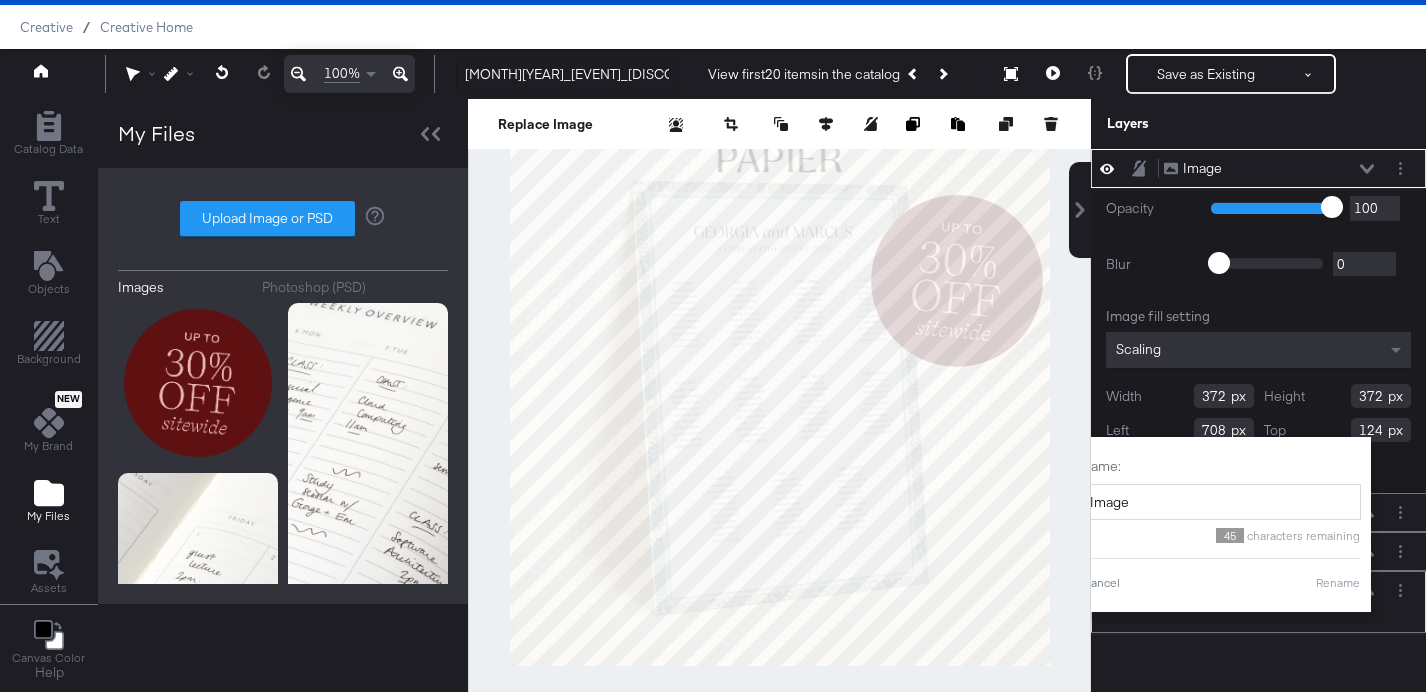 click on "Image Image Name: Image 45   characters remaining Cancel Rename" at bounding box center [1258, 602] 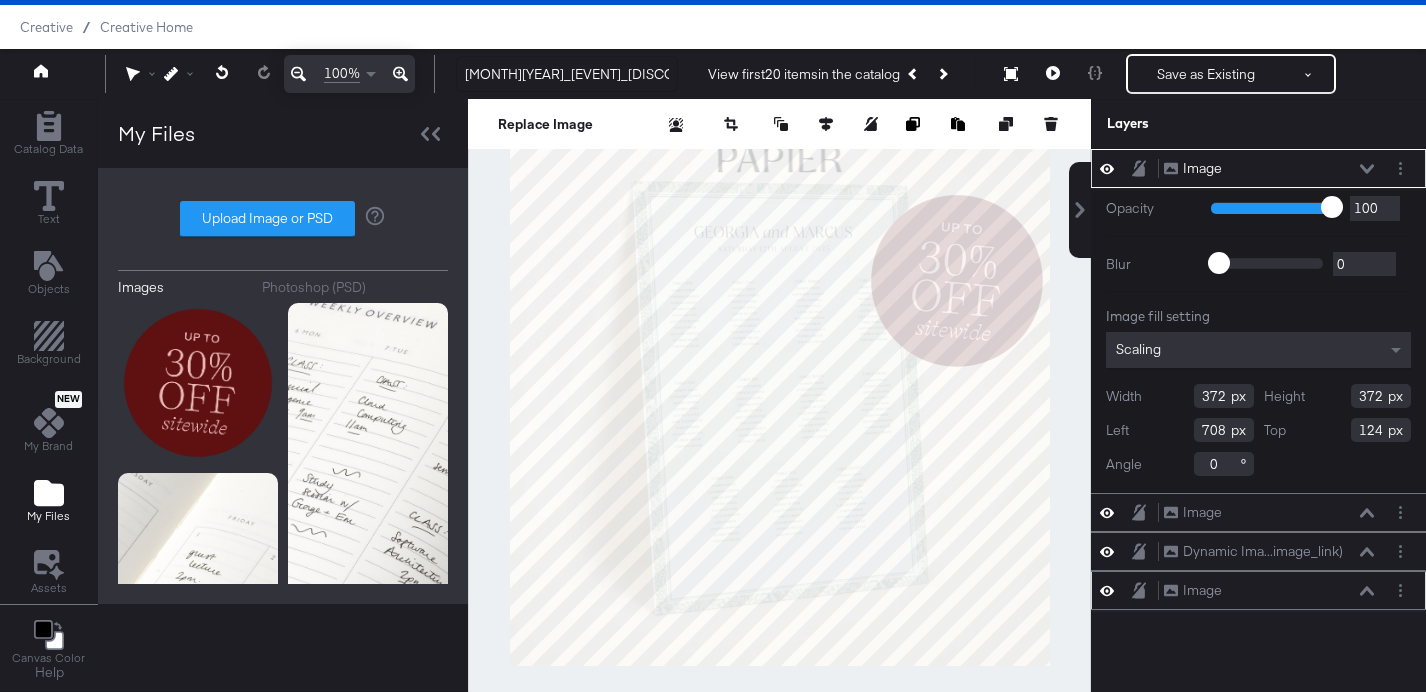 click on "Image Image" at bounding box center (1269, 590) 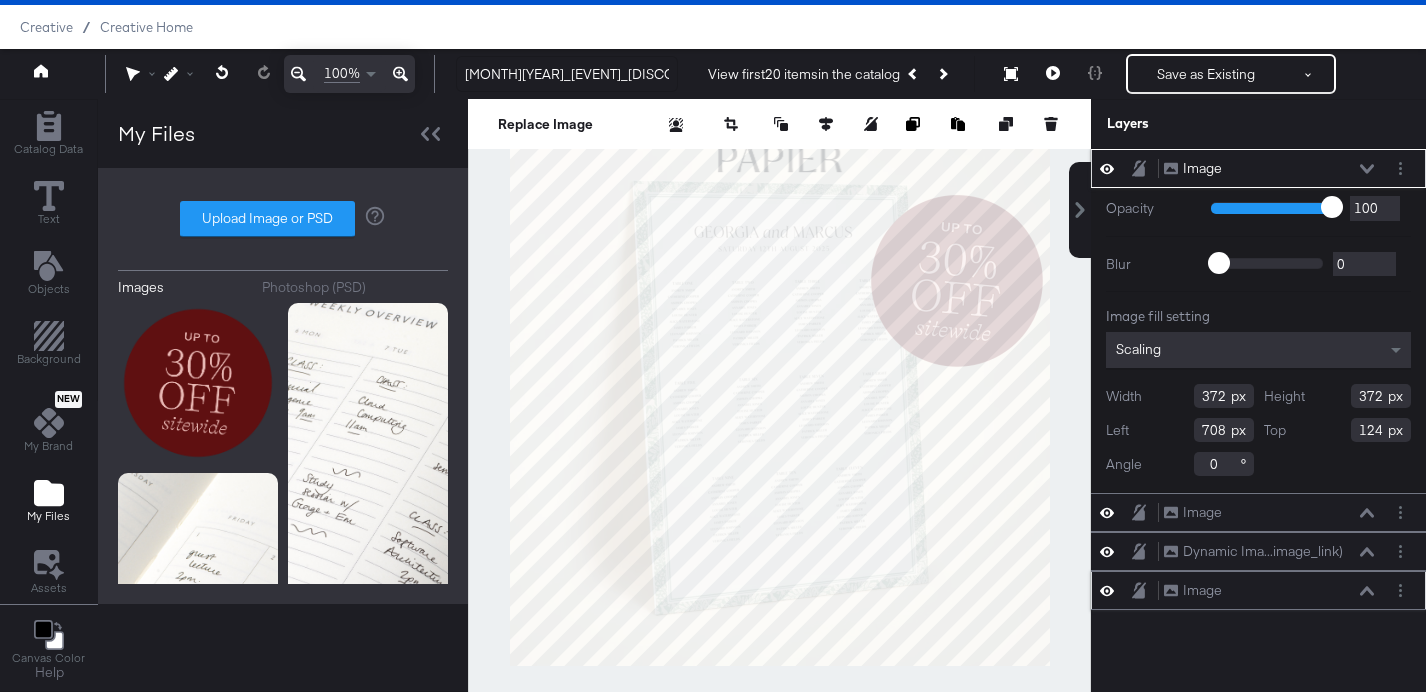 click 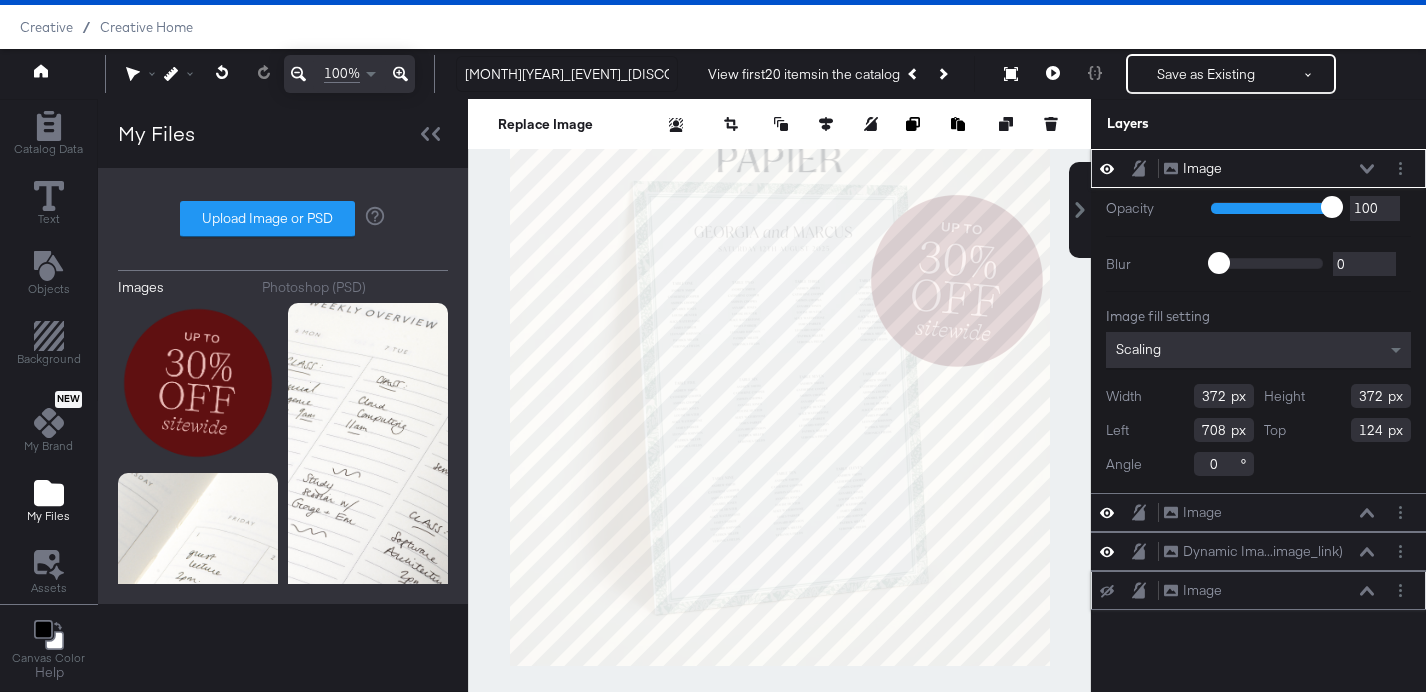 click 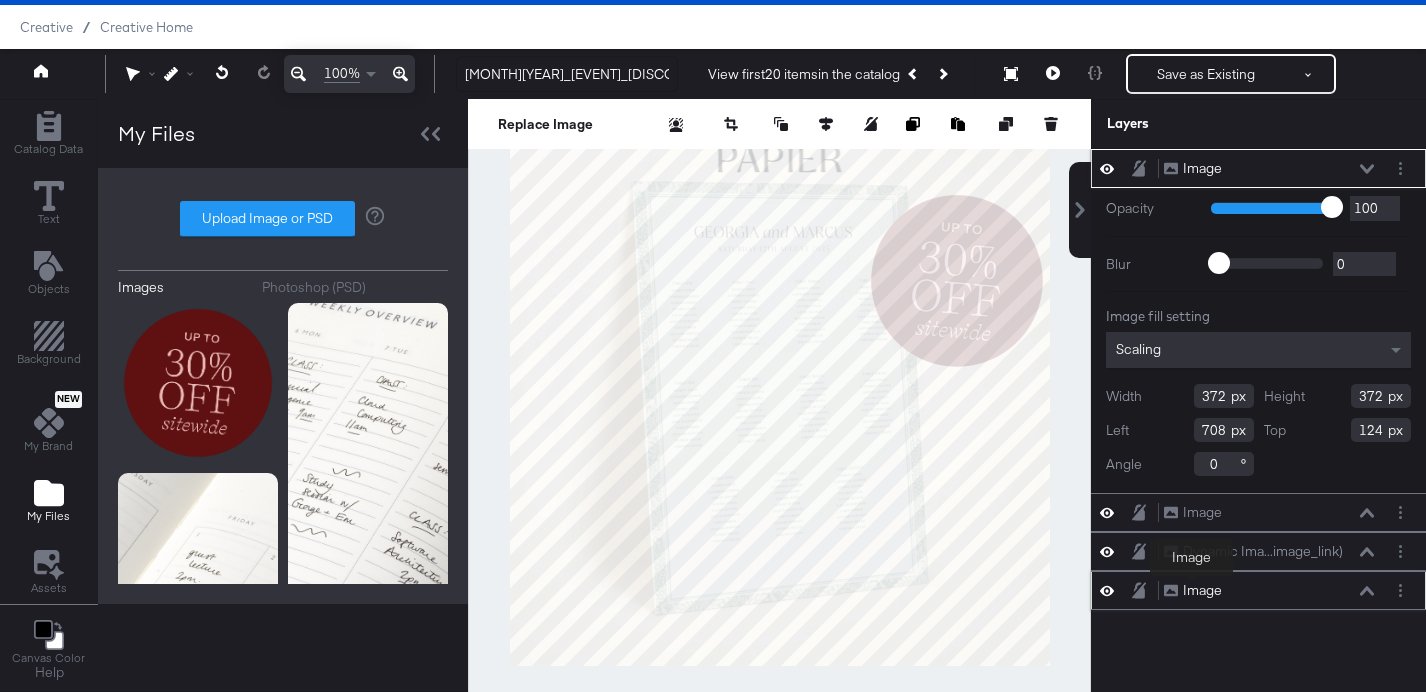 click on "Image" at bounding box center (1202, 590) 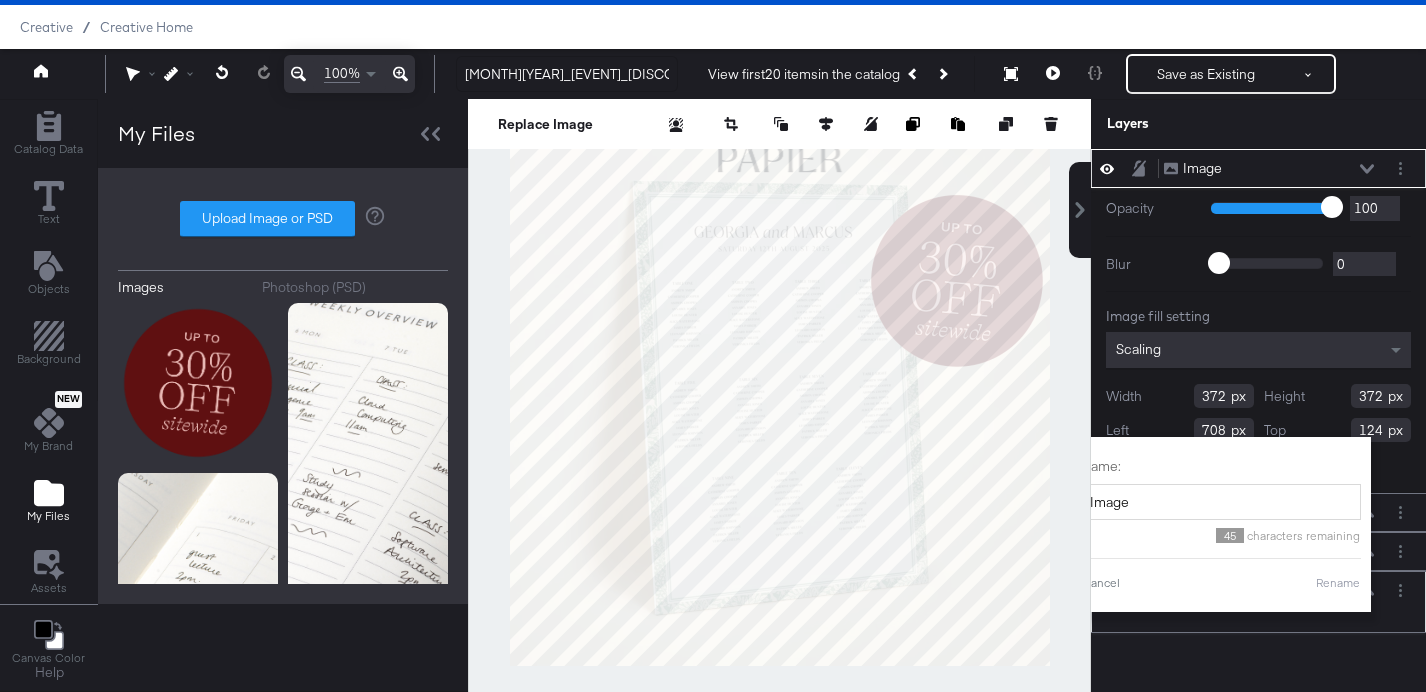 click on "Cancel Rename" at bounding box center [1221, 583] 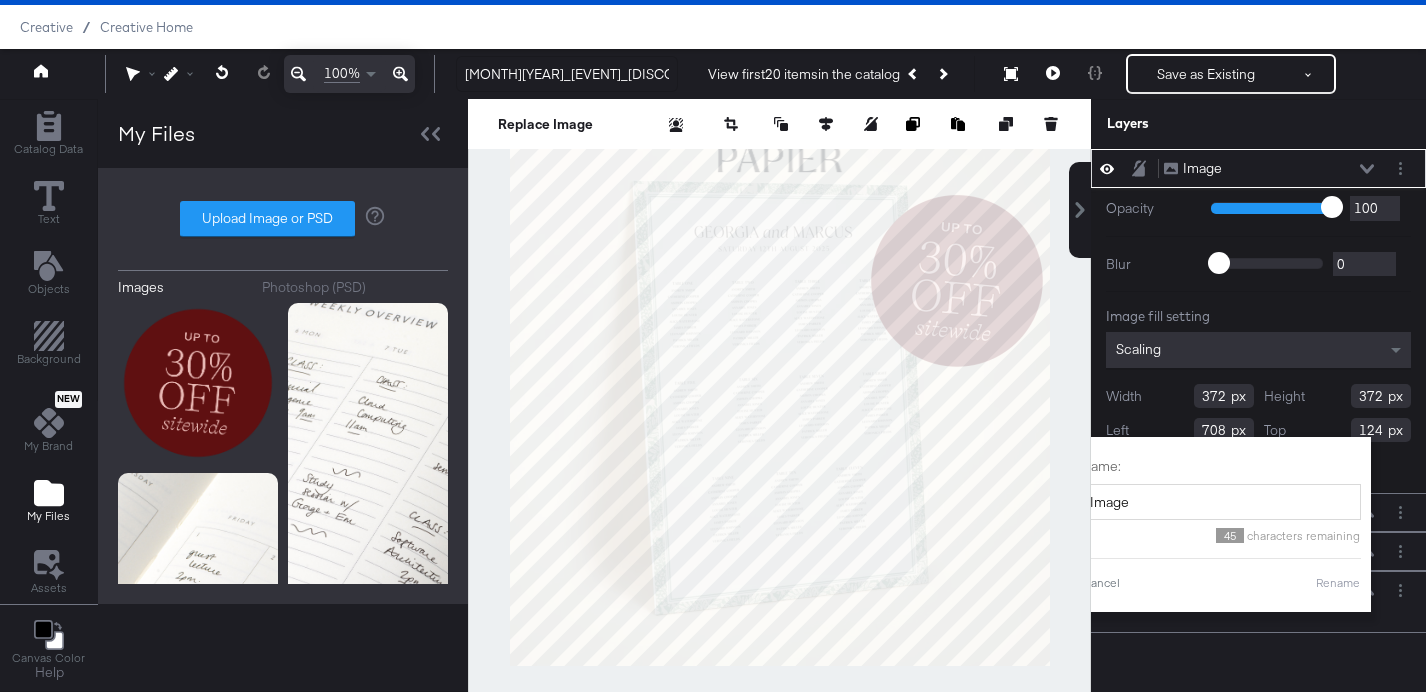 click on "Layers Image Image Opacity 1 100 100 Blur 0 2000 0 Image fill setting Scaling Width 372 Height 372 Left 708 Top 124 Angle 0 Image Image Dynamic Ima...image_link) Dynamic Image (image_link) Image Image Name: Image 45   characters remaining Cancel Rename" at bounding box center [1258, 395] 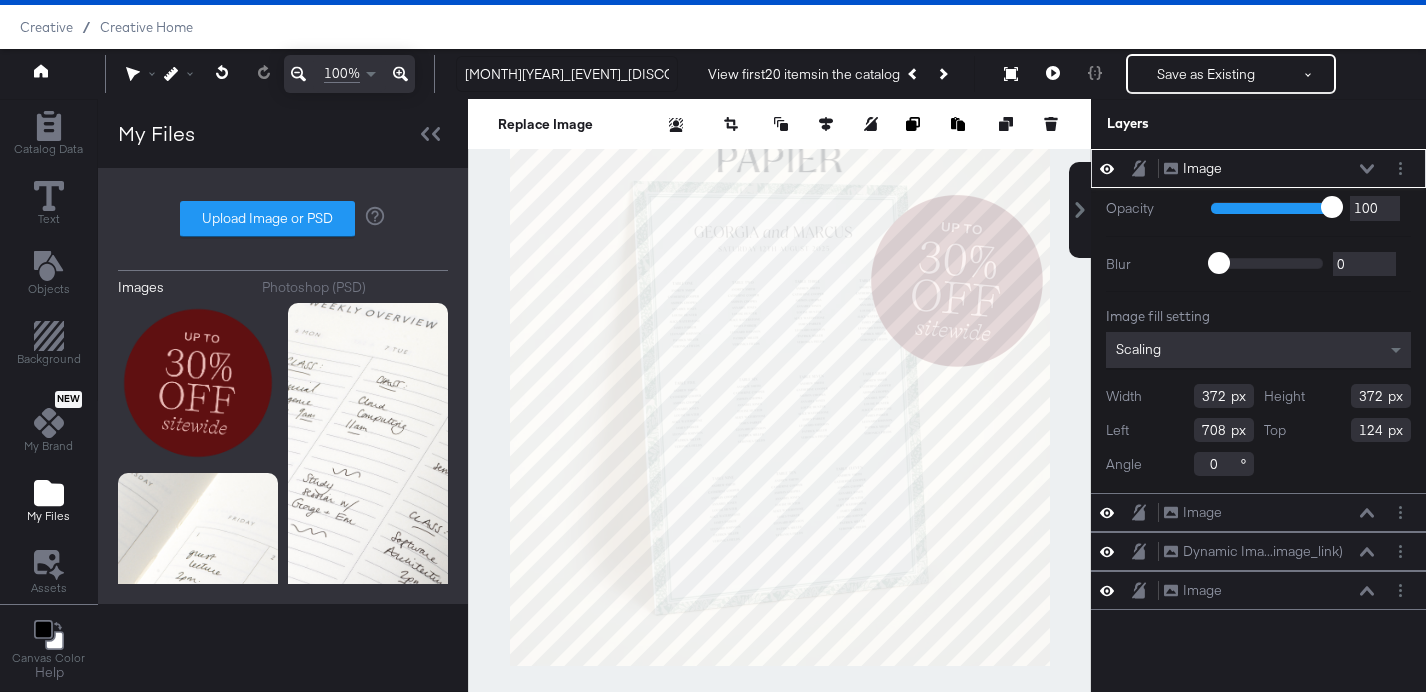 click at bounding box center [942, 73] 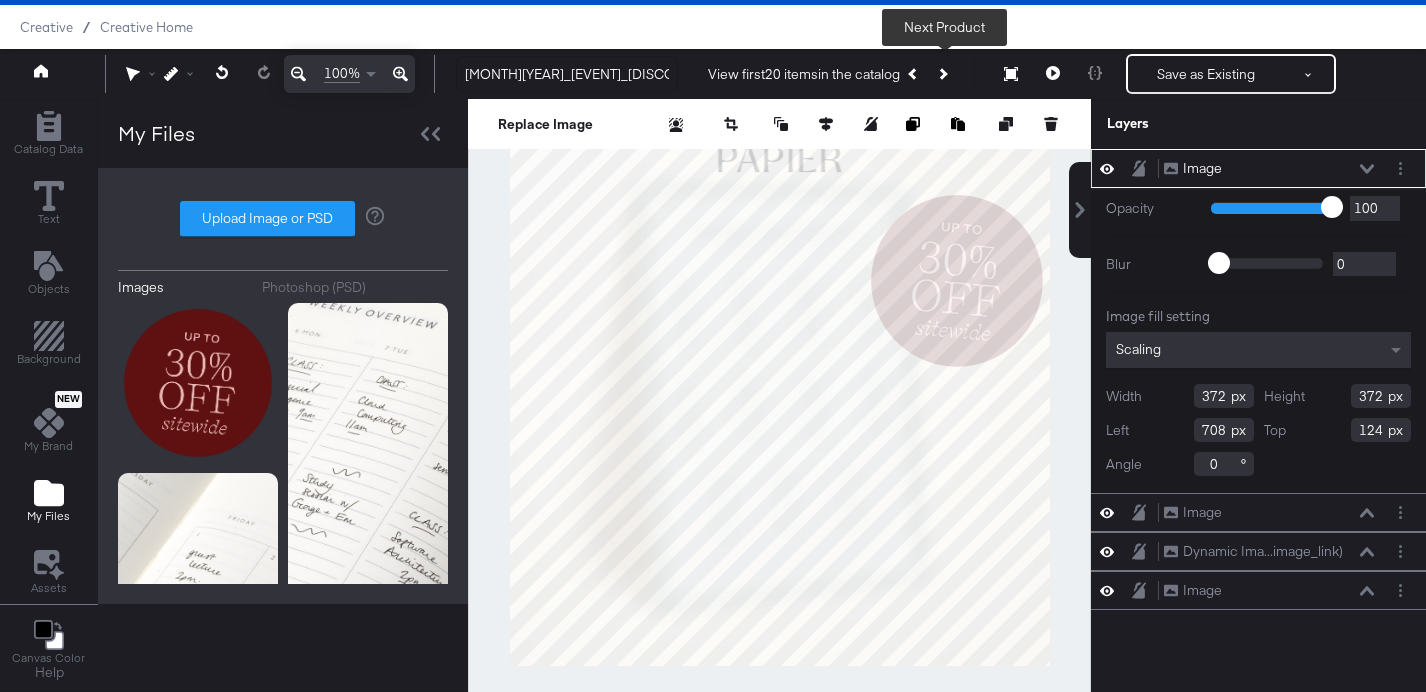 click at bounding box center [942, 73] 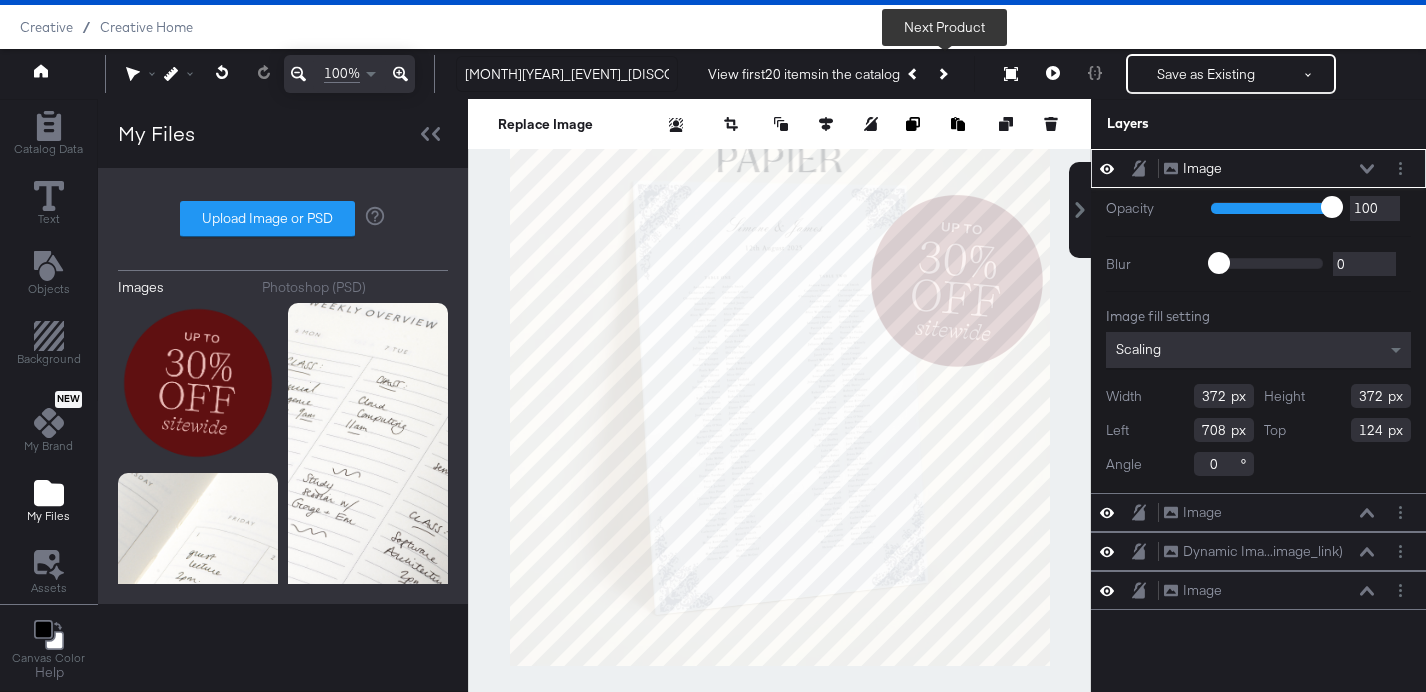 click at bounding box center (942, 73) 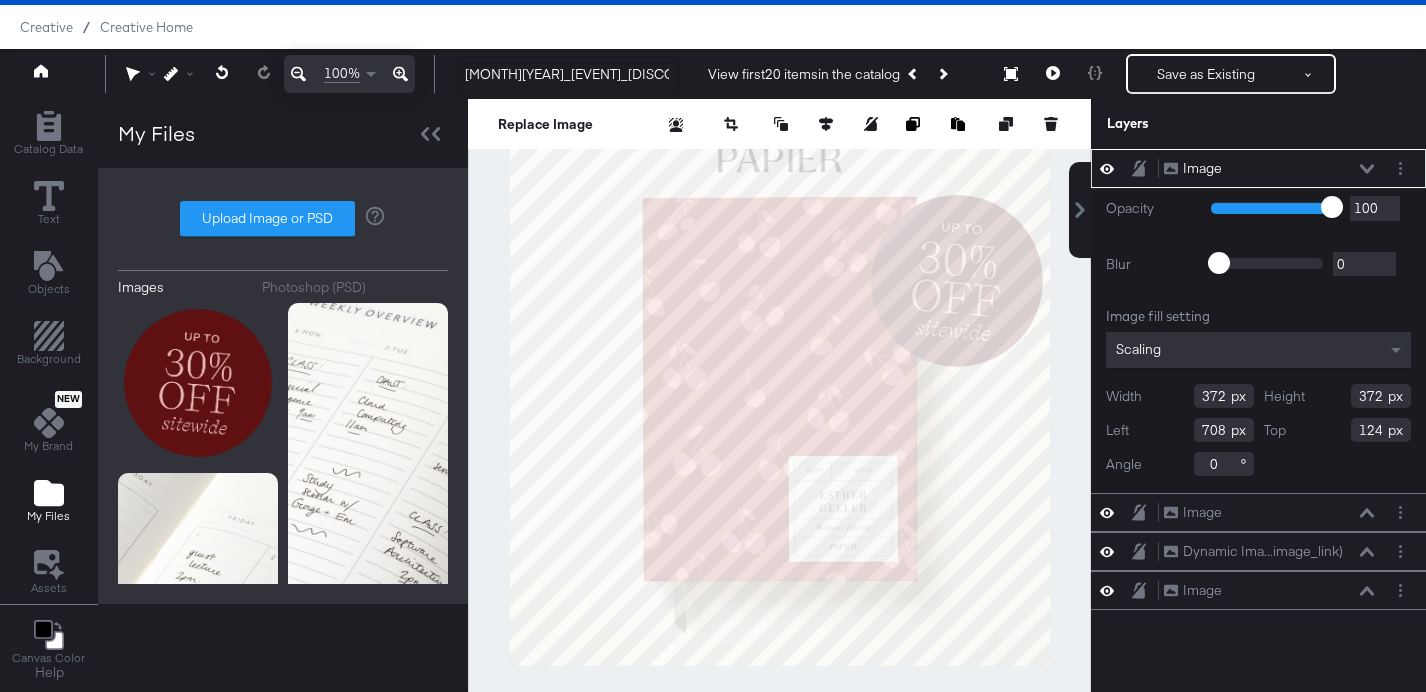 click at bounding box center [779, 395] 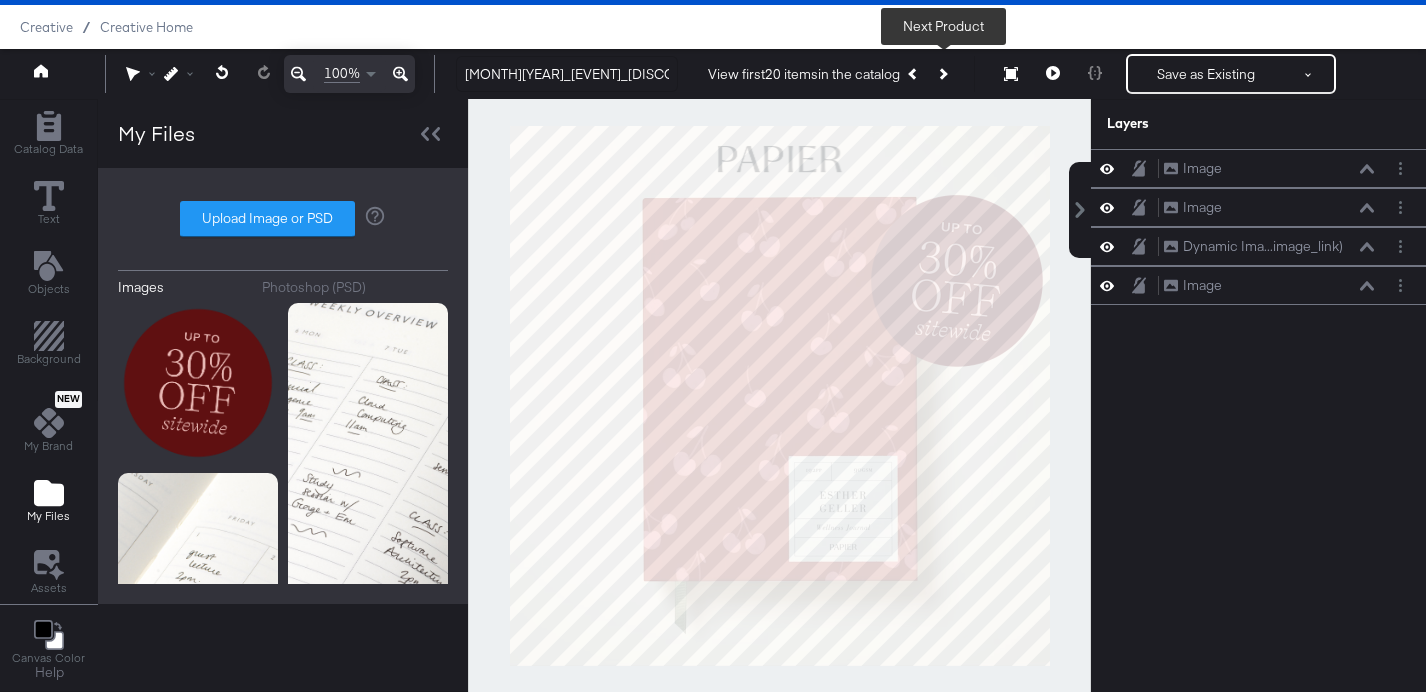 click at bounding box center (942, 73) 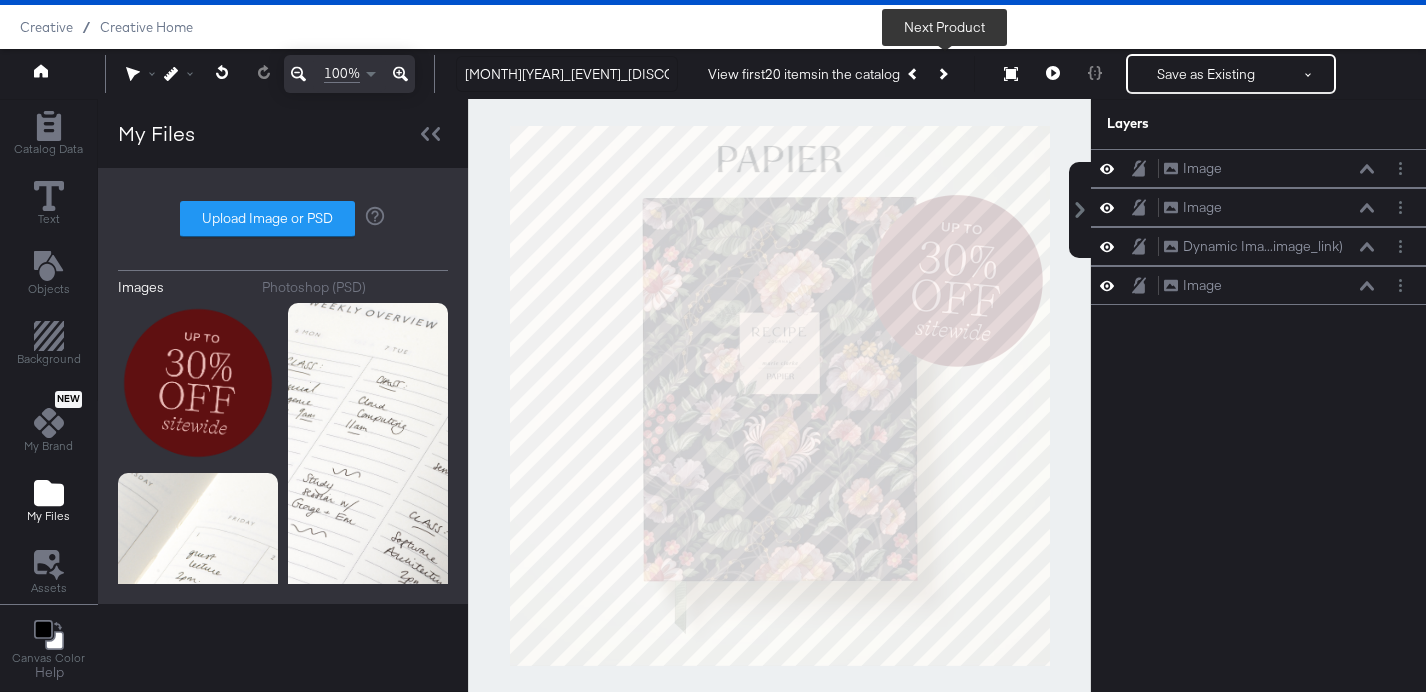 click at bounding box center (942, 73) 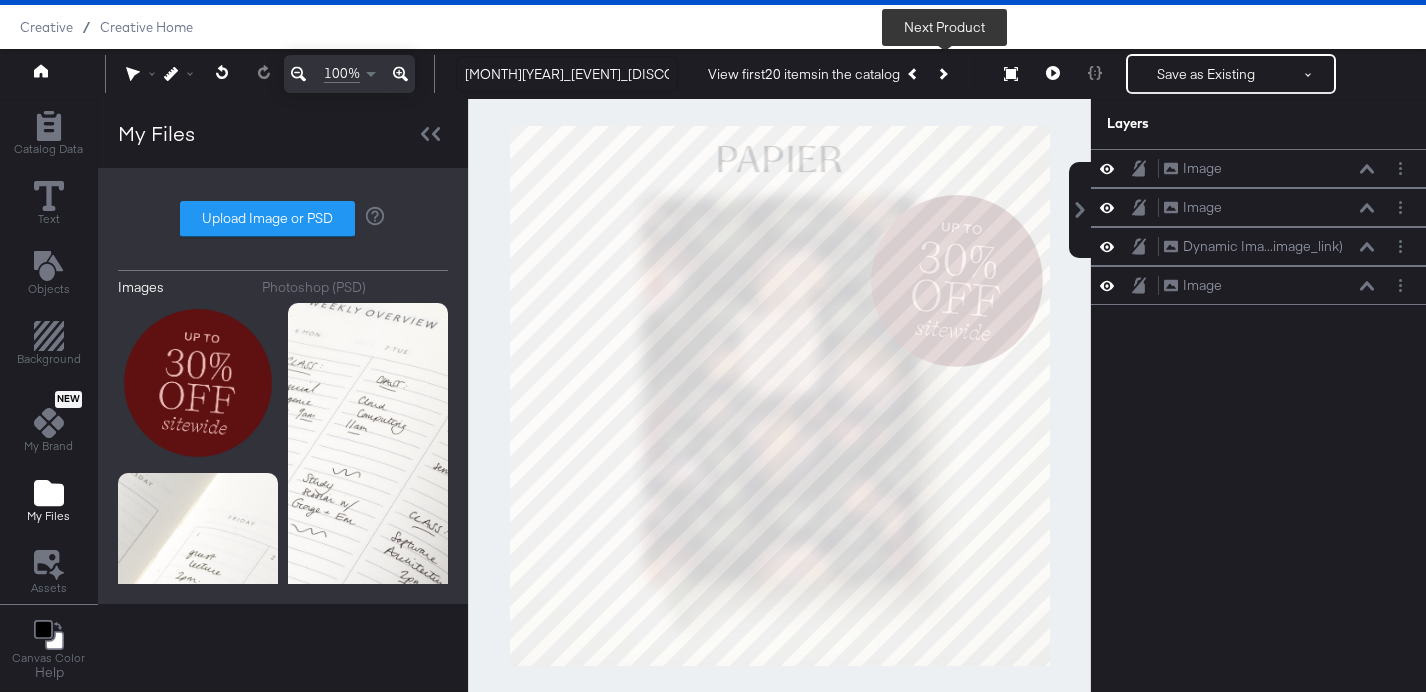 click at bounding box center (942, 73) 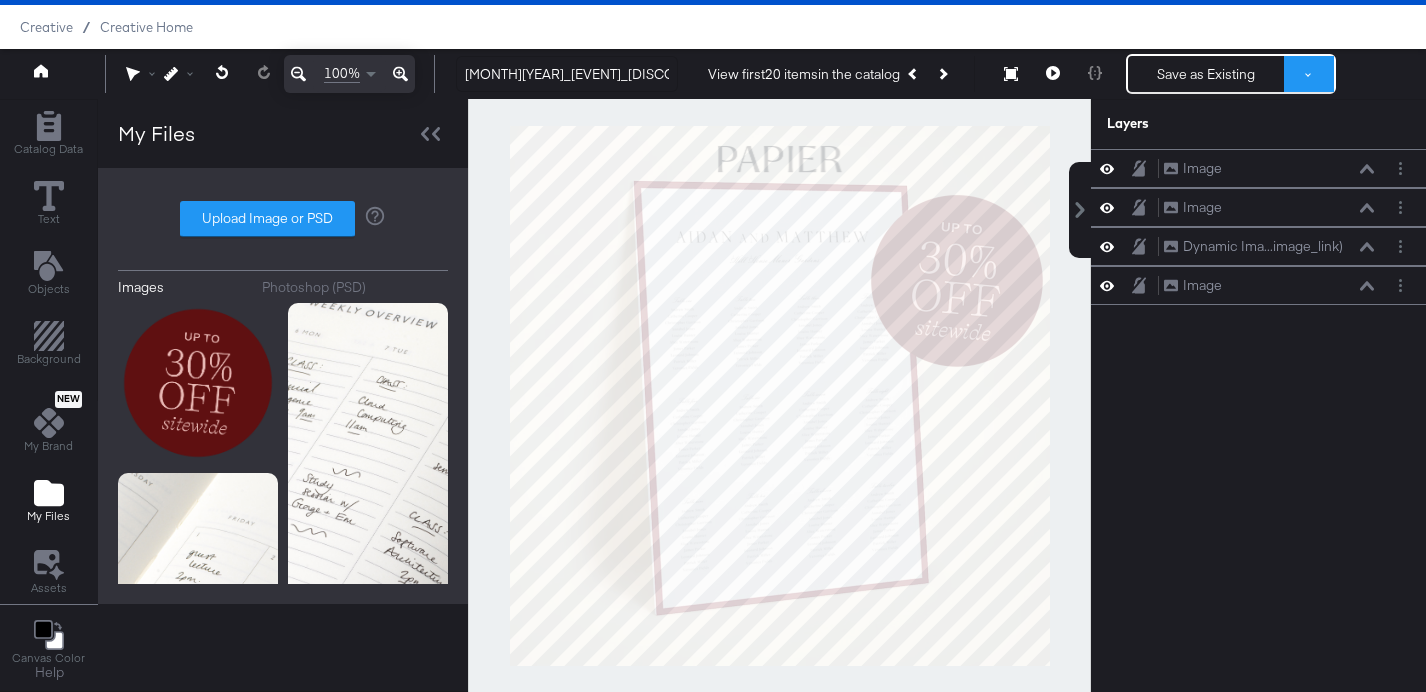 click at bounding box center [1309, 74] 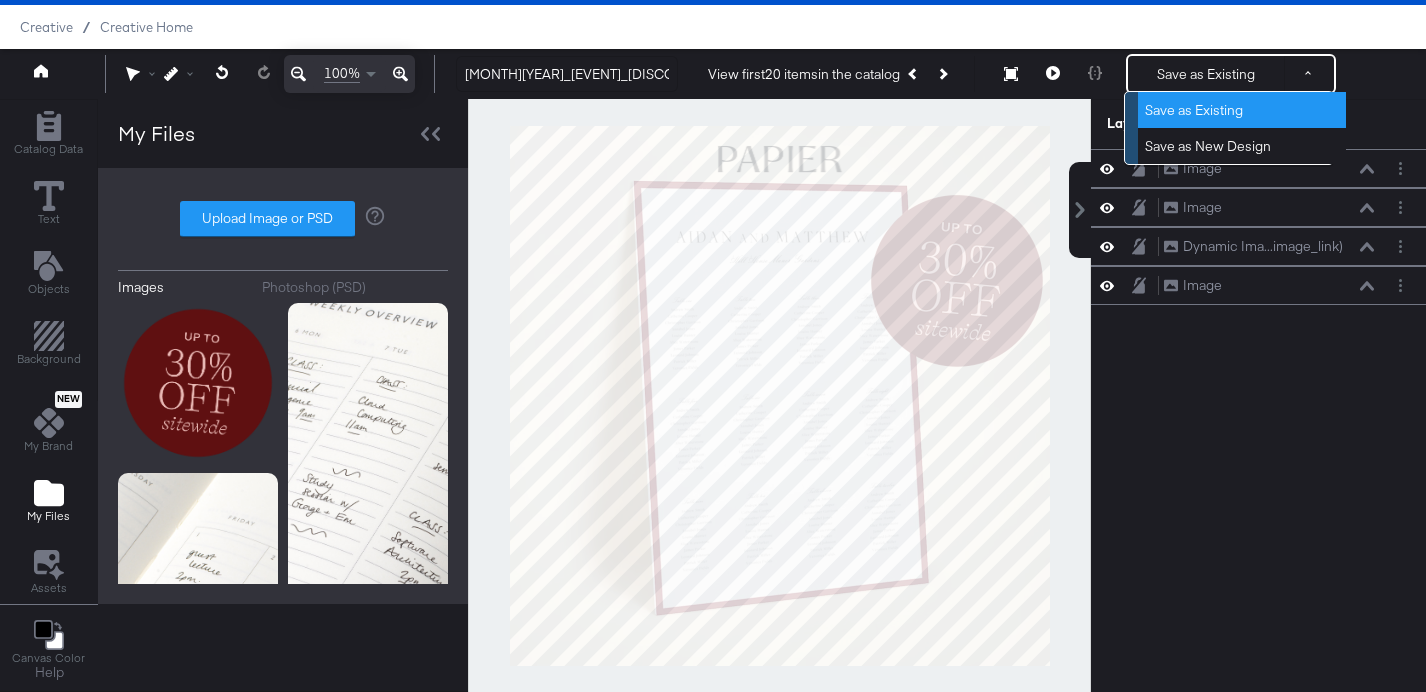 click on "Save as Existing" at bounding box center (1242, 110) 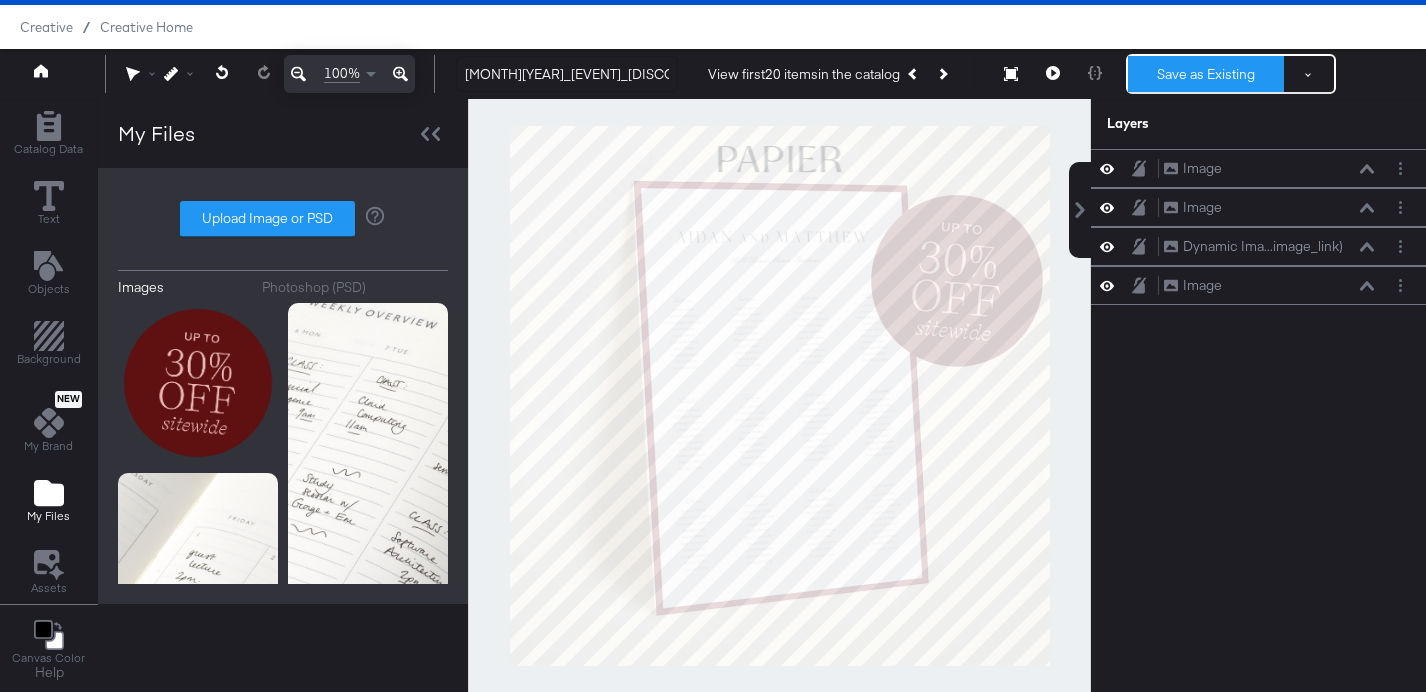 click on "Save as Existing" at bounding box center [1206, 74] 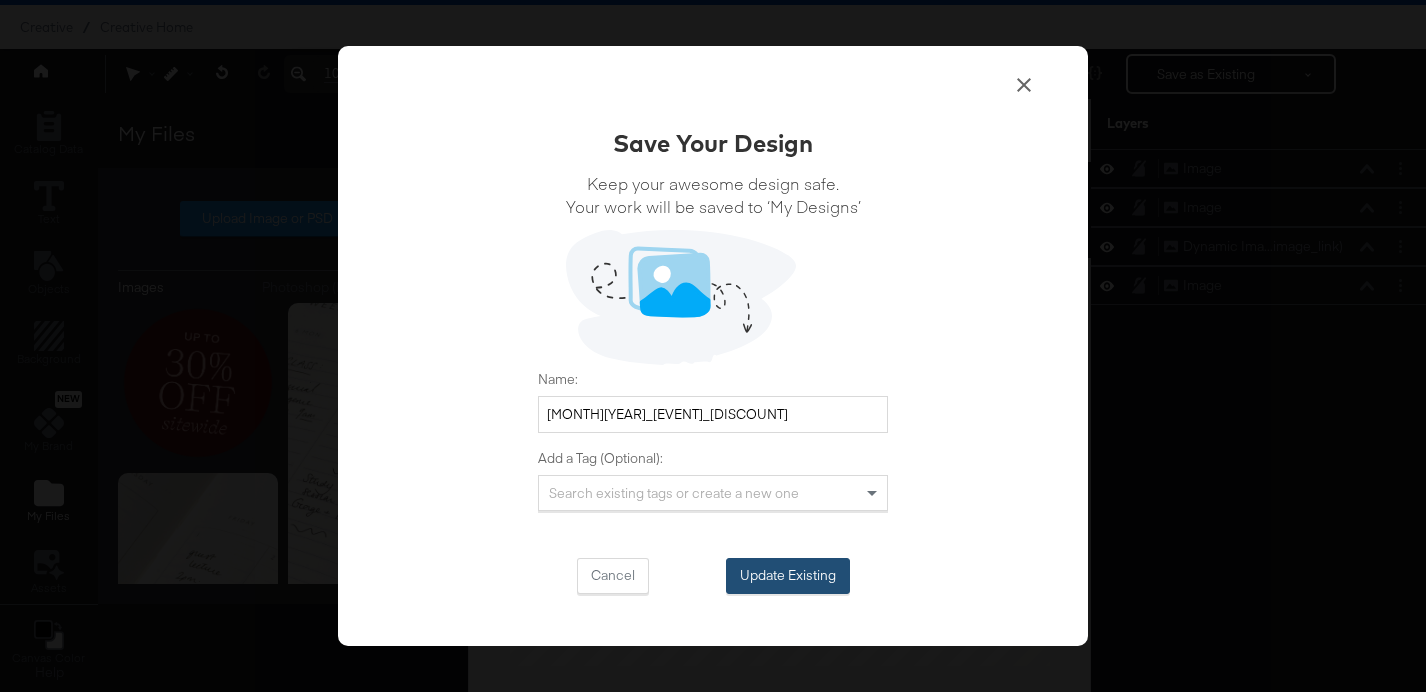 click on "Update Existing" at bounding box center (788, 576) 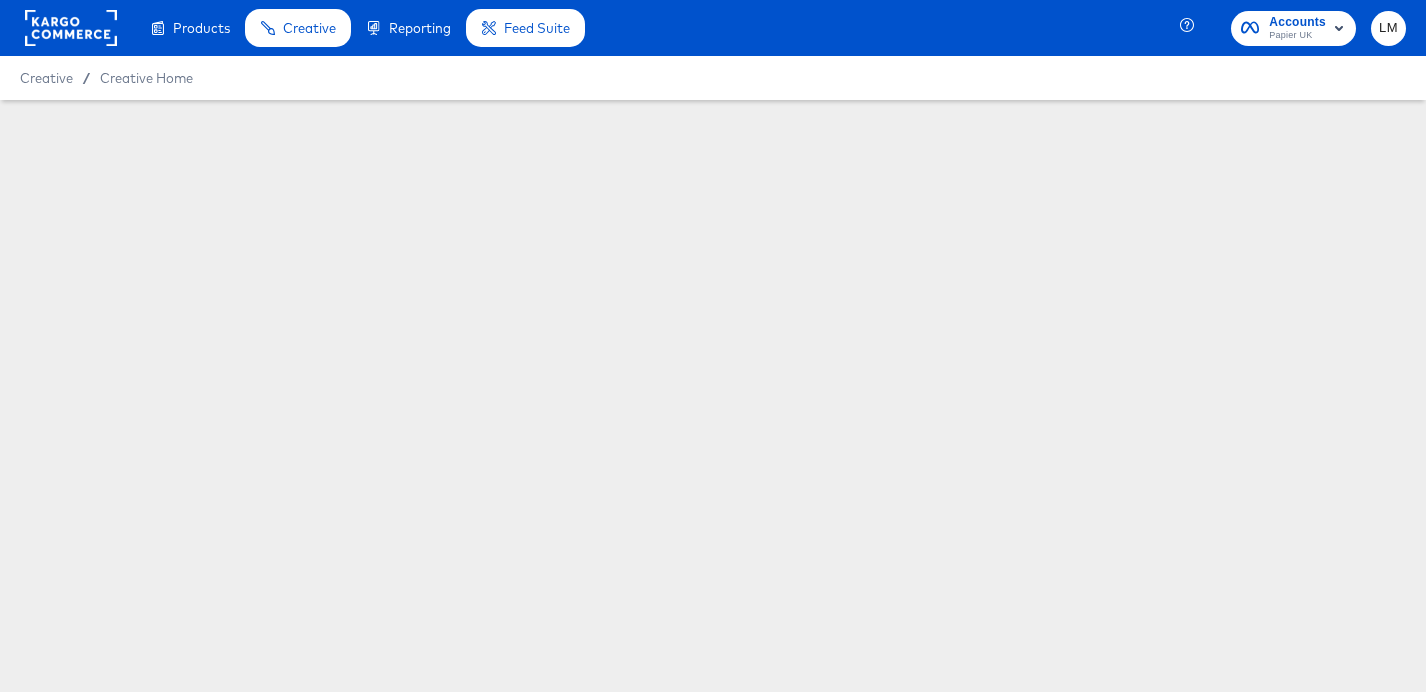scroll, scrollTop: 0, scrollLeft: 0, axis: both 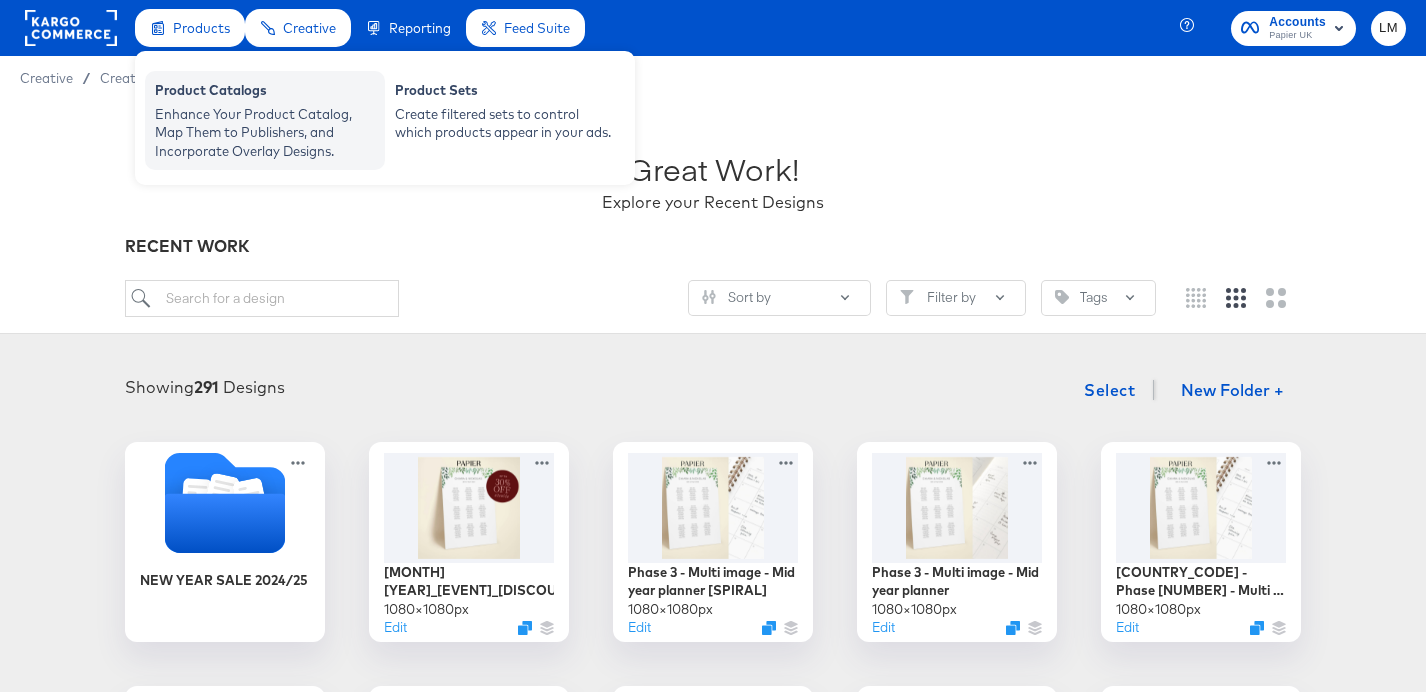 click on "Enhance Your Product Catalog, Map Them to Publishers, and Incorporate Overlay Designs." at bounding box center (265, 133) 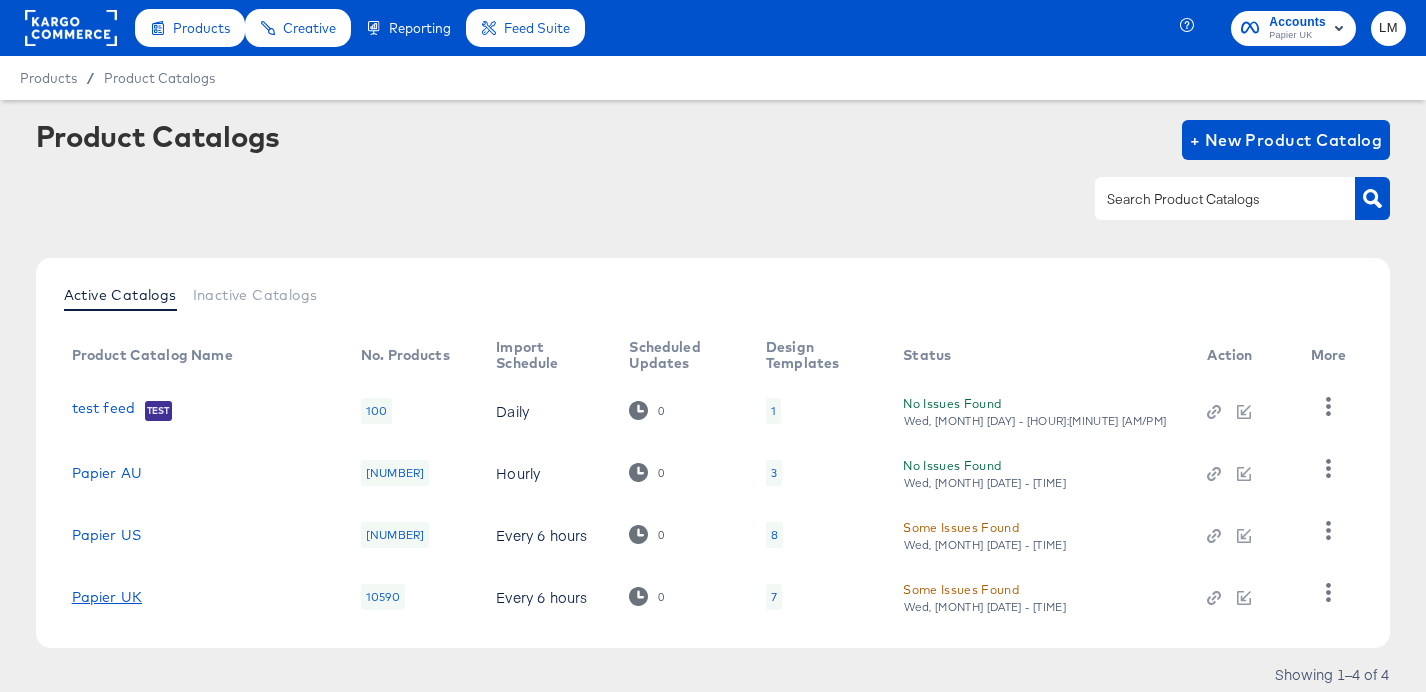 click on "Papier UK" at bounding box center [107, 597] 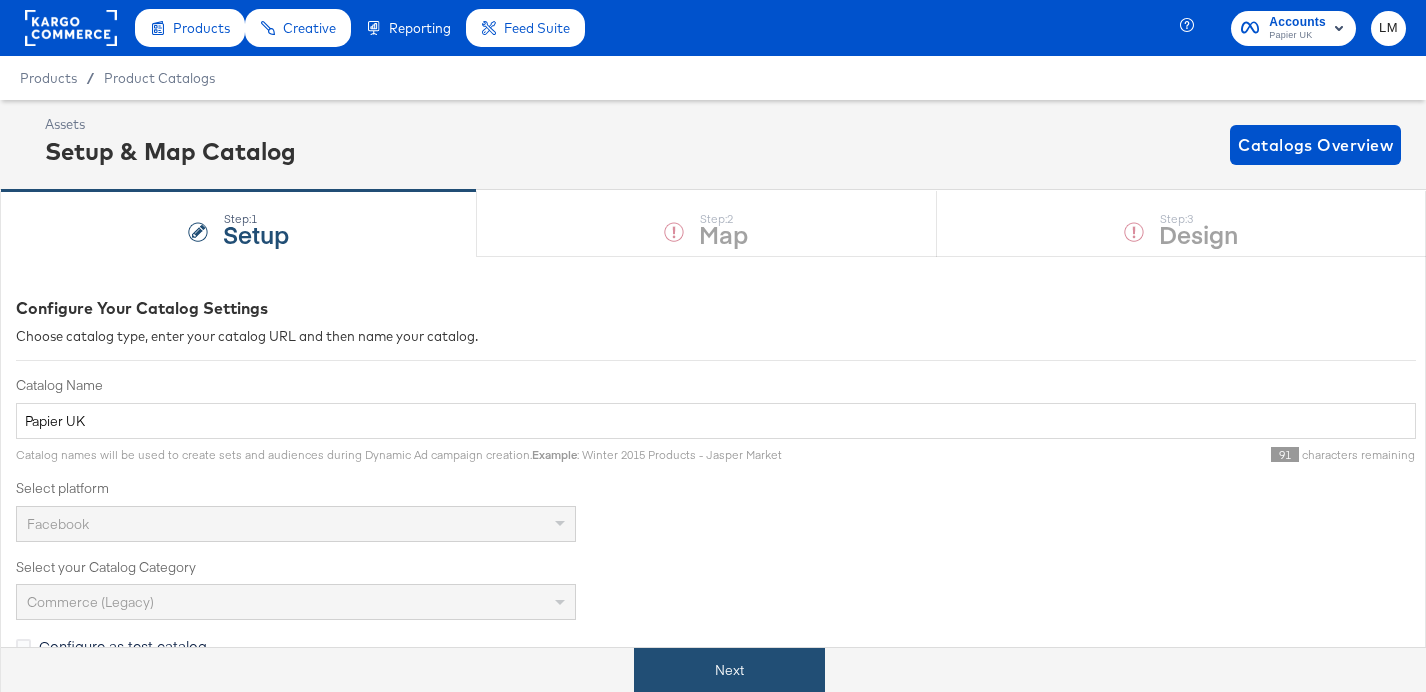 click on "Next" at bounding box center [729, 670] 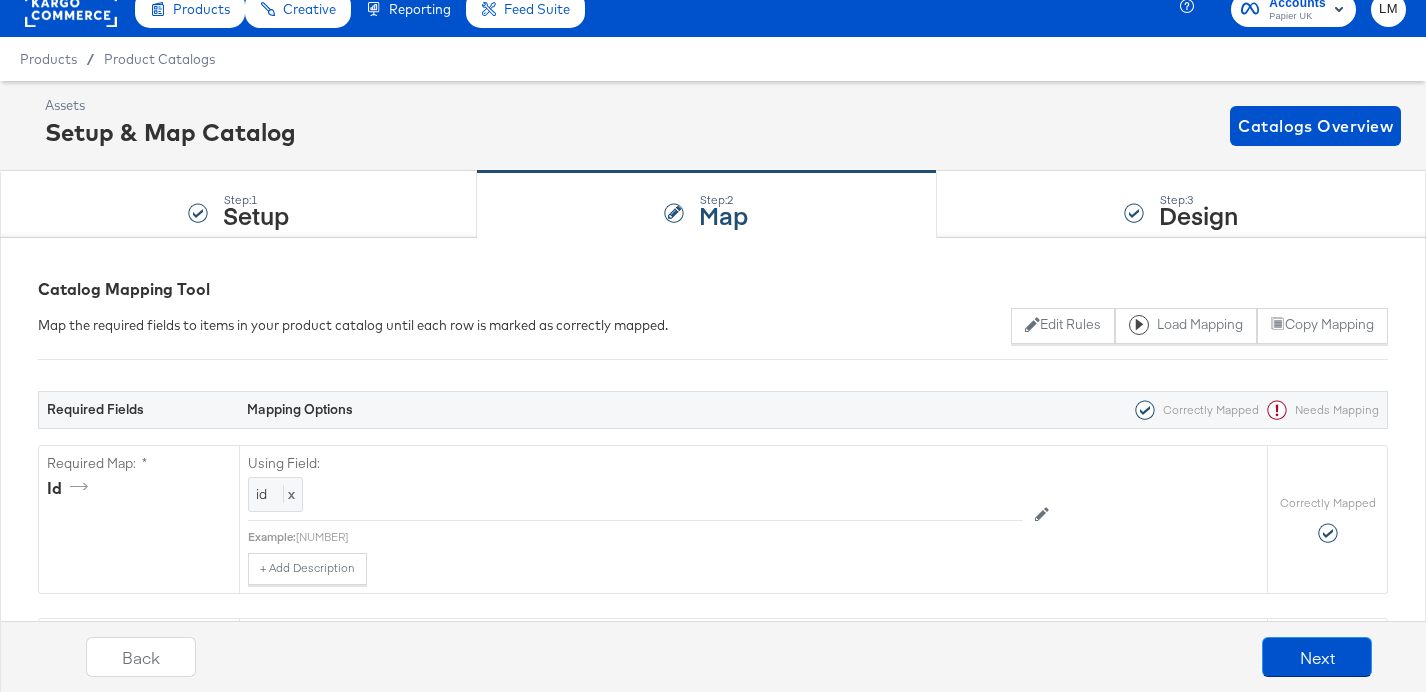 scroll, scrollTop: 17, scrollLeft: 0, axis: vertical 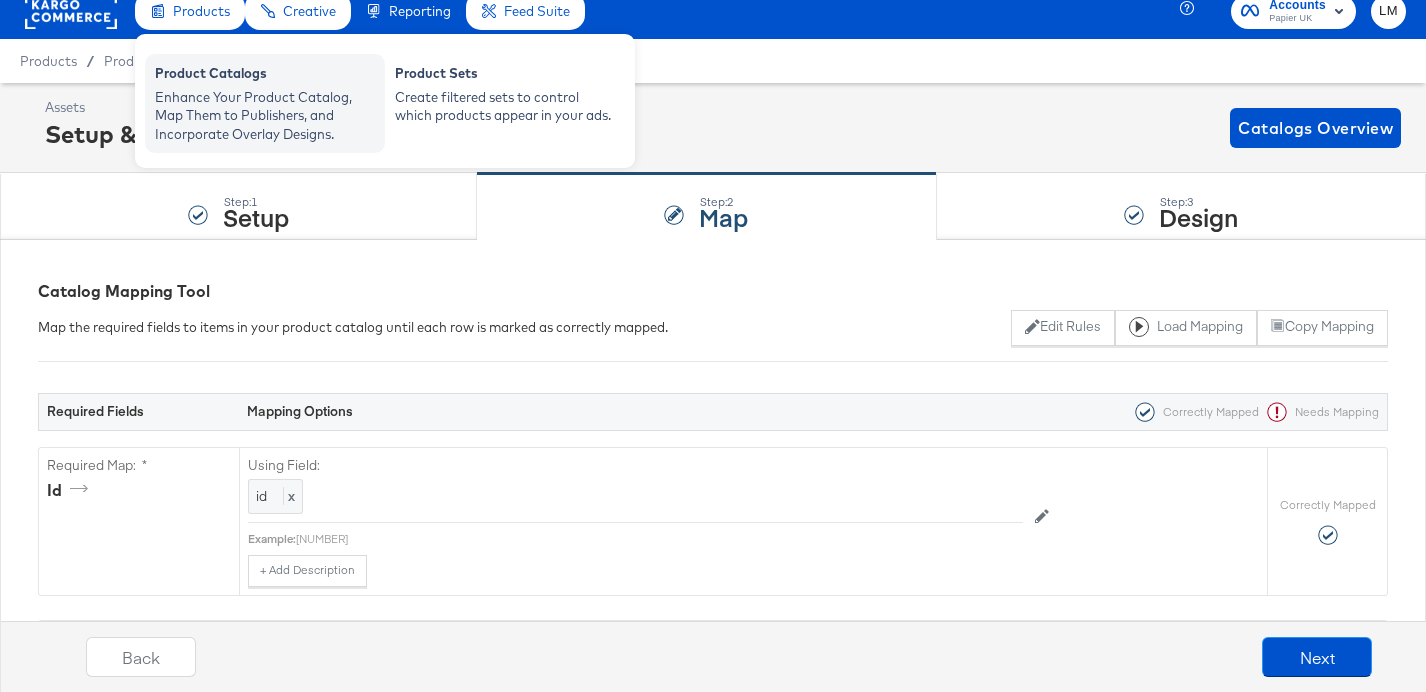 click on "Enhance Your Product Catalog, Map Them to Publishers, and Incorporate Overlay Designs." at bounding box center [265, 116] 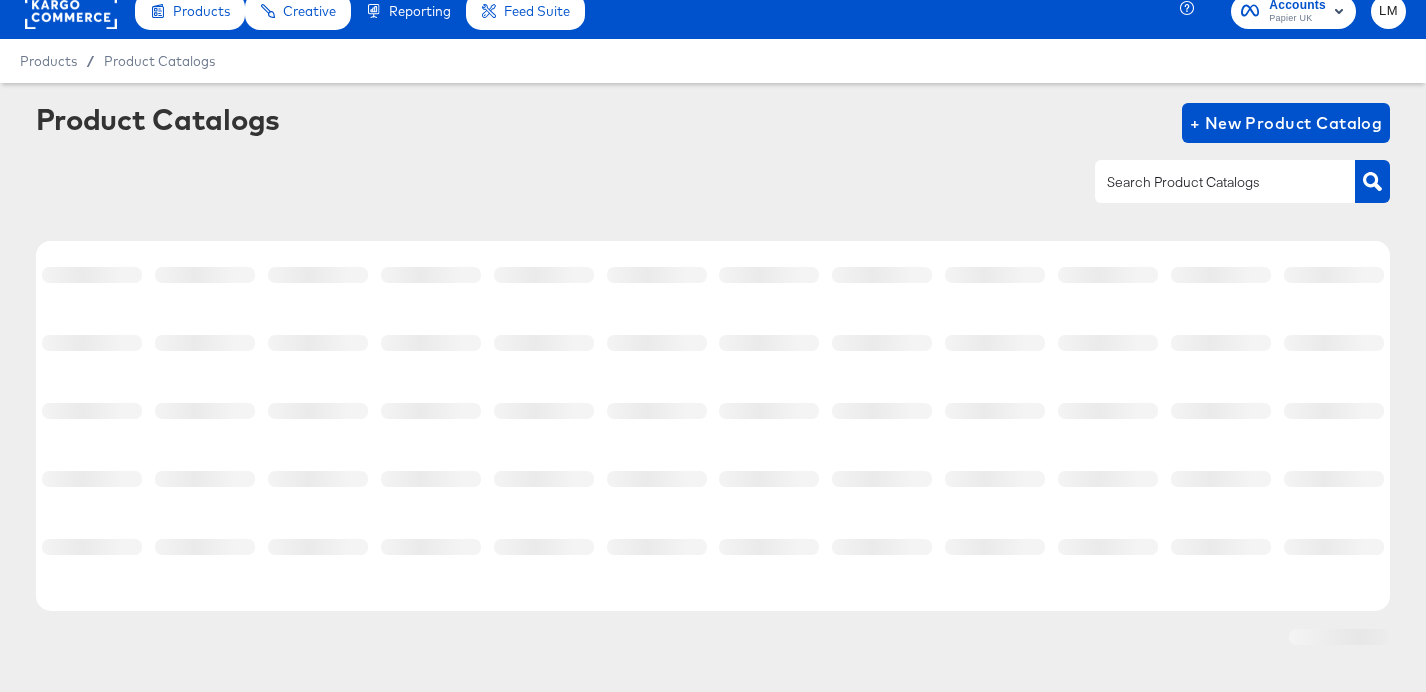 scroll, scrollTop: 0, scrollLeft: 0, axis: both 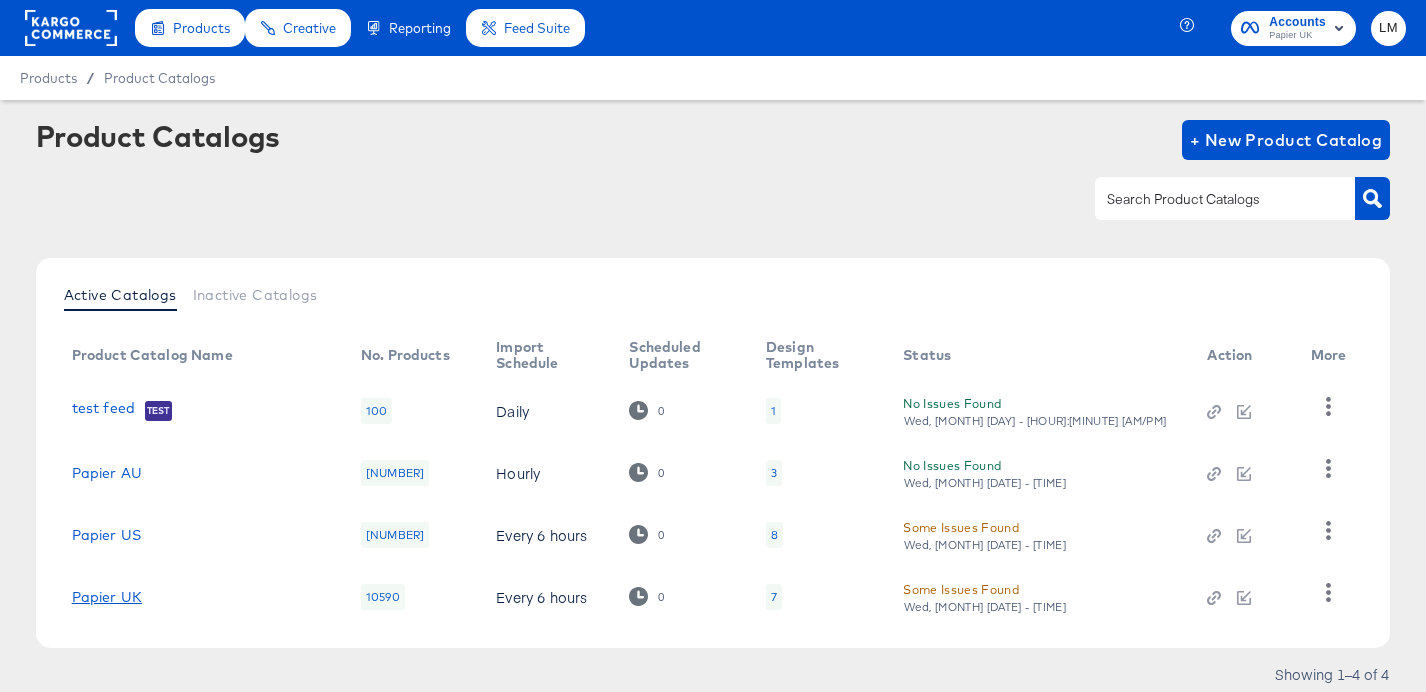 click on "Papier UK" at bounding box center [107, 597] 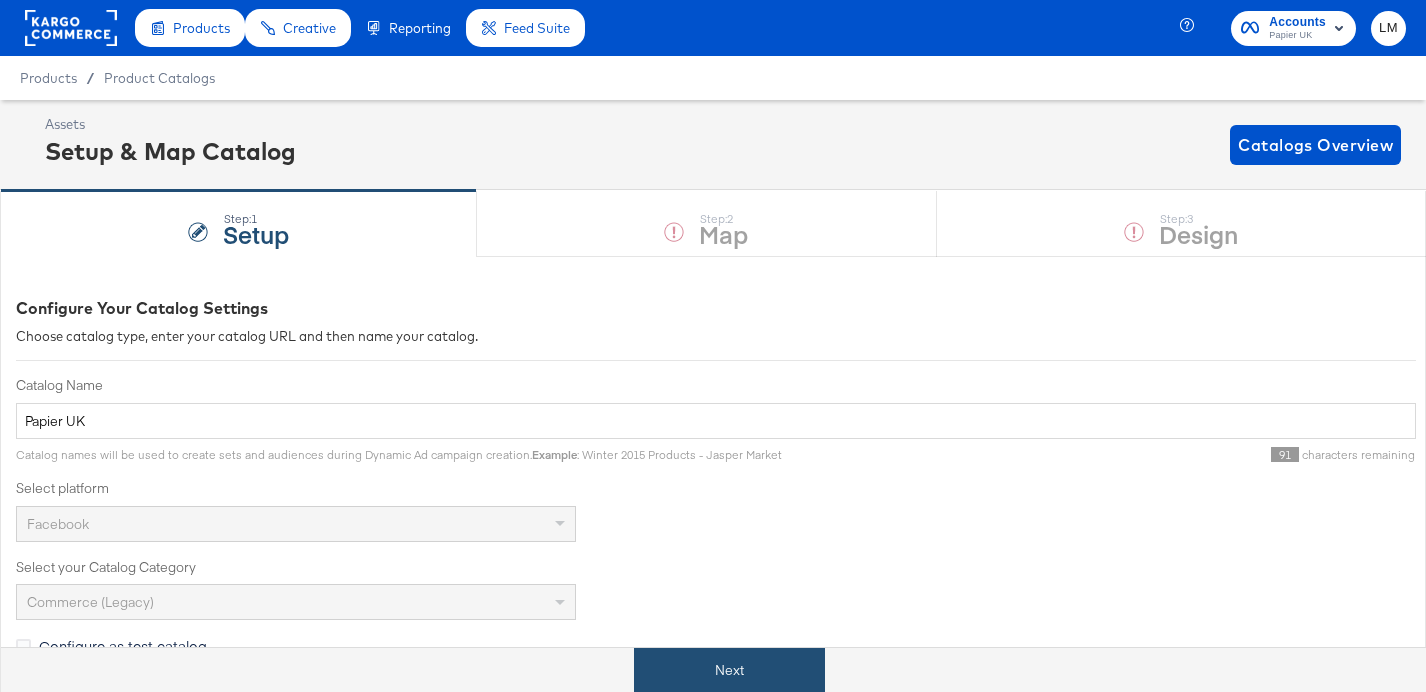 click on "Next" at bounding box center [729, 670] 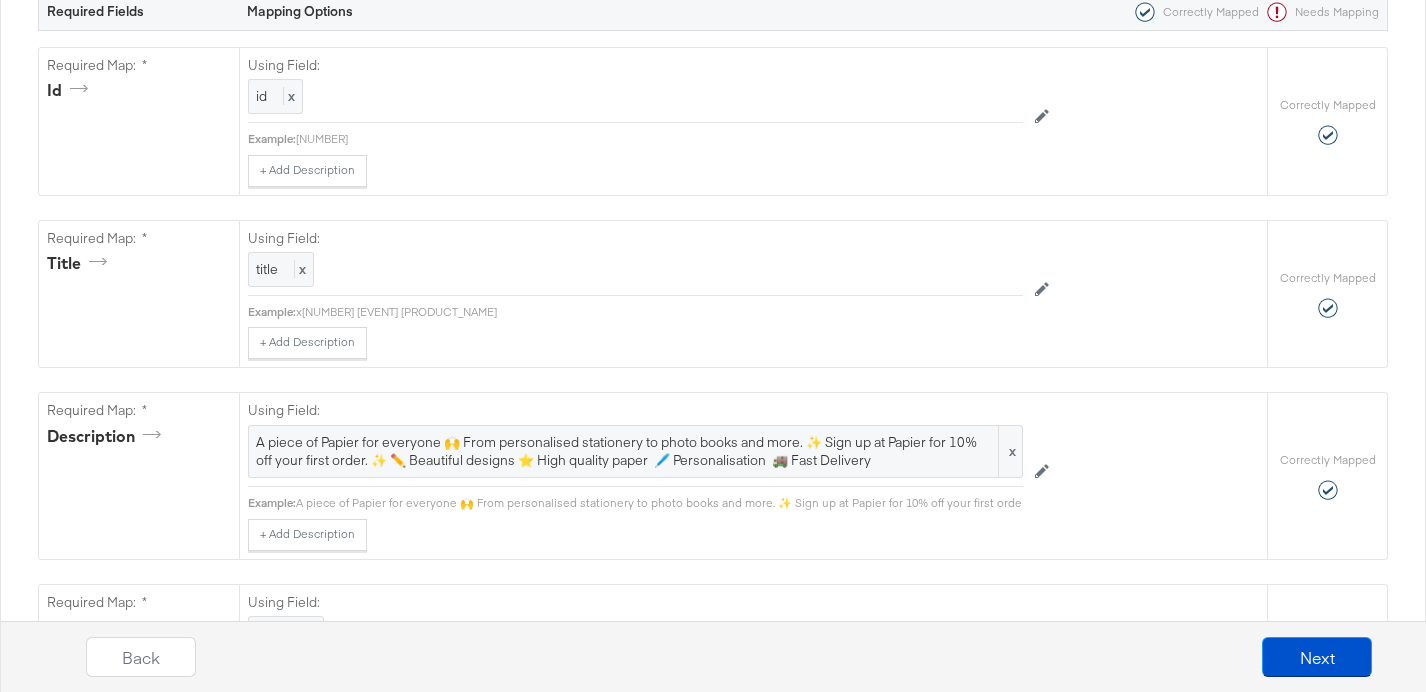 scroll, scrollTop: 481, scrollLeft: 0, axis: vertical 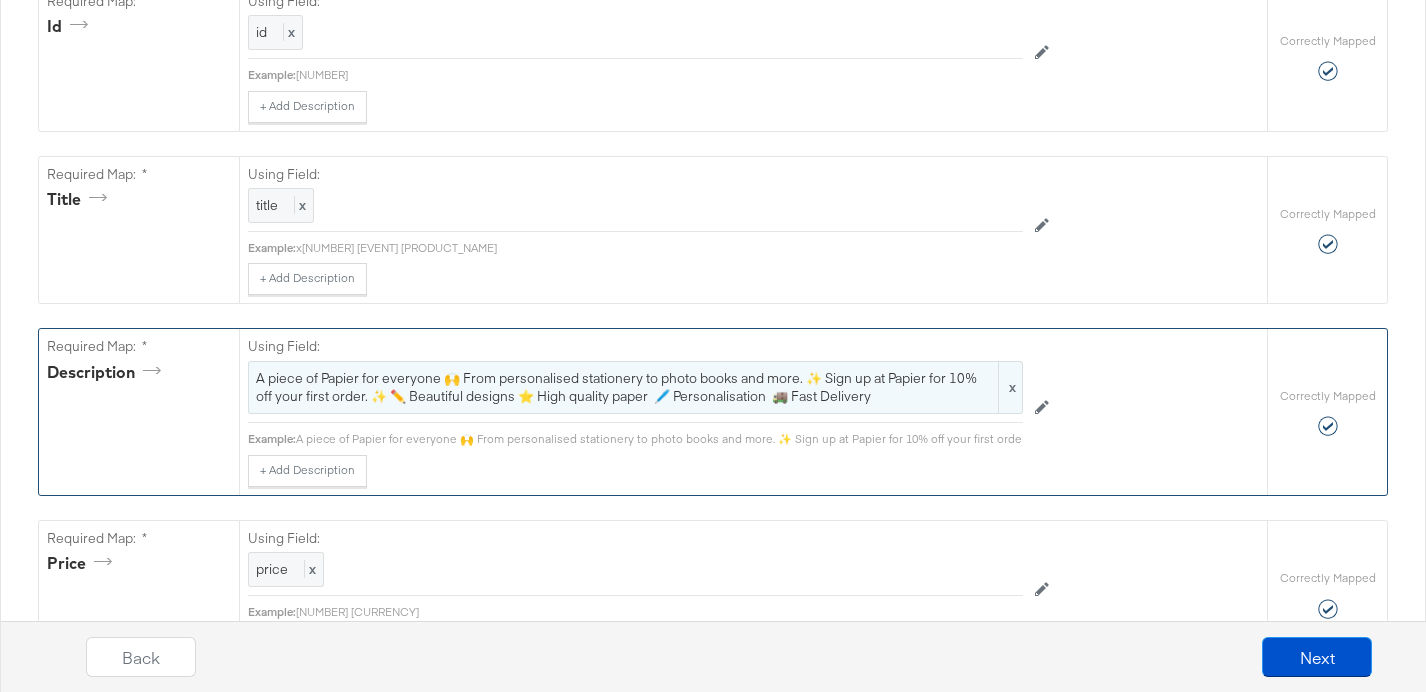 click on "A piece of Papier for everyone 🙌 From personalised stationery to photo books and more.⁣ ⁣⁣✨ Sign up at Papier for 10% off your first order. ⁣⁣✨
✏️ Beautiful designs
⭐ High quality paper ⁣⁣
🖊️ Personalisation ⁣⁣
🚚 Fast Delivery" at bounding box center (635, 387) 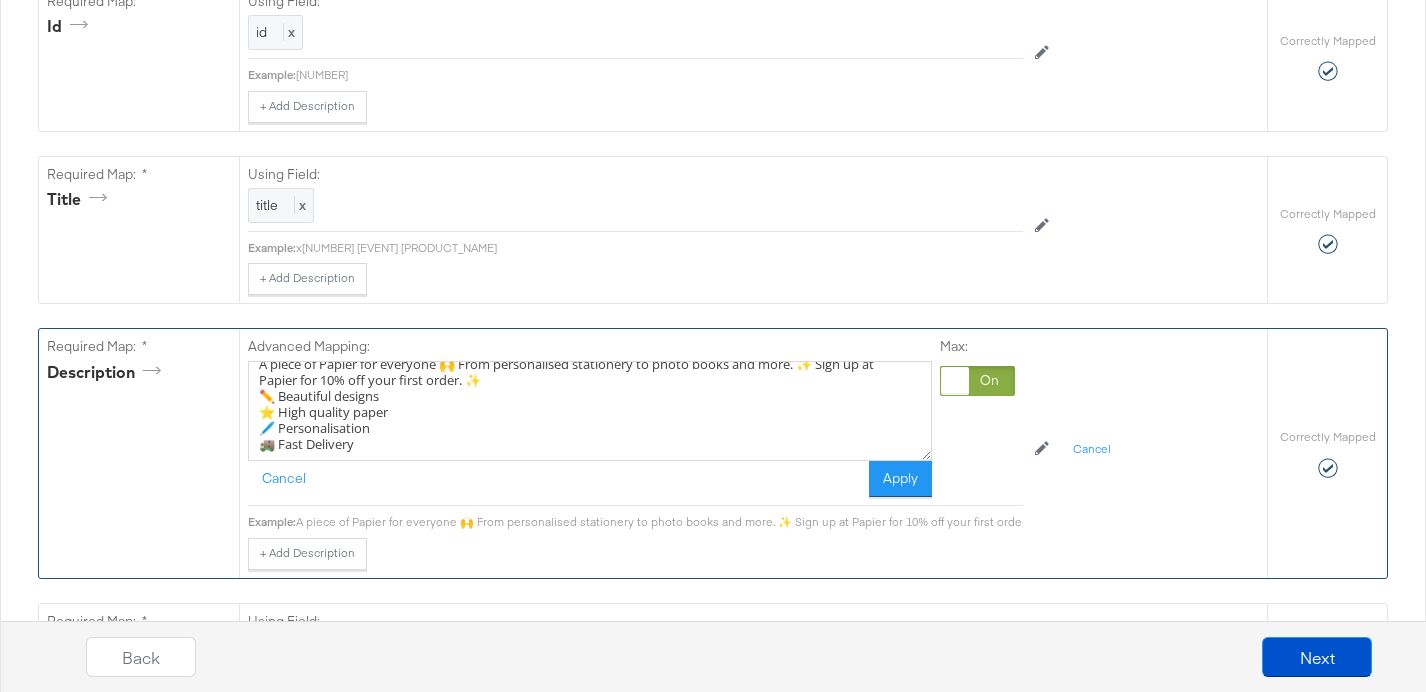 scroll, scrollTop: 0, scrollLeft: 0, axis: both 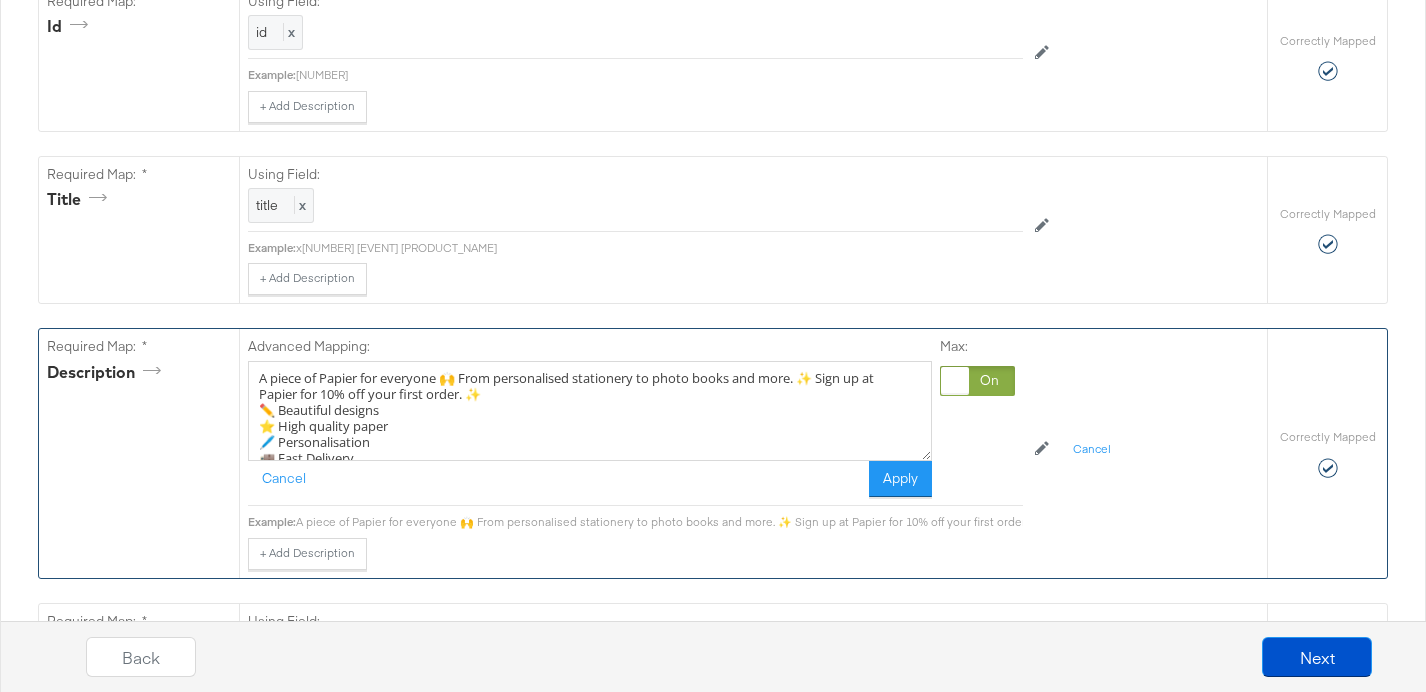 click on "A piece of Papier for everyone 🙌 From personalised stationery to photo books and more.⁣ ⁣⁣✨ Sign up at Papier for 10% off your first order. ⁣⁣✨
✏️ Beautiful designs
⭐ High quality paper ⁣⁣
🖊️ Personalisation ⁣⁣
🚚 Fast Delivery" at bounding box center (590, 411) 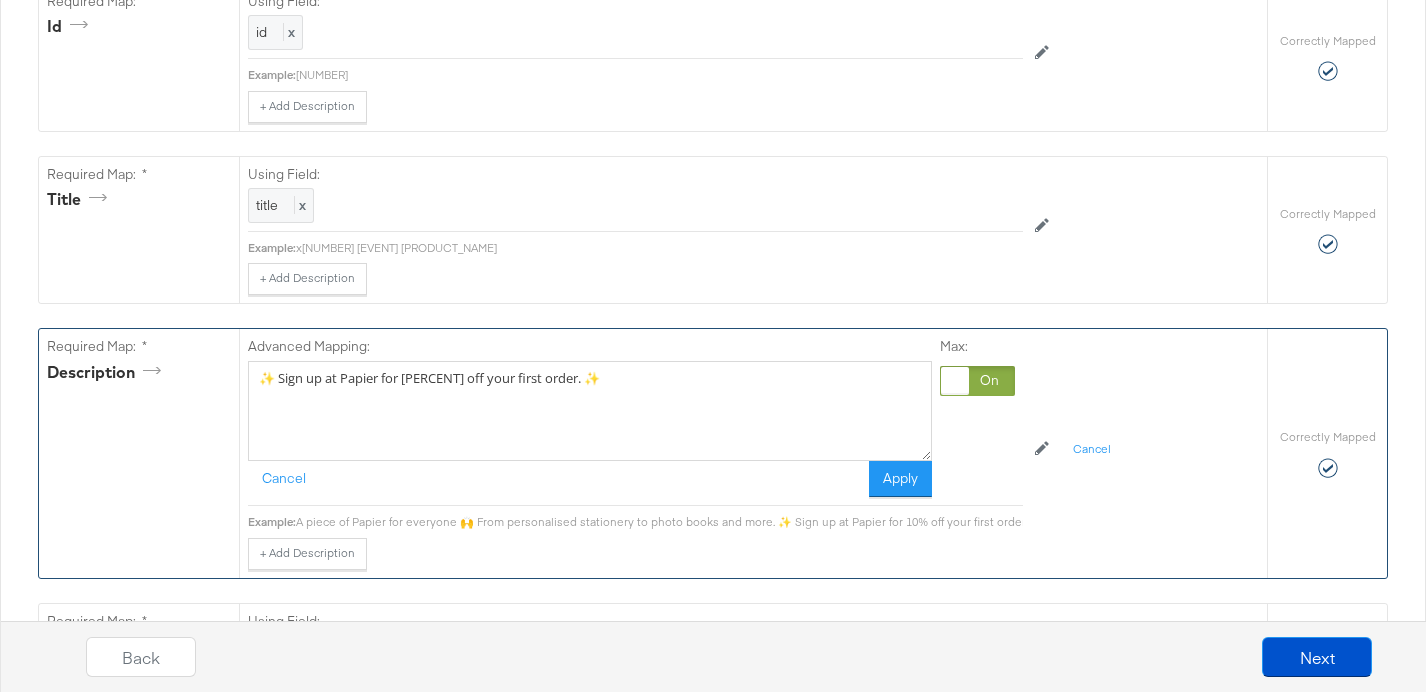 drag, startPoint x: 595, startPoint y: 392, endPoint x: 253, endPoint y: 396, distance: 342.02338 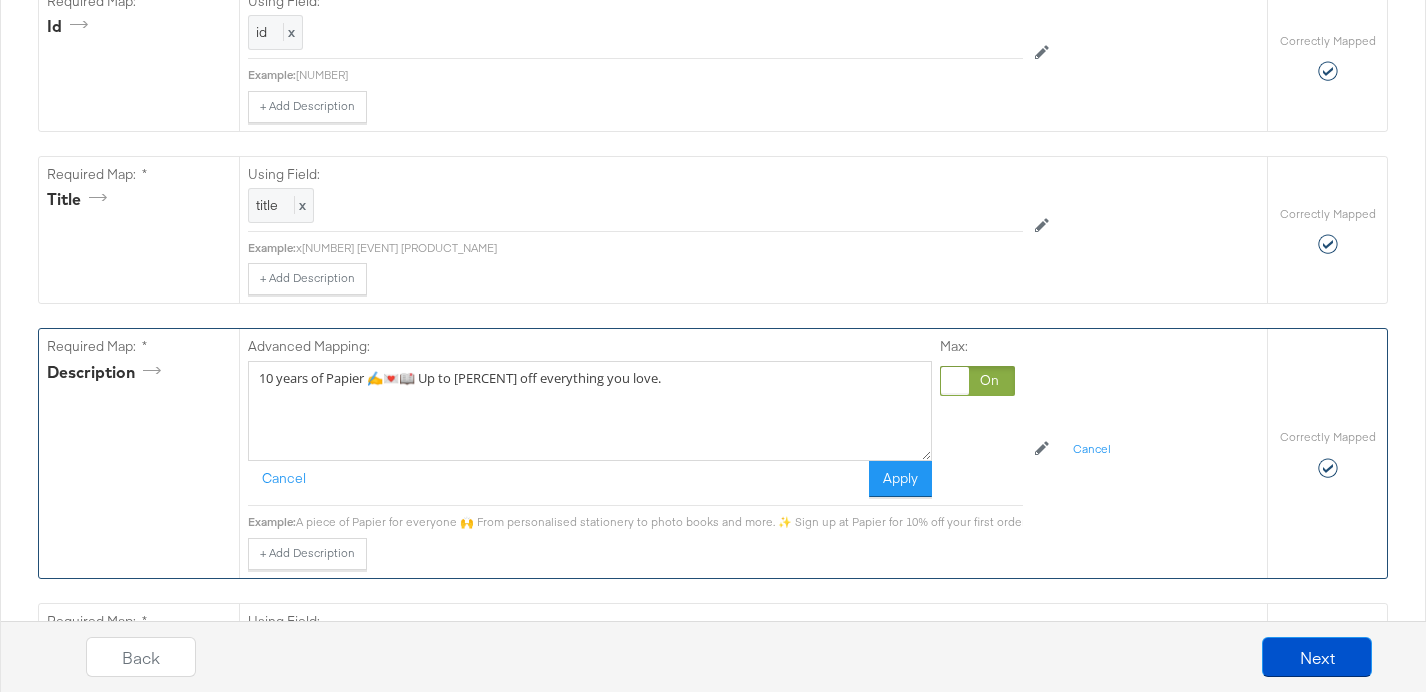 click on "10 years of Papier ✍️💌📖 Up to [PERCENT] off everything you love." at bounding box center [590, 411] 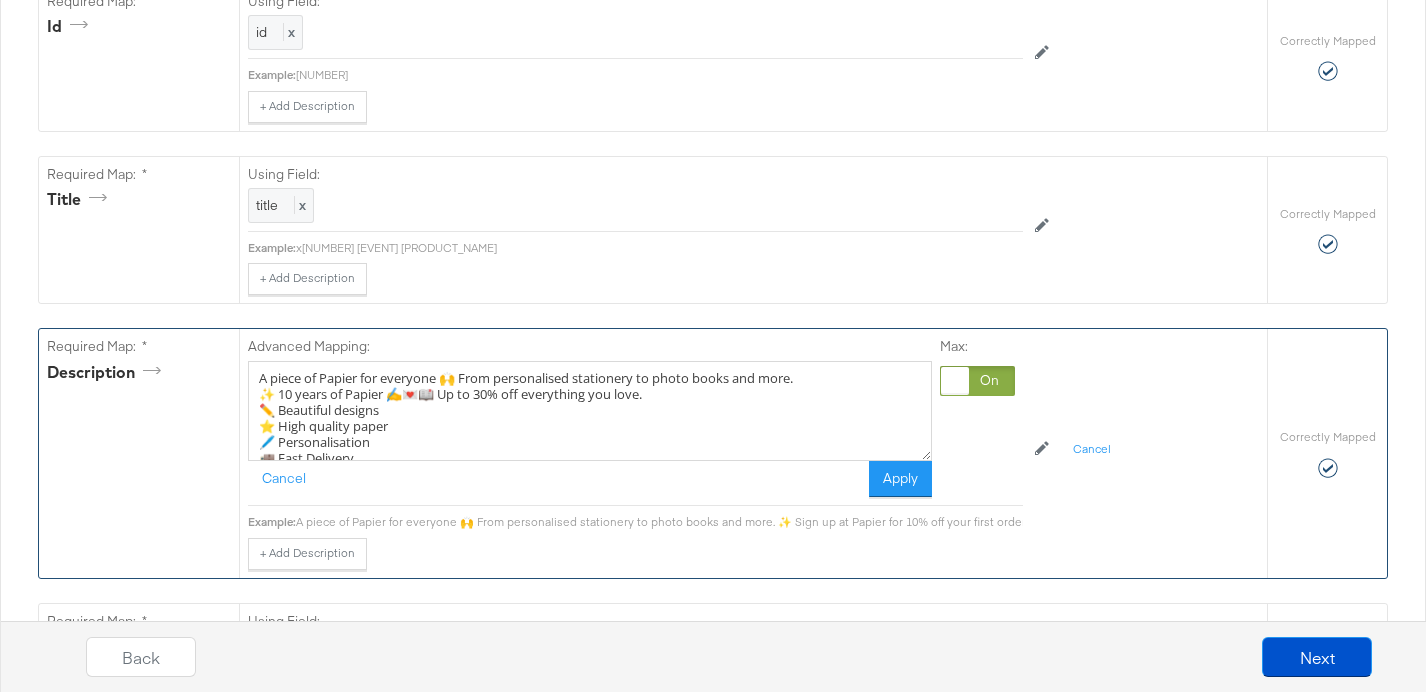 click on "A piece of Papier for everyone 🙌 From personalised stationery to photo books and more.⁣ ⁣⁣
✨ 10 years of Papier ✍️💌📖 Up to 30% off everything you love.
✏️ Beautiful designs
⭐ High quality paper ⁣⁣
🖊️ Personalisation ⁣⁣
🚚 Fast Delivery" at bounding box center [590, 411] 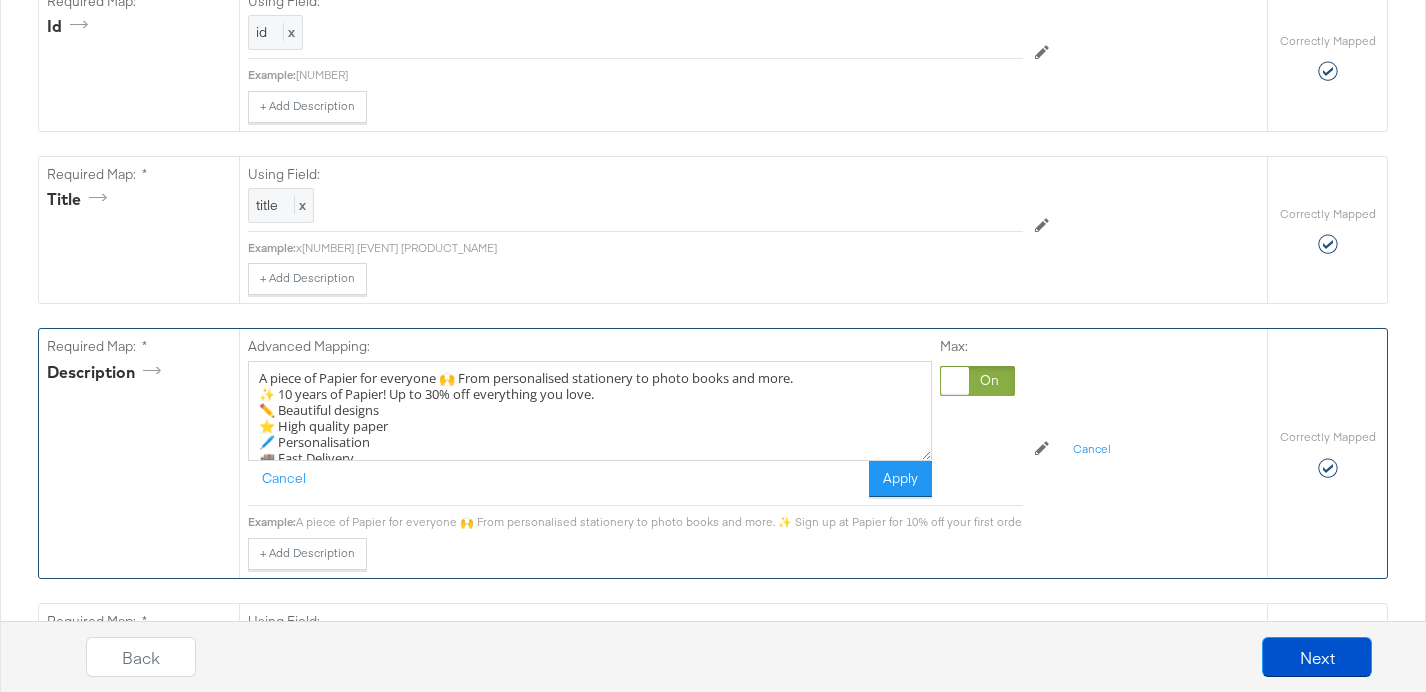 click on "A piece of Papier for everyone 🙌 From personalised stationery to photo books and more.⁣ ⁣⁣
✨ 10 years of Papier! Up to 30% off everything you love.
✏️ Beautiful designs
⭐ High quality paper ⁣⁣
🖊️ Personalisation ⁣⁣
🚚 Fast Delivery" at bounding box center (590, 411) 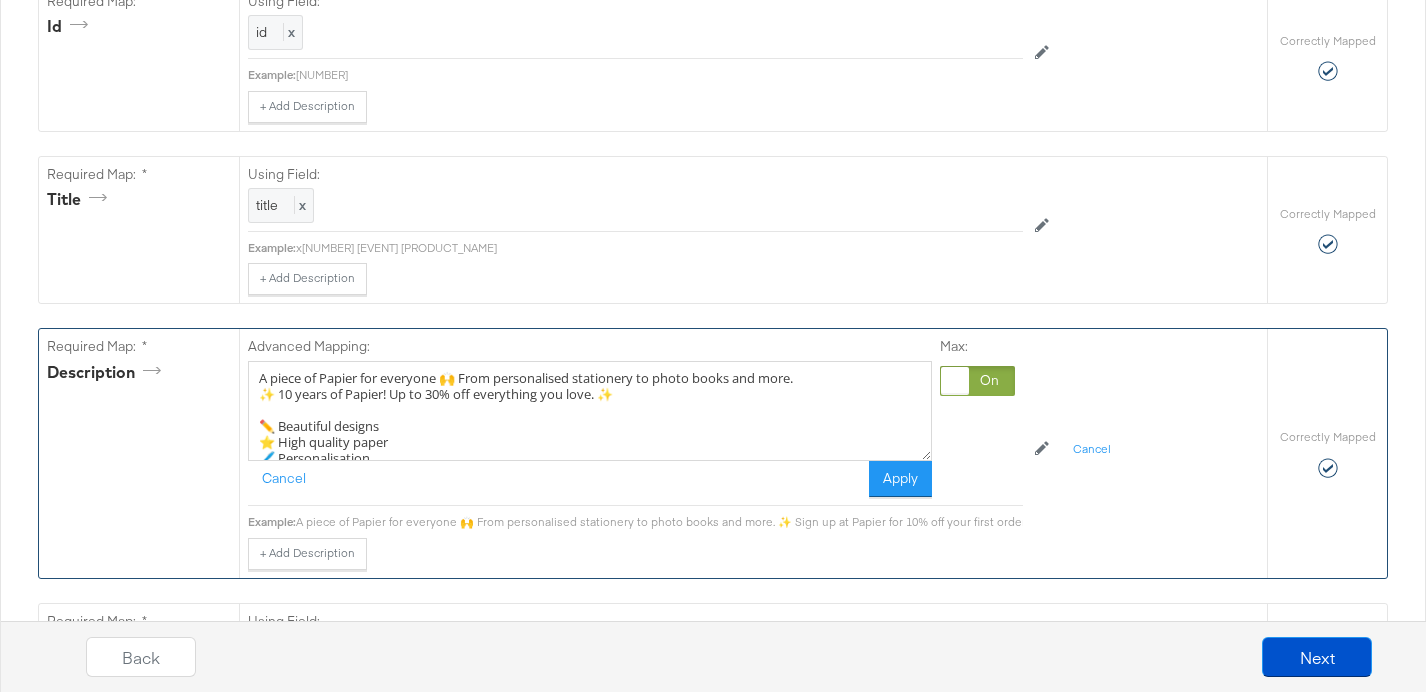 scroll, scrollTop: 46, scrollLeft: 0, axis: vertical 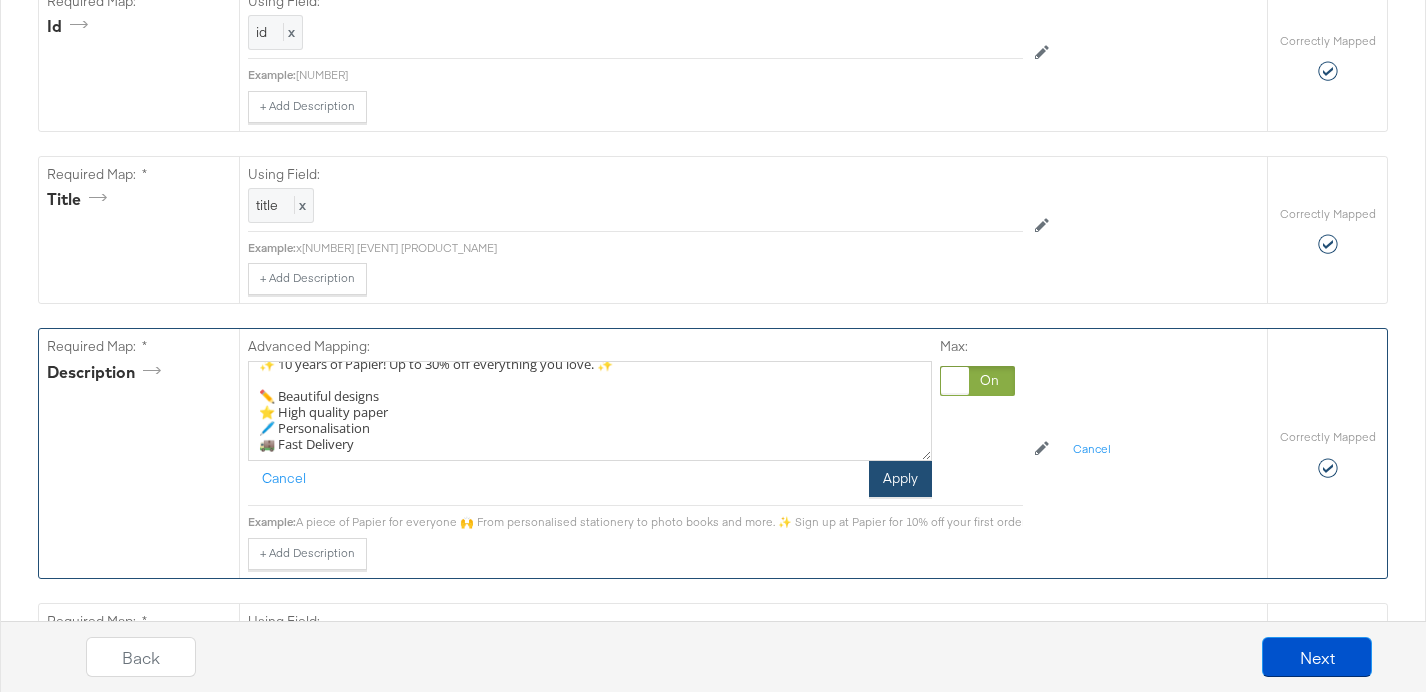 type on "A piece of Papier for everyone 🙌 From personalised stationery to photo books and more.⁣ ⁣⁣
✨ 10 years of Papier! Up to 30% off everything you love. ✨
✏️ Beautiful designs
⭐ High quality paper ⁣⁣
🖊️ Personalisation ⁣⁣
🚚 Fast Delivery" 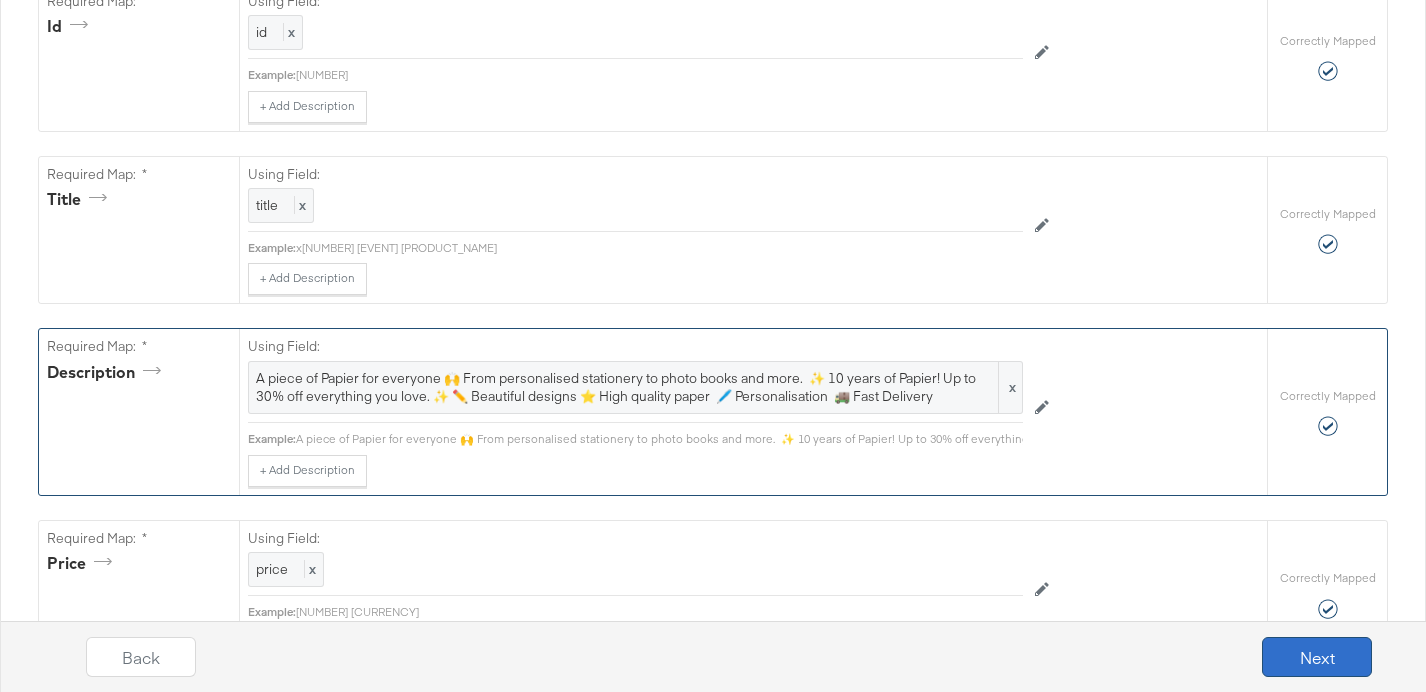 click on "Next" at bounding box center (1317, 657) 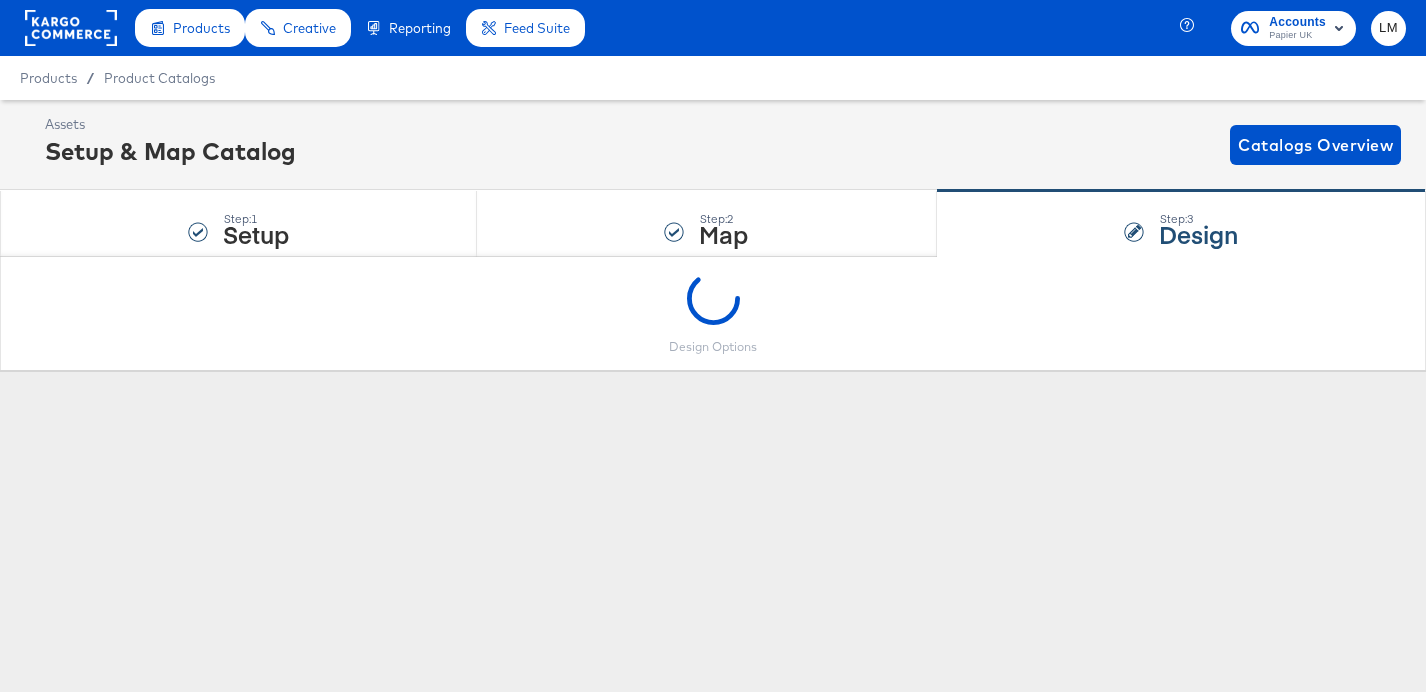 scroll, scrollTop: 0, scrollLeft: 0, axis: both 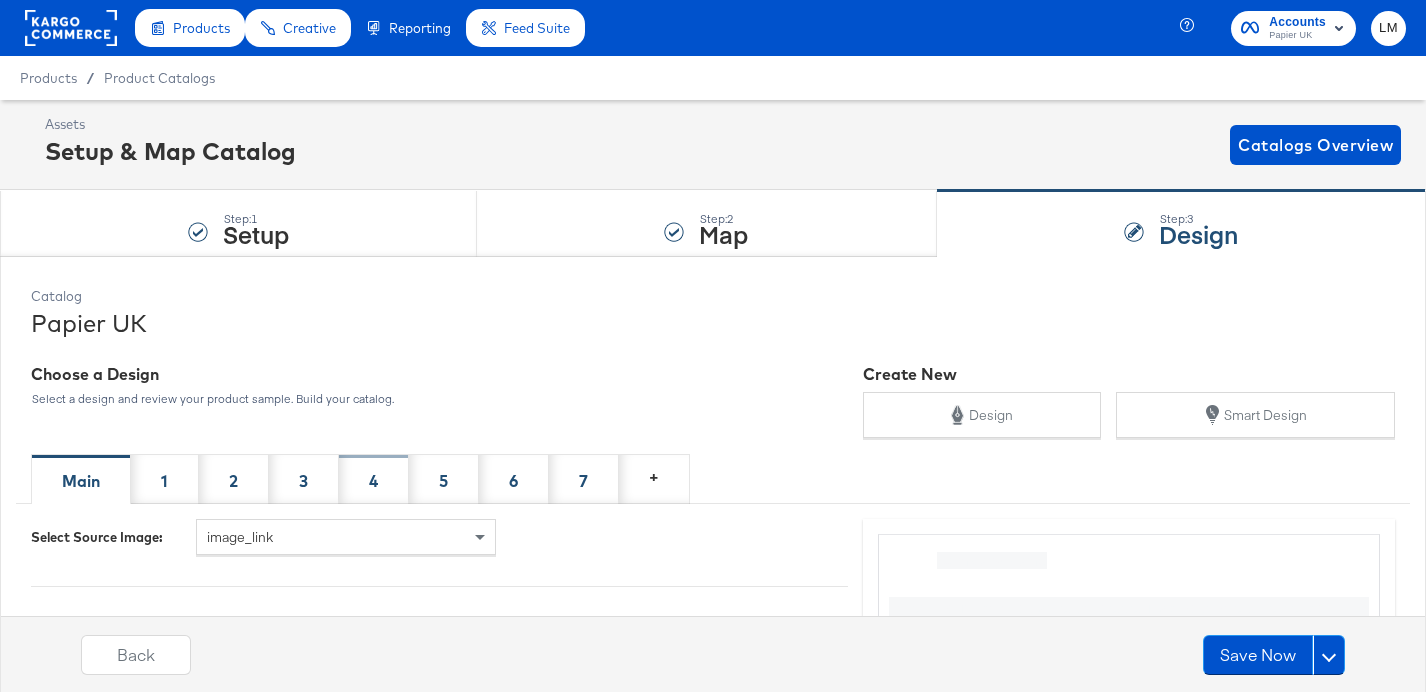 click on "4" at bounding box center [374, 479] 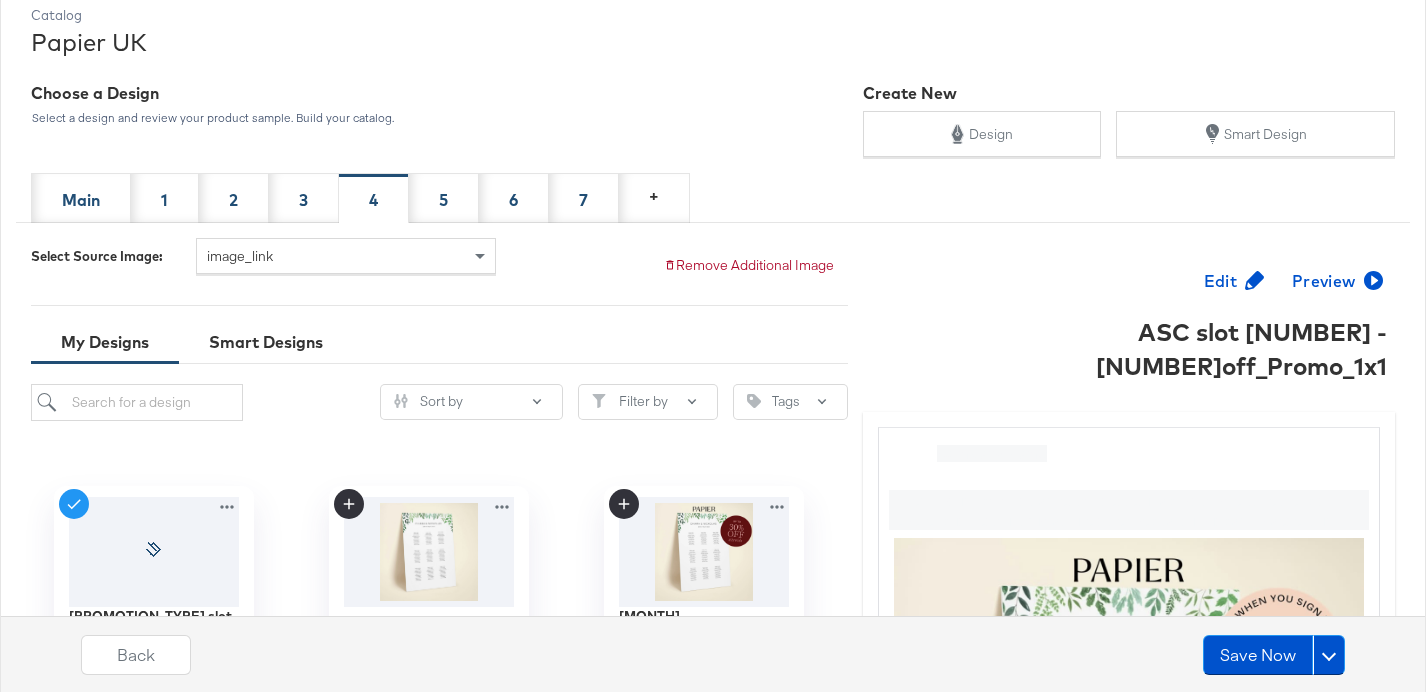 scroll, scrollTop: 283, scrollLeft: 0, axis: vertical 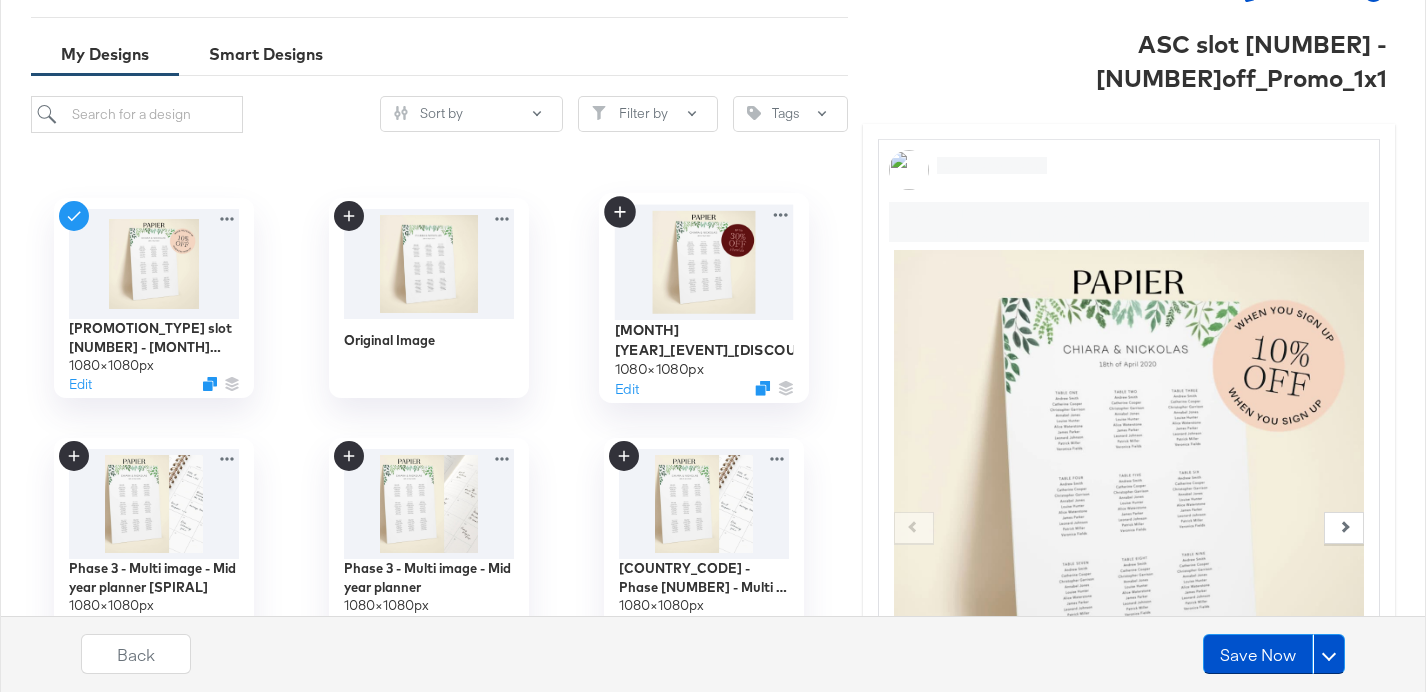 click 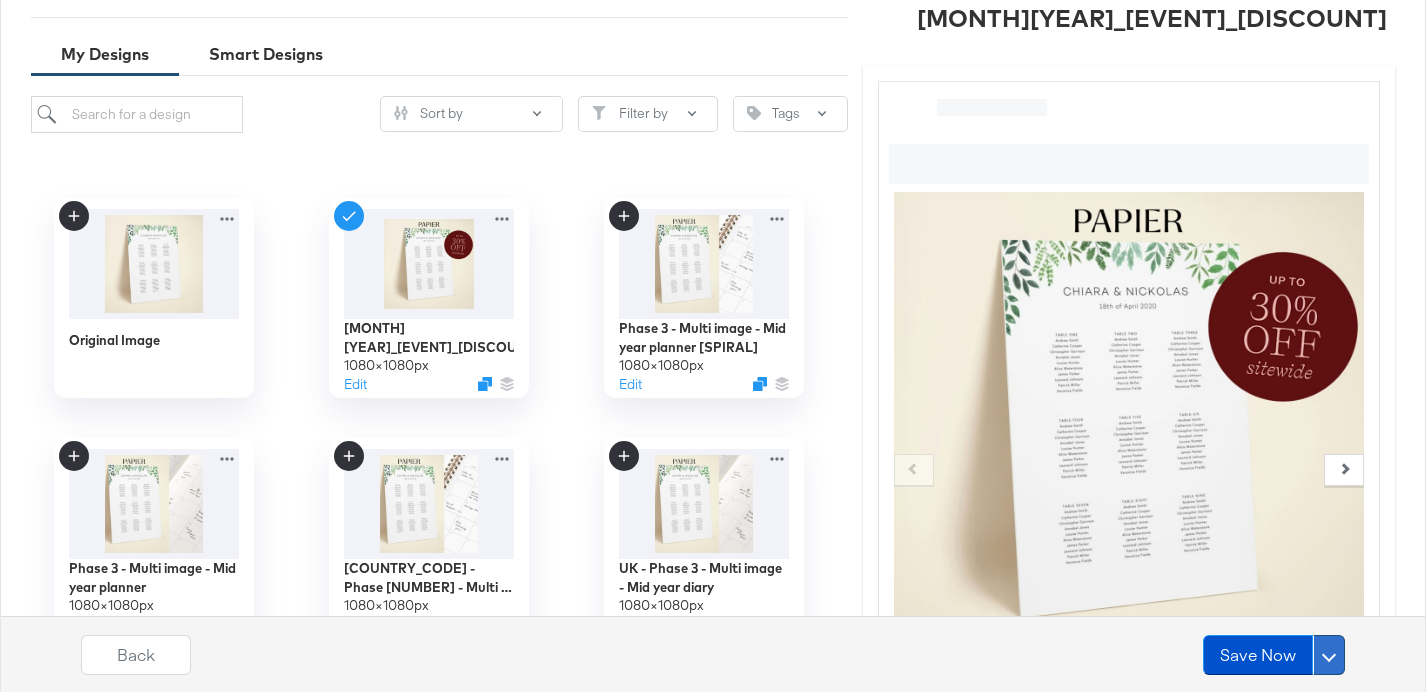 click at bounding box center (1329, 655) 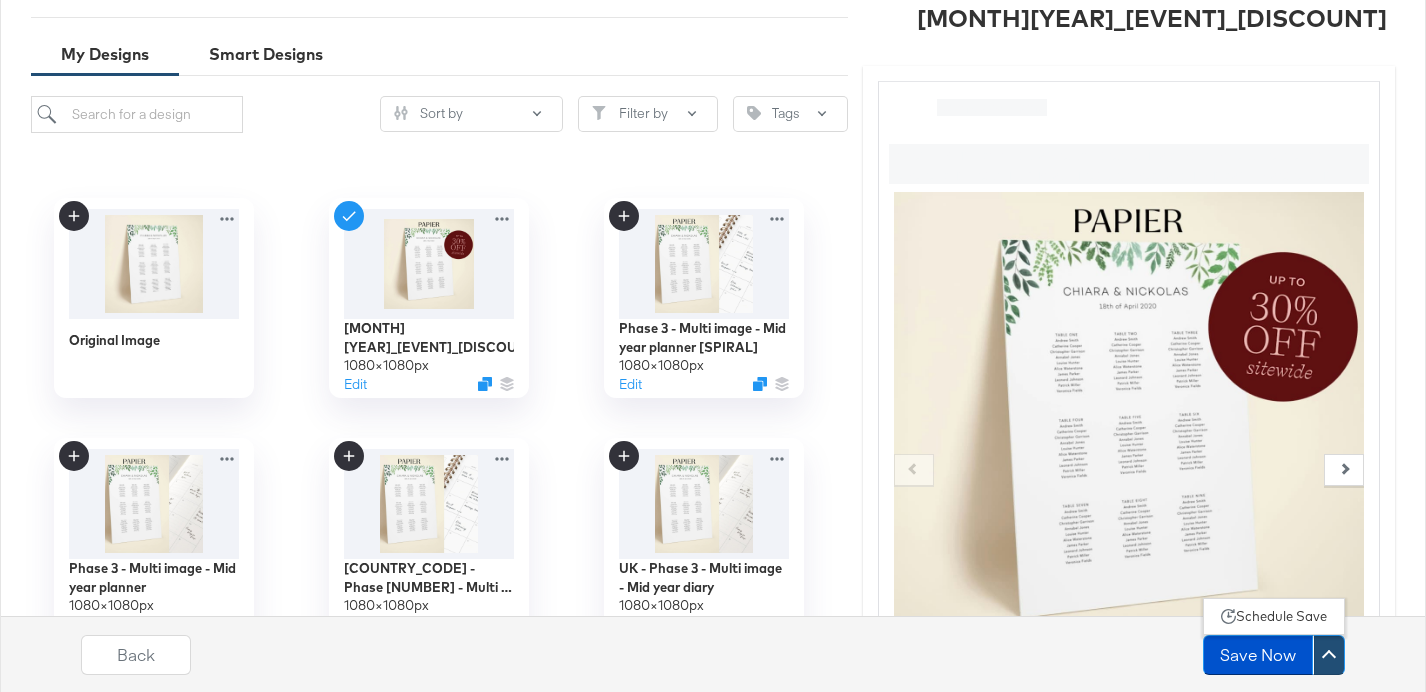 click on "Schedule Save" at bounding box center [1281, 616] 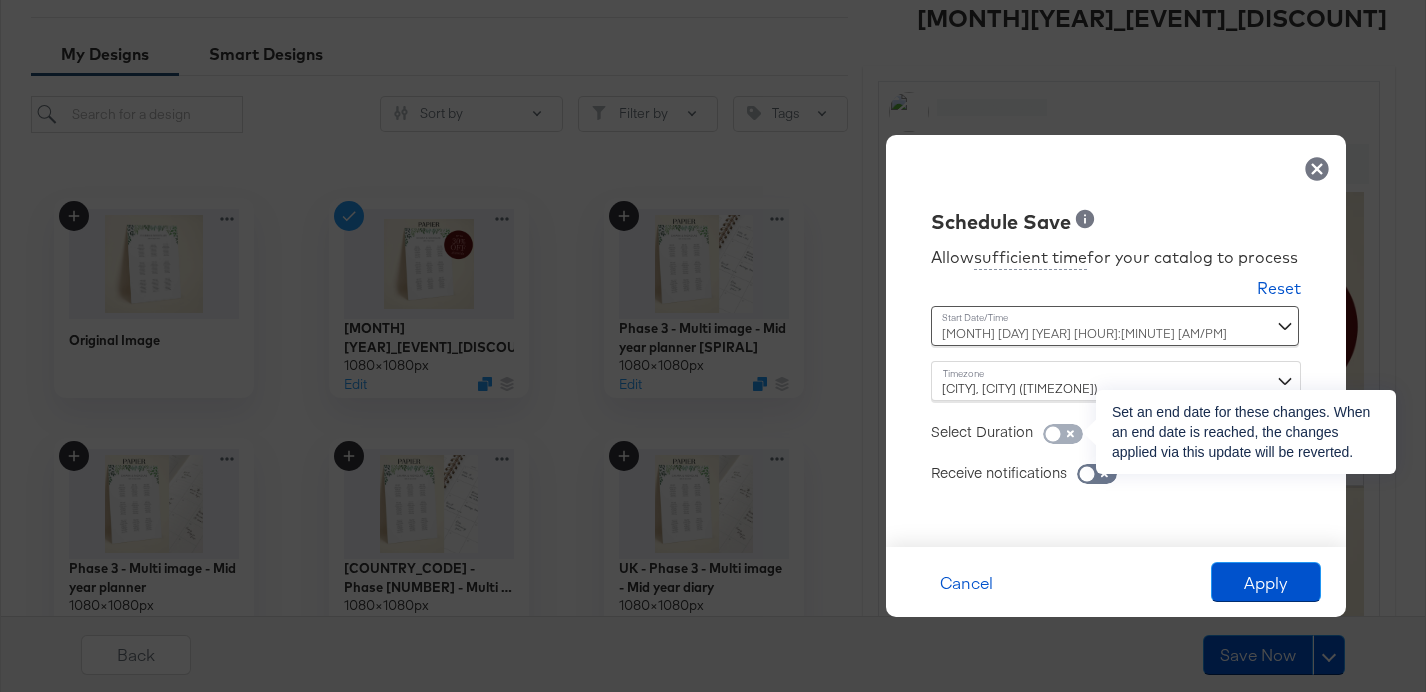click at bounding box center (1053, 439) 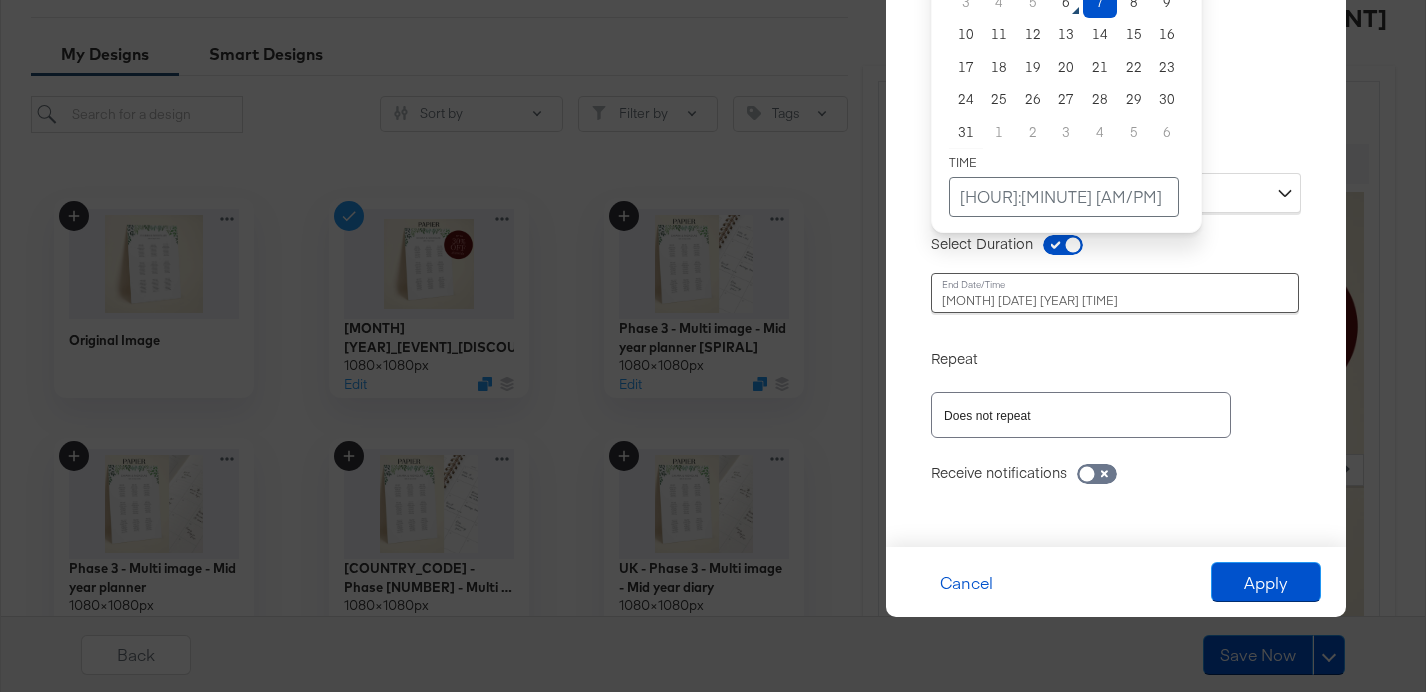 click on "[MONTH] [DAY] [YEAR] [HOUR]:[MINUTE] [AM/PM] ‹ [MONTH] [YEAR] › Su Mo Tu We Th Fr Sa 27 28 29 30 31 1 2 3 4 5 6 7 8 9 10 11 12 13 14 15 16 17 18 19 20 21 22 23 24 25 26 27 28 29 30 31 1 2 3 4 5 6 [HOUR]:[MINUTE] [AM/PM]" at bounding box center (1066, -17) 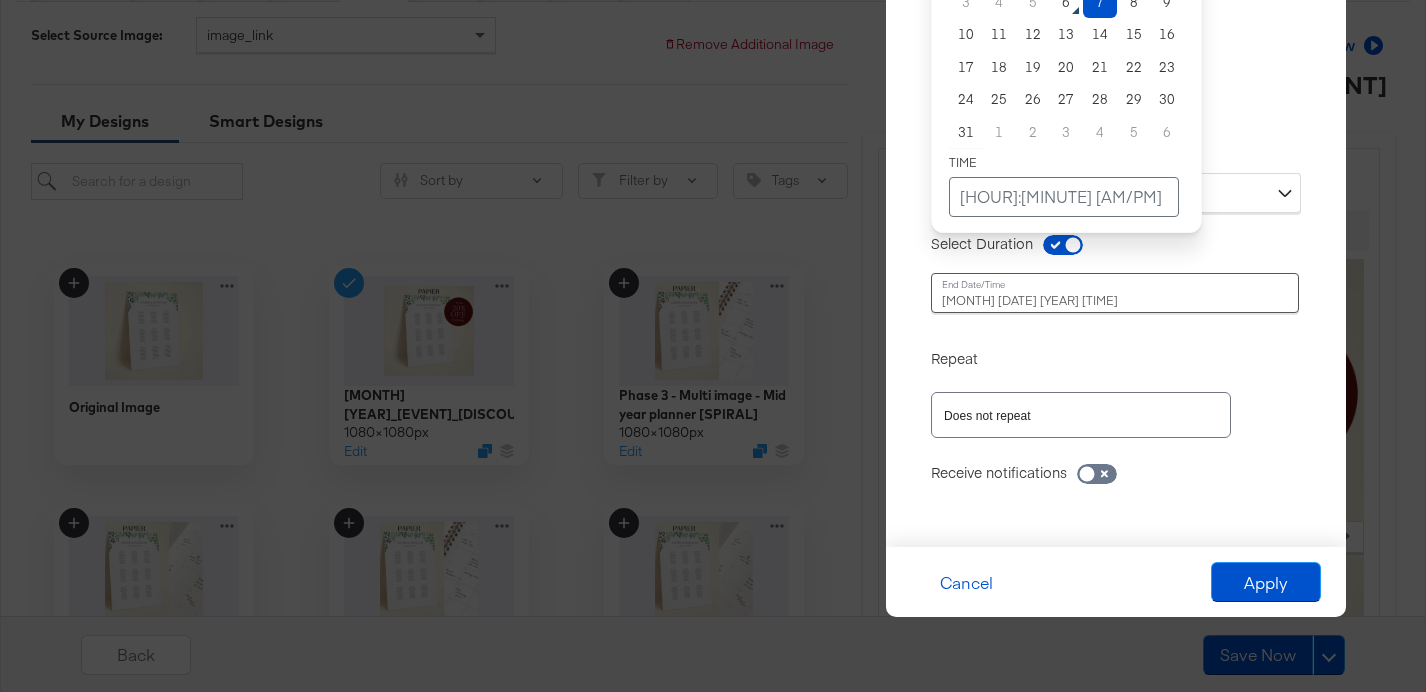 scroll, scrollTop: 479, scrollLeft: 0, axis: vertical 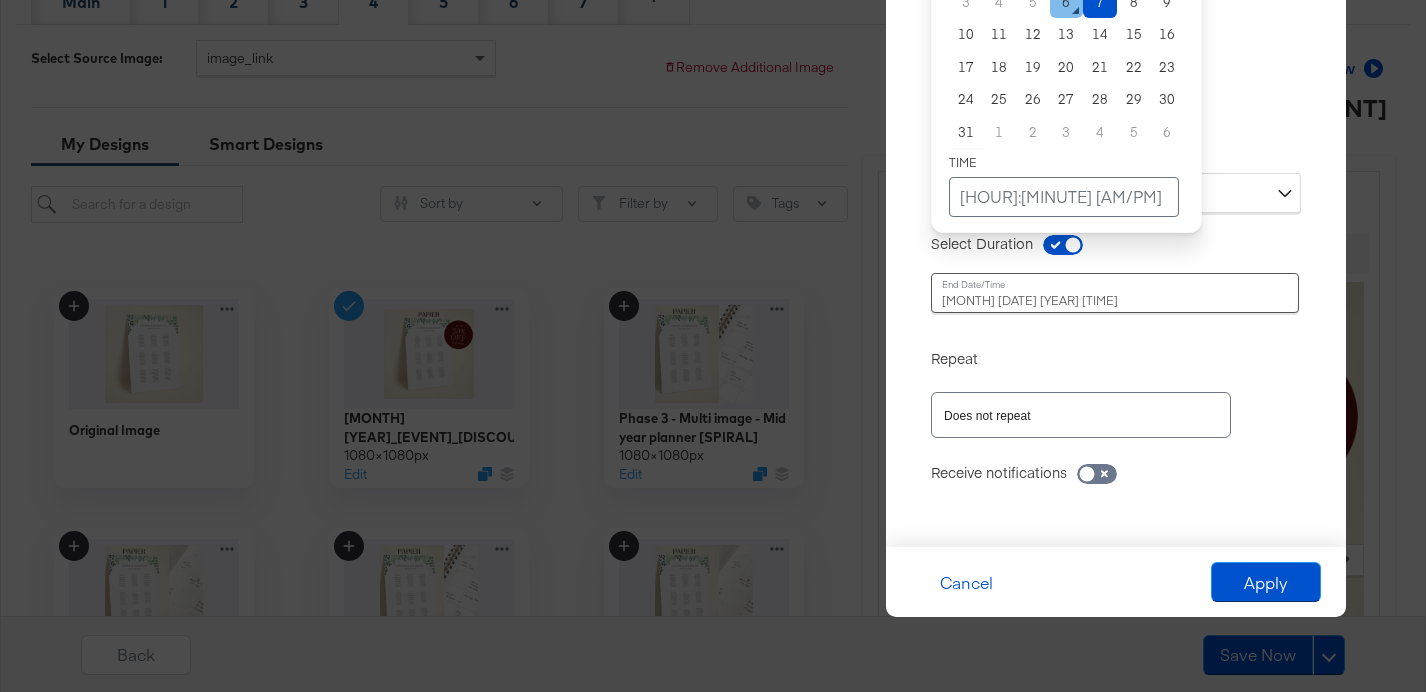 click on "6" at bounding box center (1067, 2) 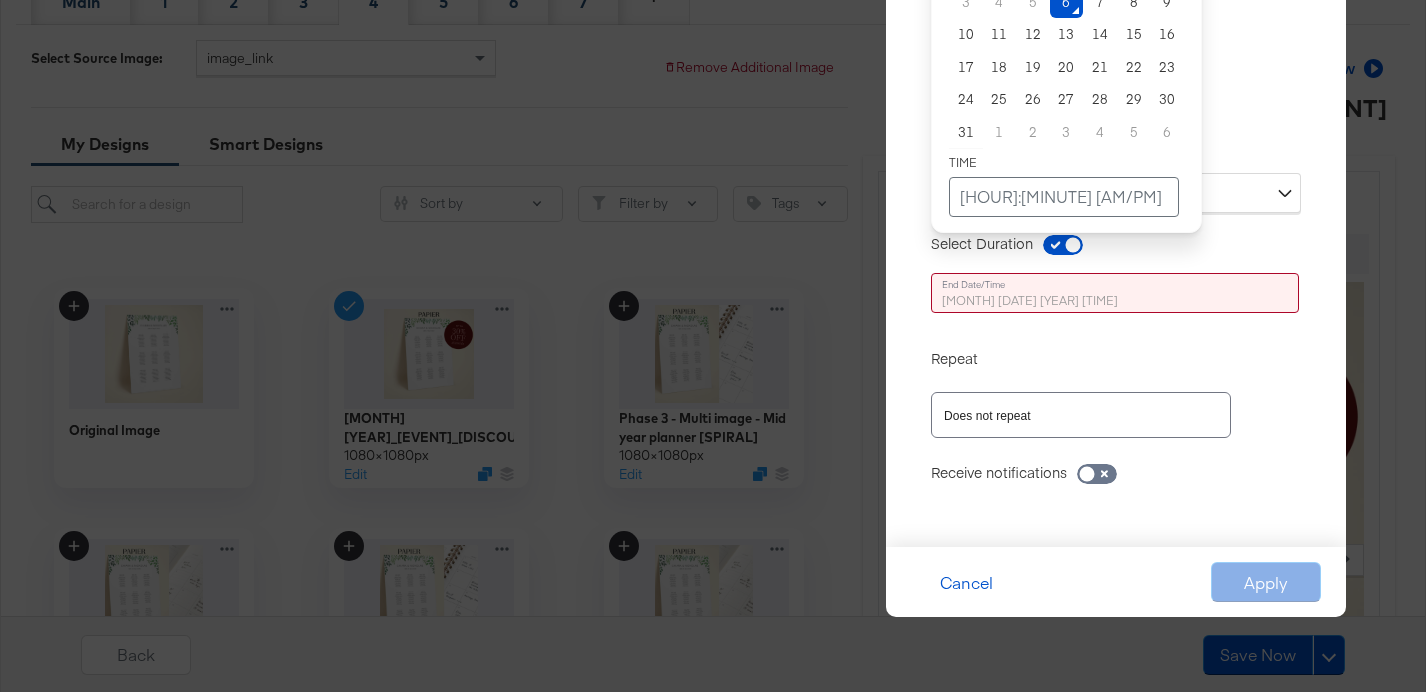 click on "[MONTH] [DAY] [YEAR] [HOUR]:[MINUTE] [AM/PM] ‹ [MONTH] [YEAR] › Su Mo Tu We Th Fr Sa 27 28 29 30 31 1 2 3 4 5 6 7 8 9 10 11 12 13 14 15 16 17 18 19 20 21 22 23 24 25 26 27 28 29 30 31 1 2 3 4 5 6 [HOUR]:[MINUTE] [AM/PM]" at bounding box center [1066, 293] 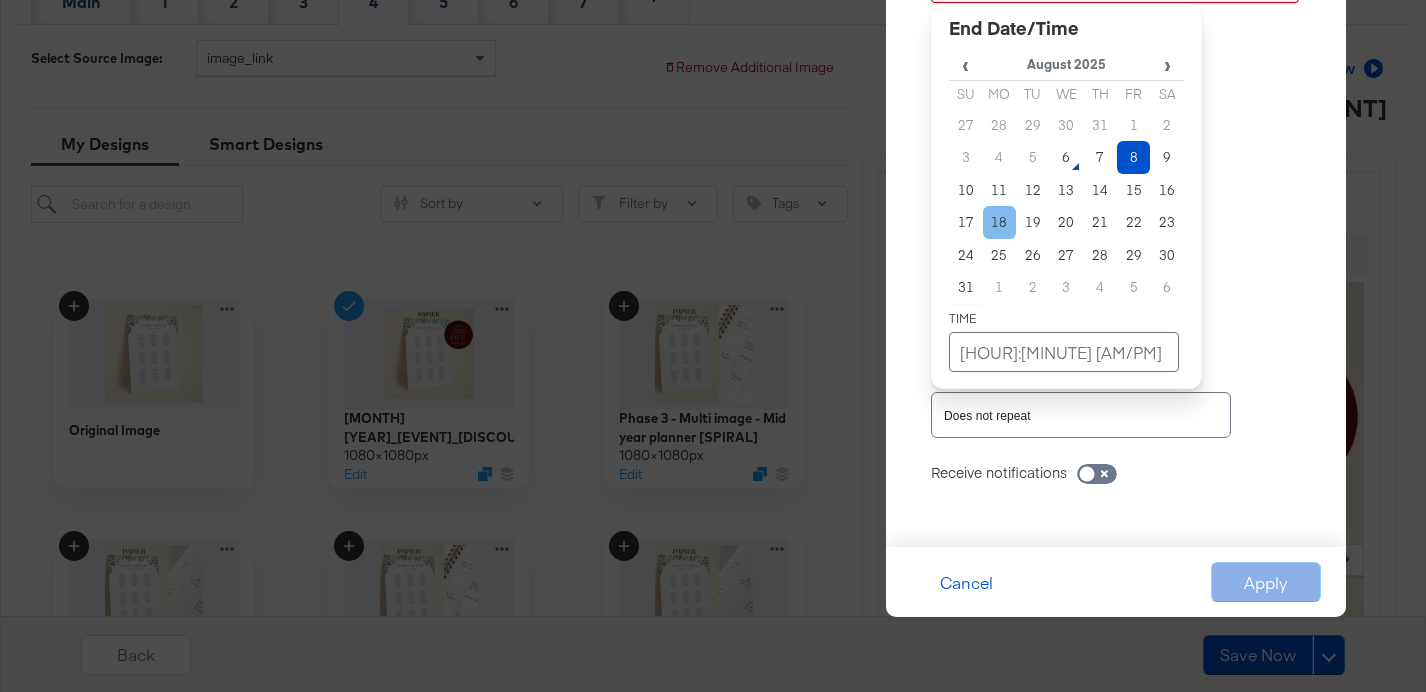 click on "18" at bounding box center [1000, 222] 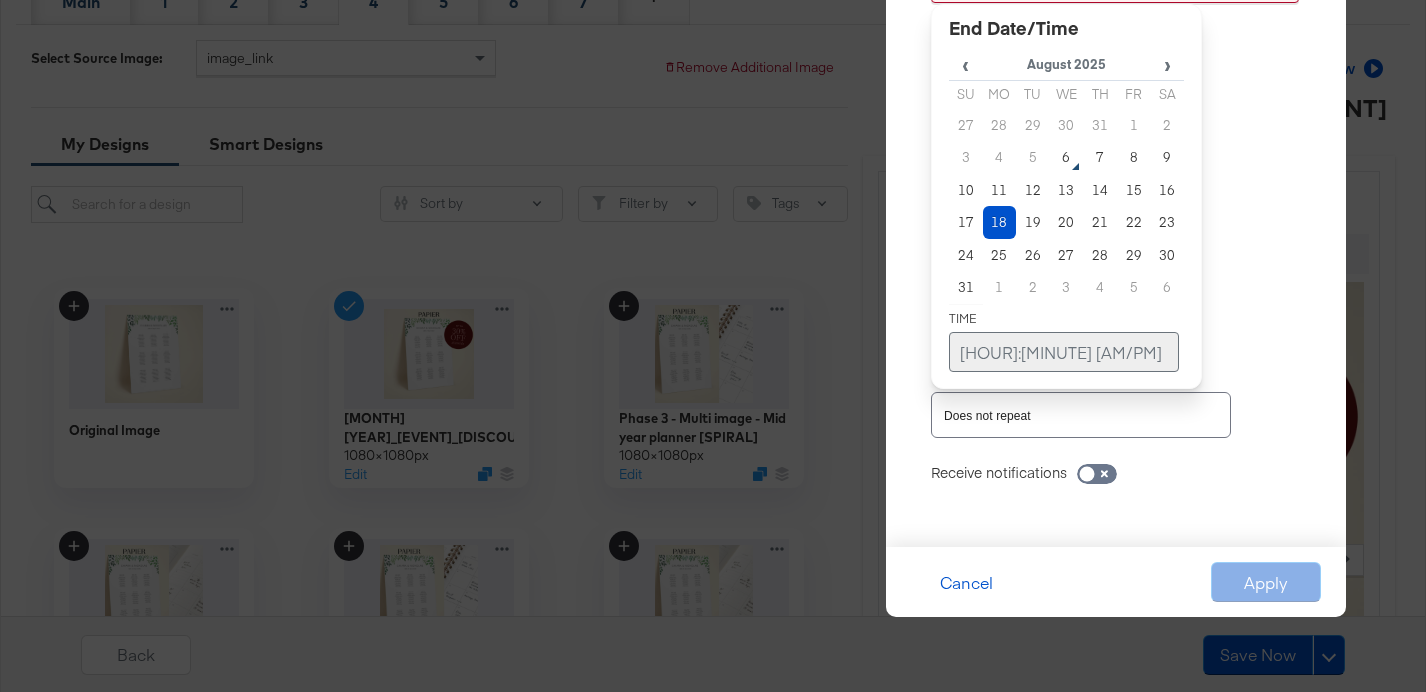 click on "[HOUR]:[MINUTE] [AM/PM]" at bounding box center [1064, 352] 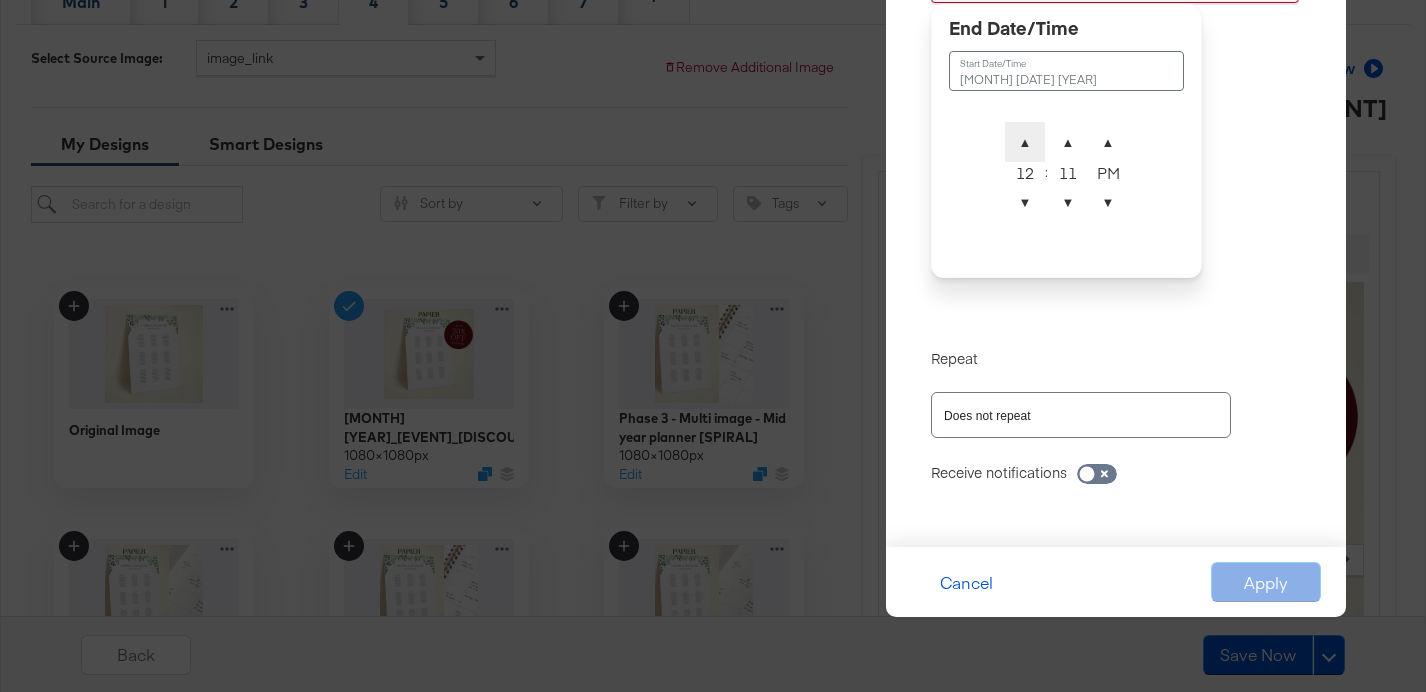 click on "▲" at bounding box center (1025, 142) 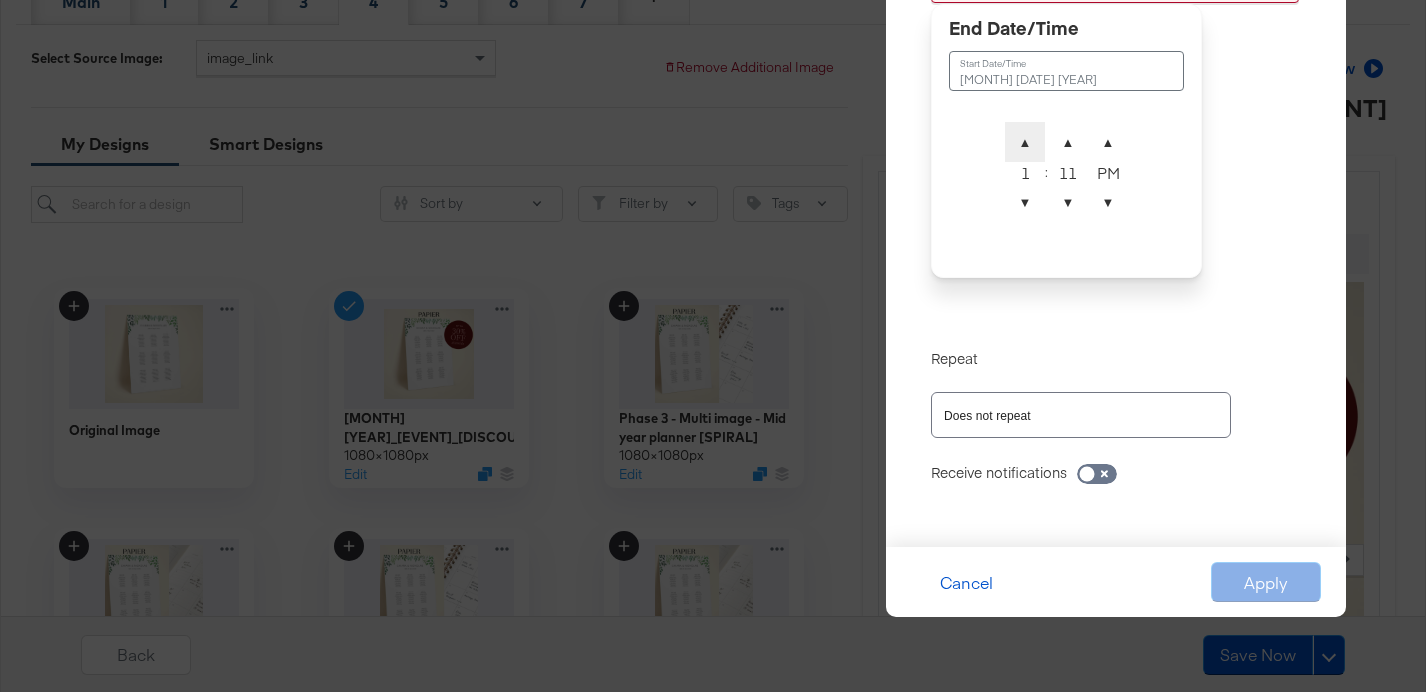 click on "▲" at bounding box center (1025, 142) 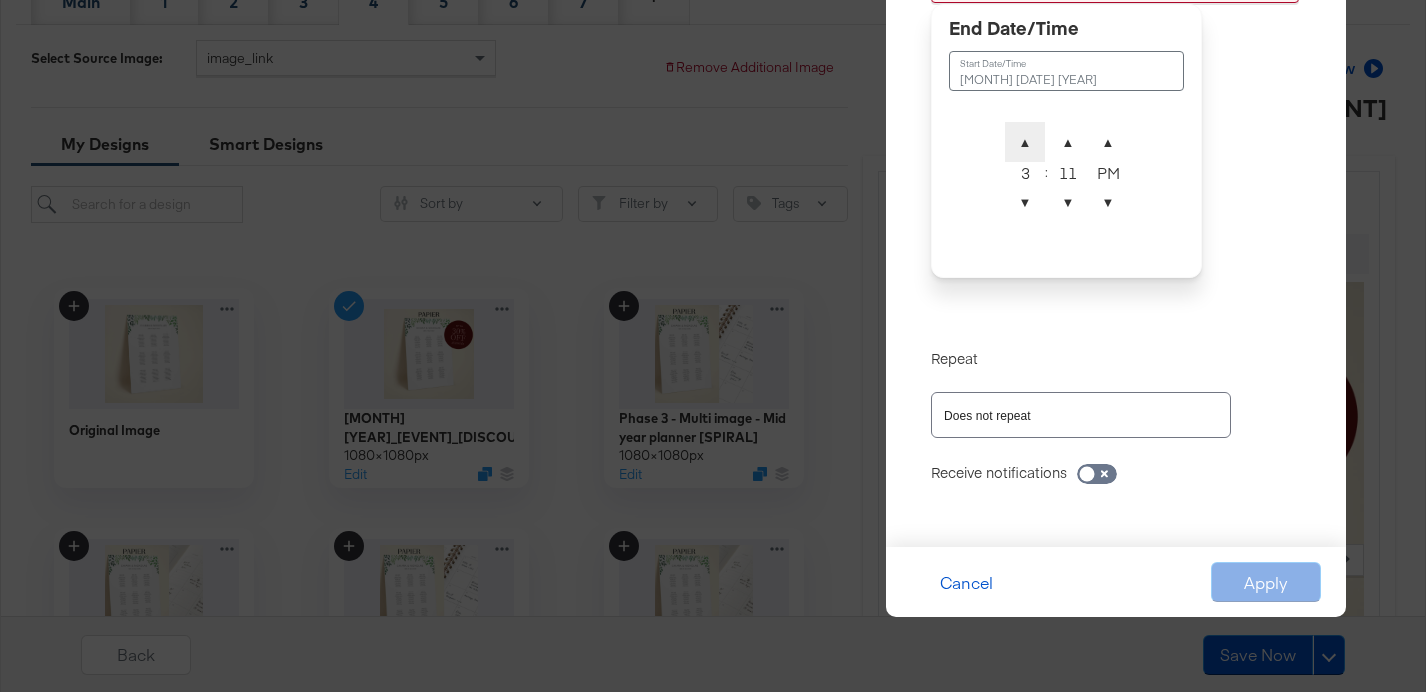 click on "▲" at bounding box center (1025, 142) 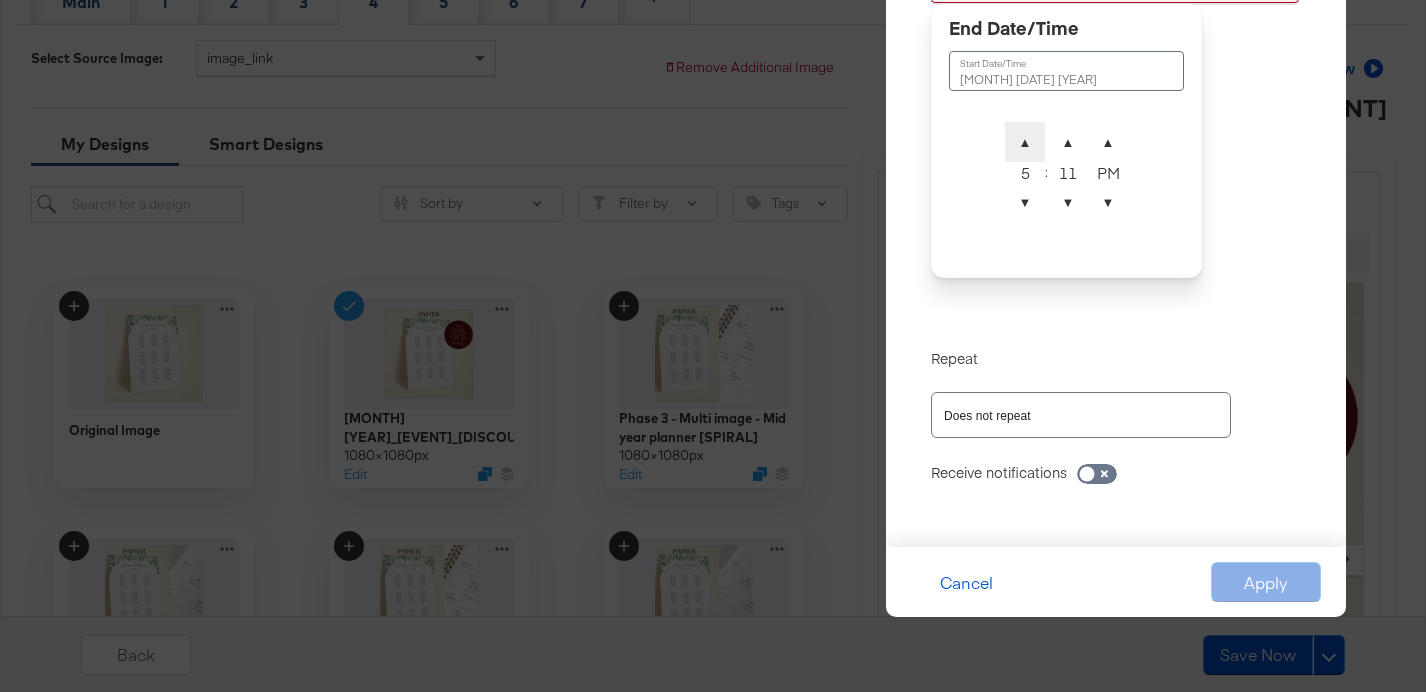 click on "▲" at bounding box center [1025, 142] 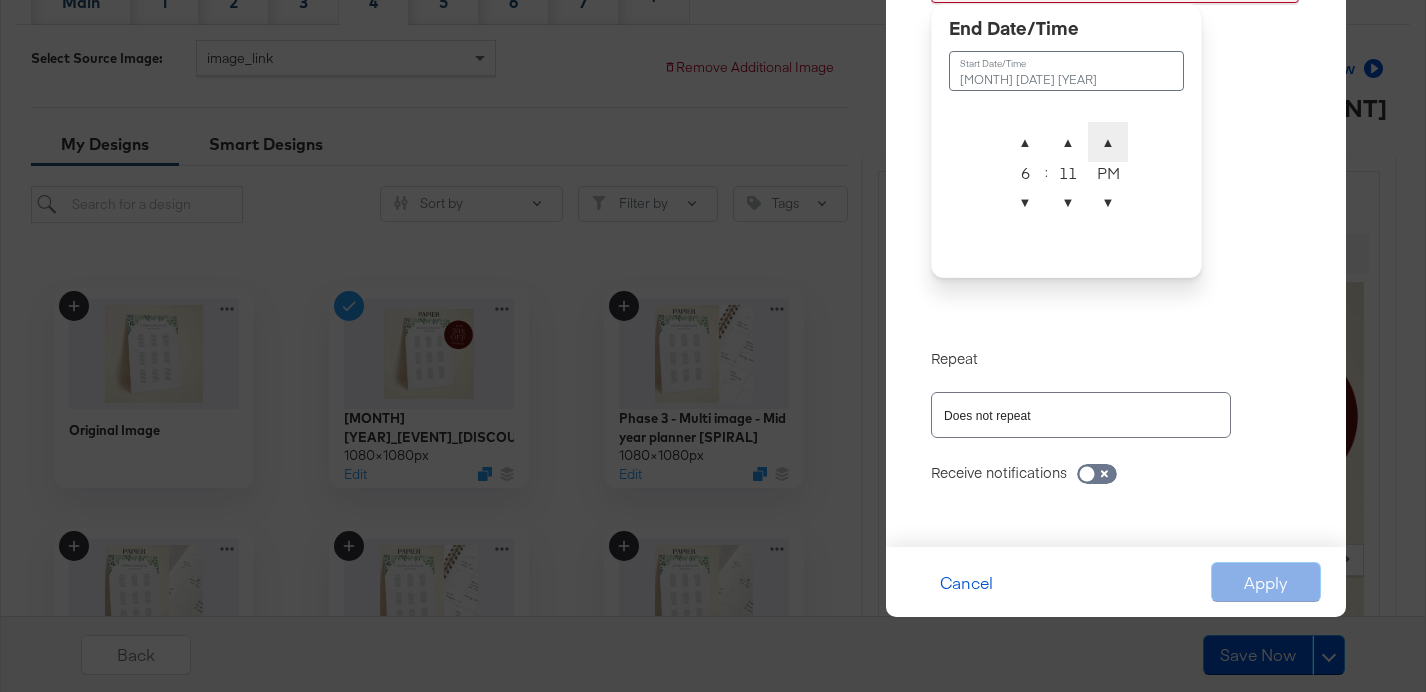 click on "▲" at bounding box center (1108, 142) 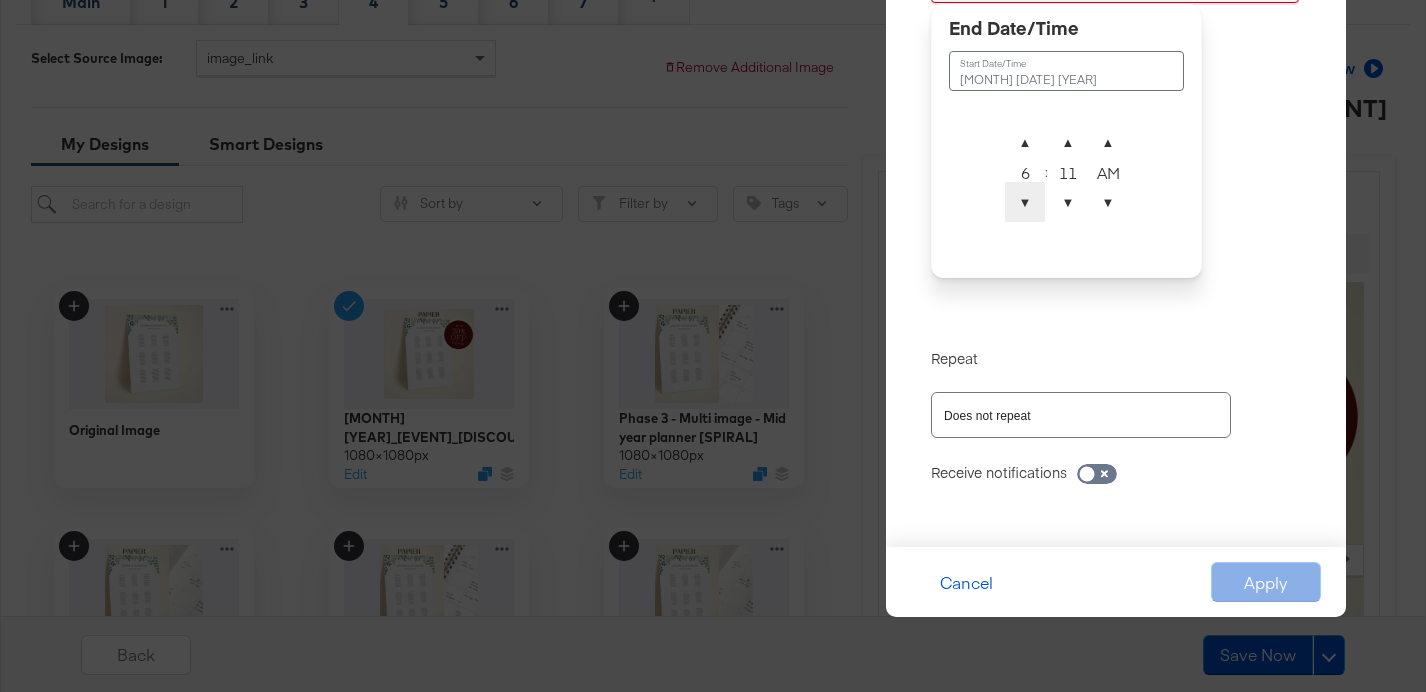 click on "▼" at bounding box center (1025, 202) 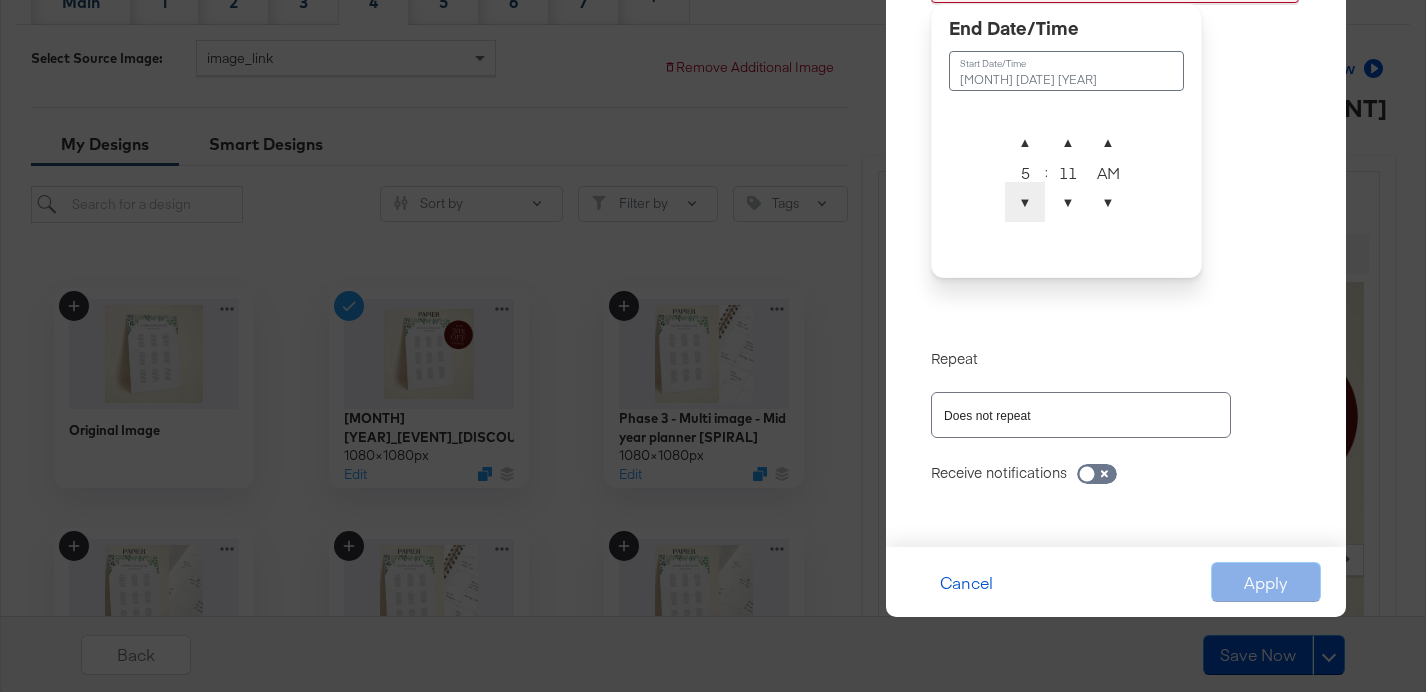 click on "▼" at bounding box center (1025, 202) 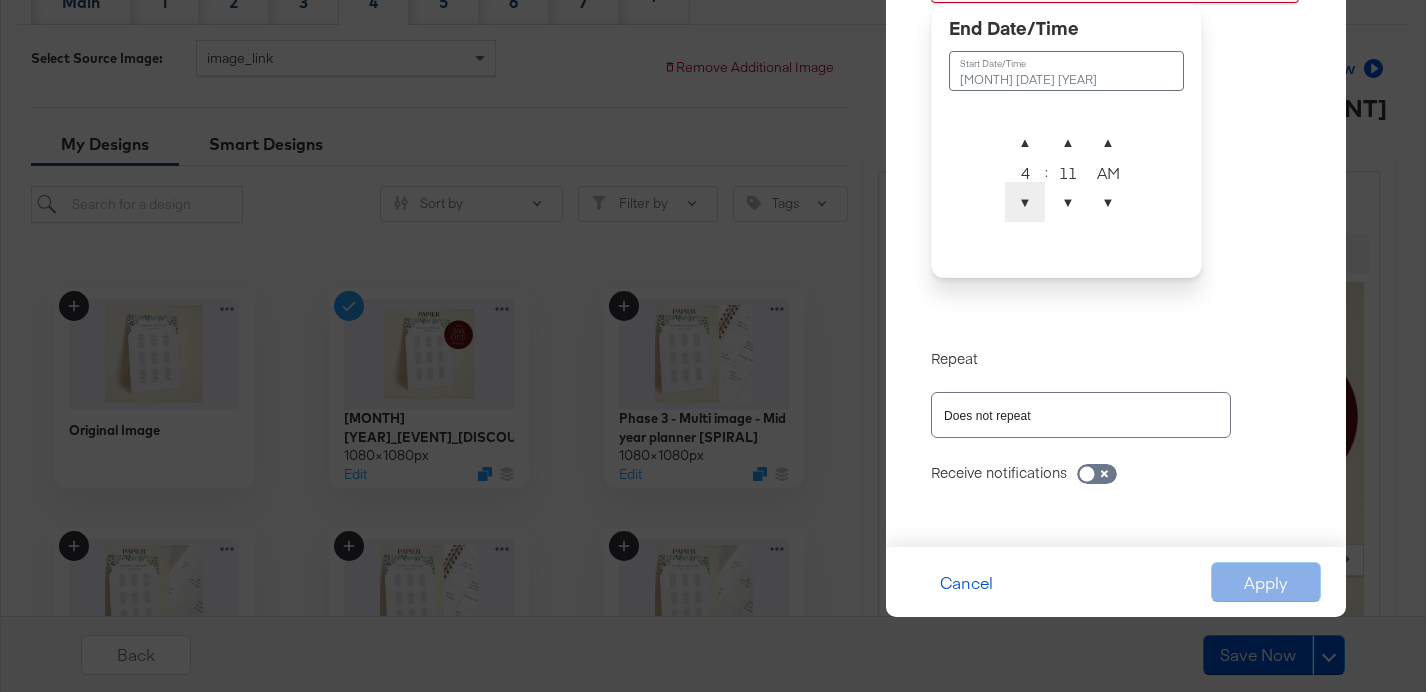 click on "▼" at bounding box center (1025, 202) 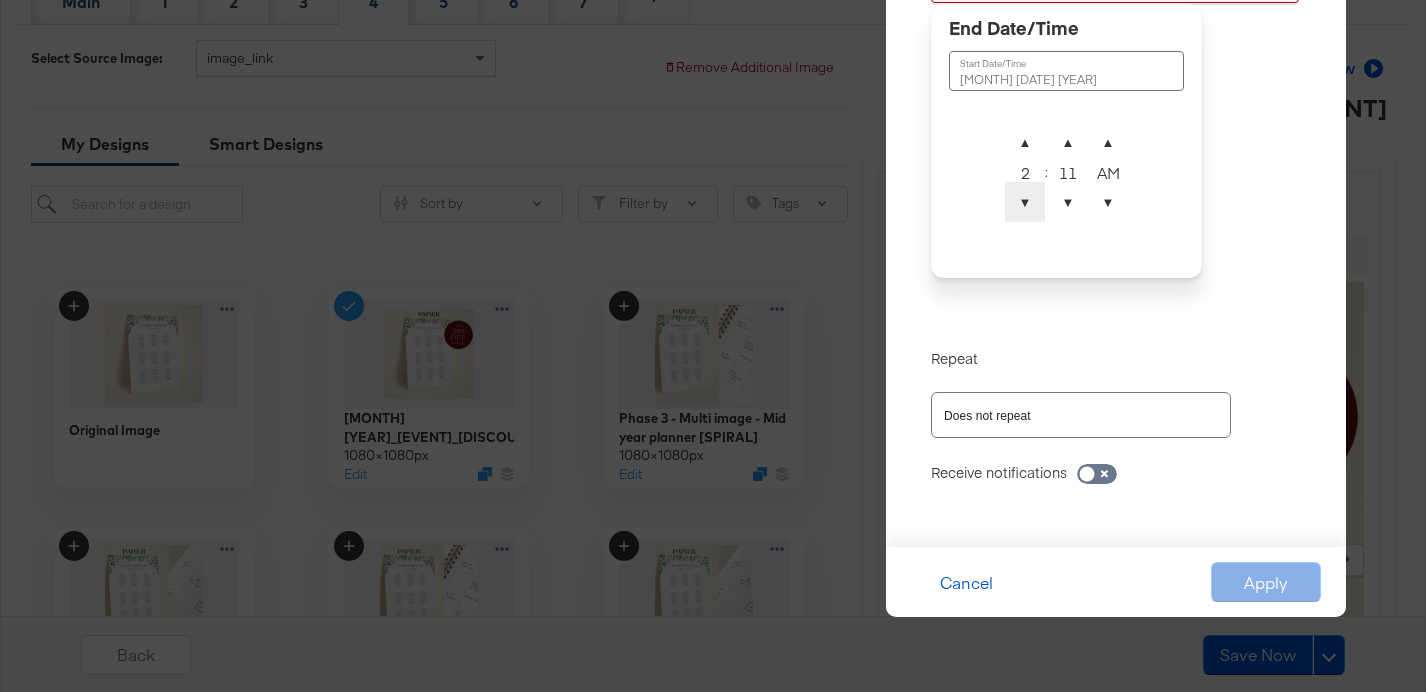 click on "▼" at bounding box center [1025, 202] 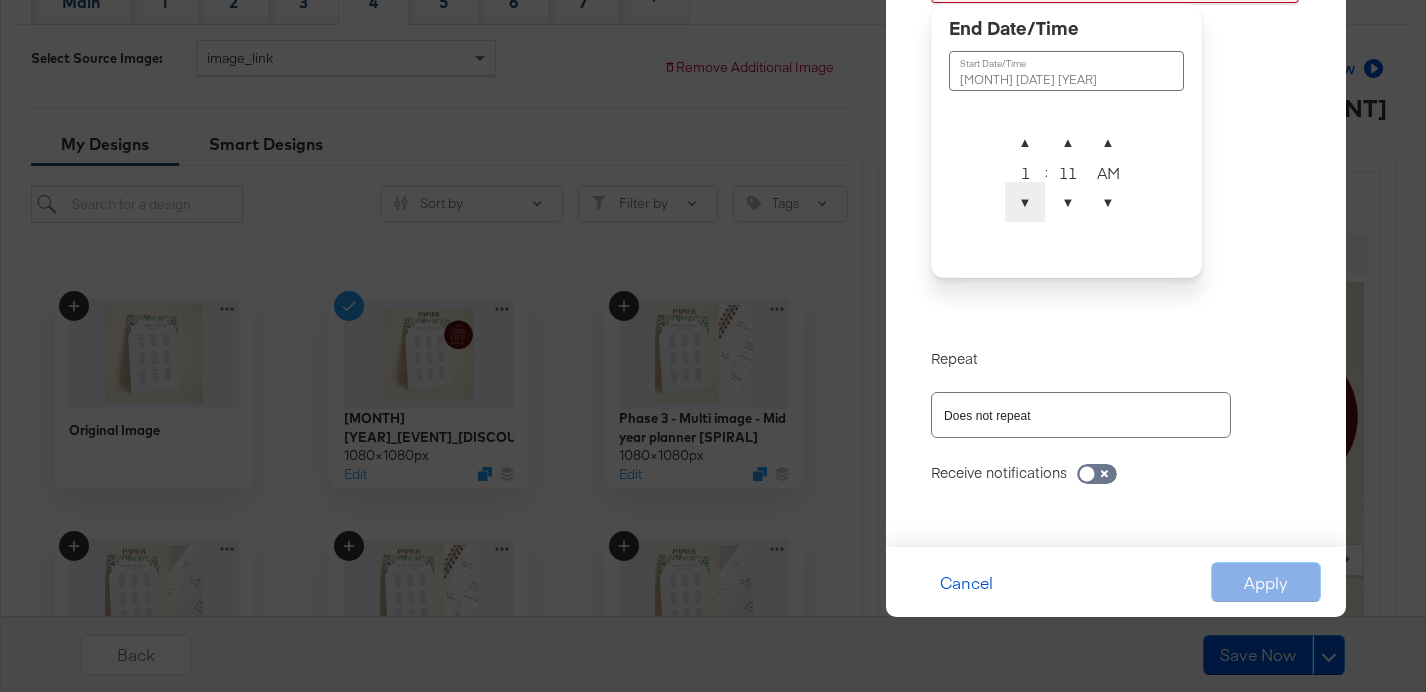 click on "▼" at bounding box center [1025, 202] 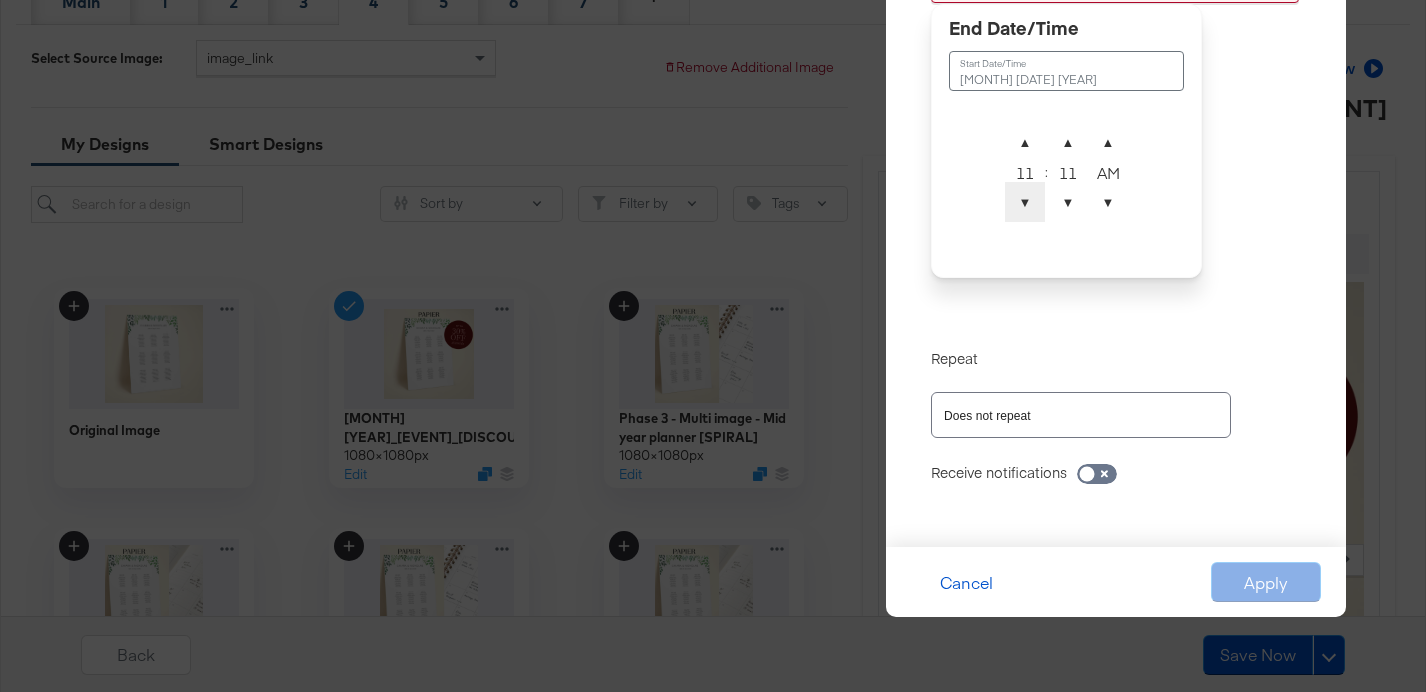 click on "▼" at bounding box center (1025, 202) 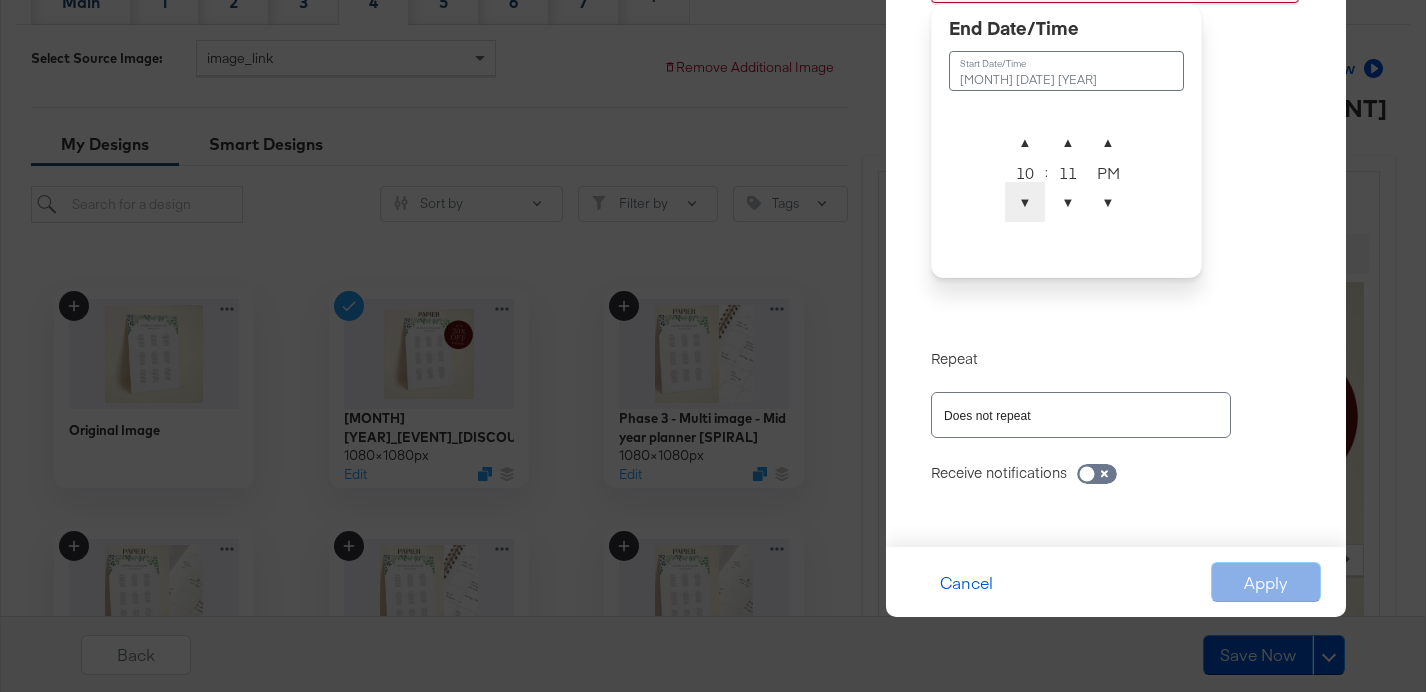 click on "▼" at bounding box center [1025, 202] 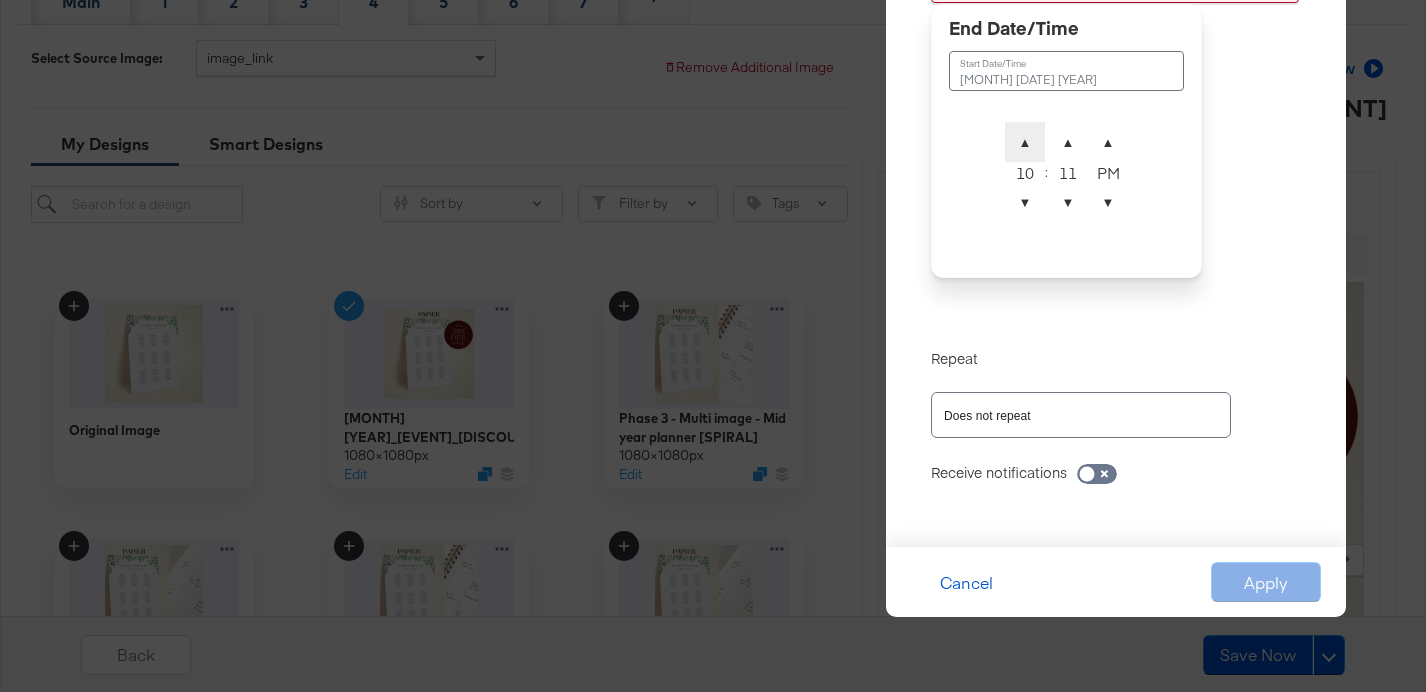 click on "▲" at bounding box center (1025, 142) 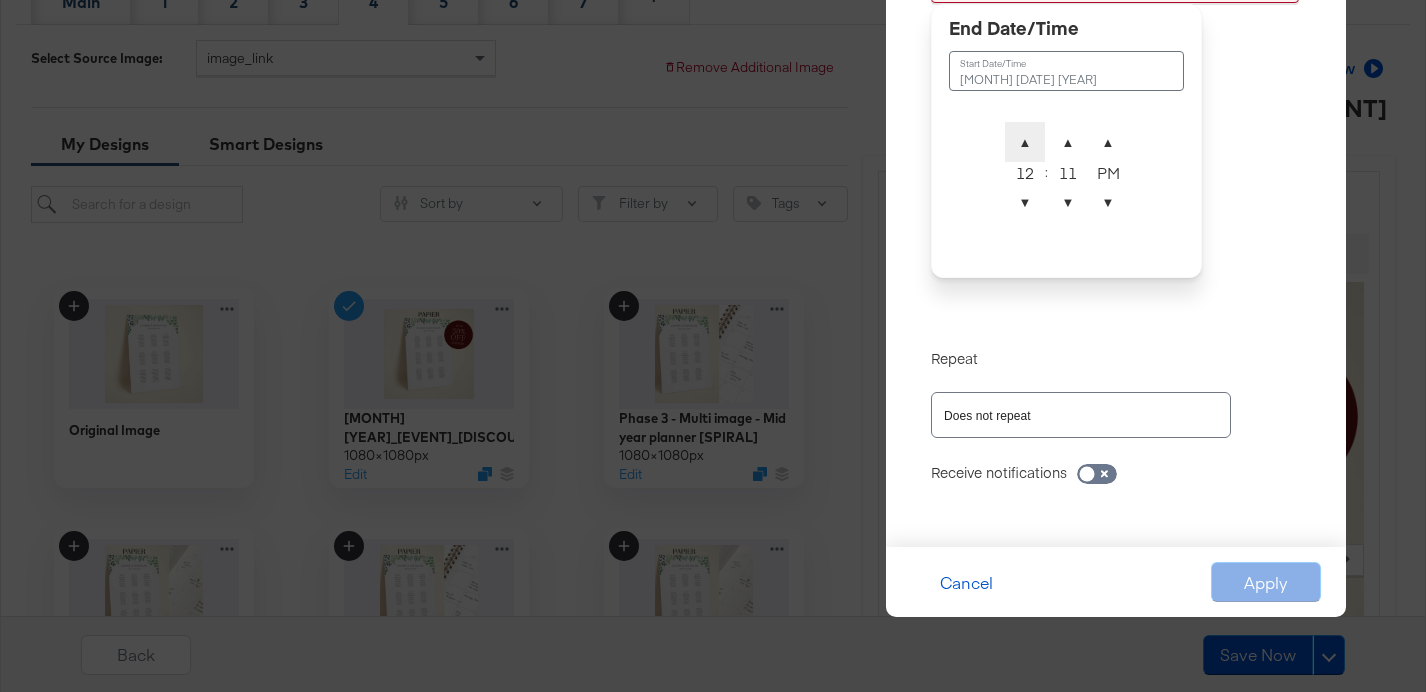 click on "▲" at bounding box center [1025, 142] 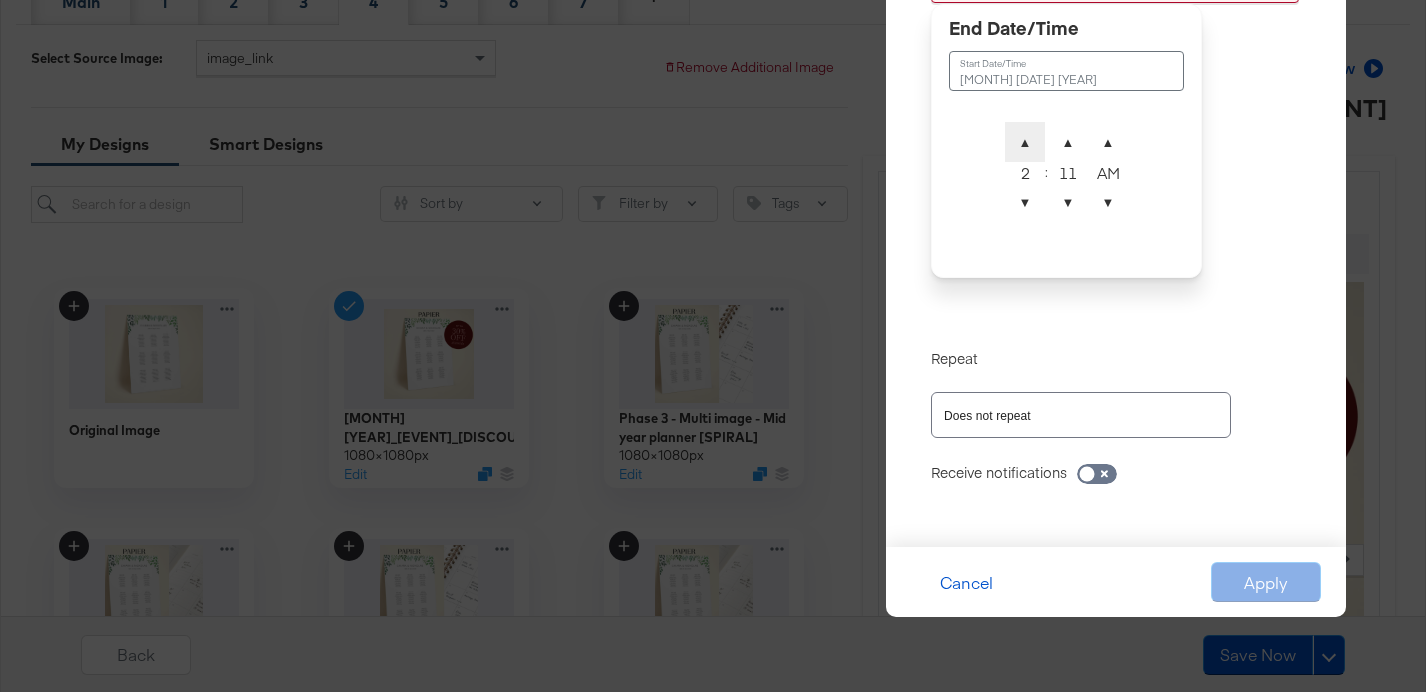 click on "▲" at bounding box center [1025, 142] 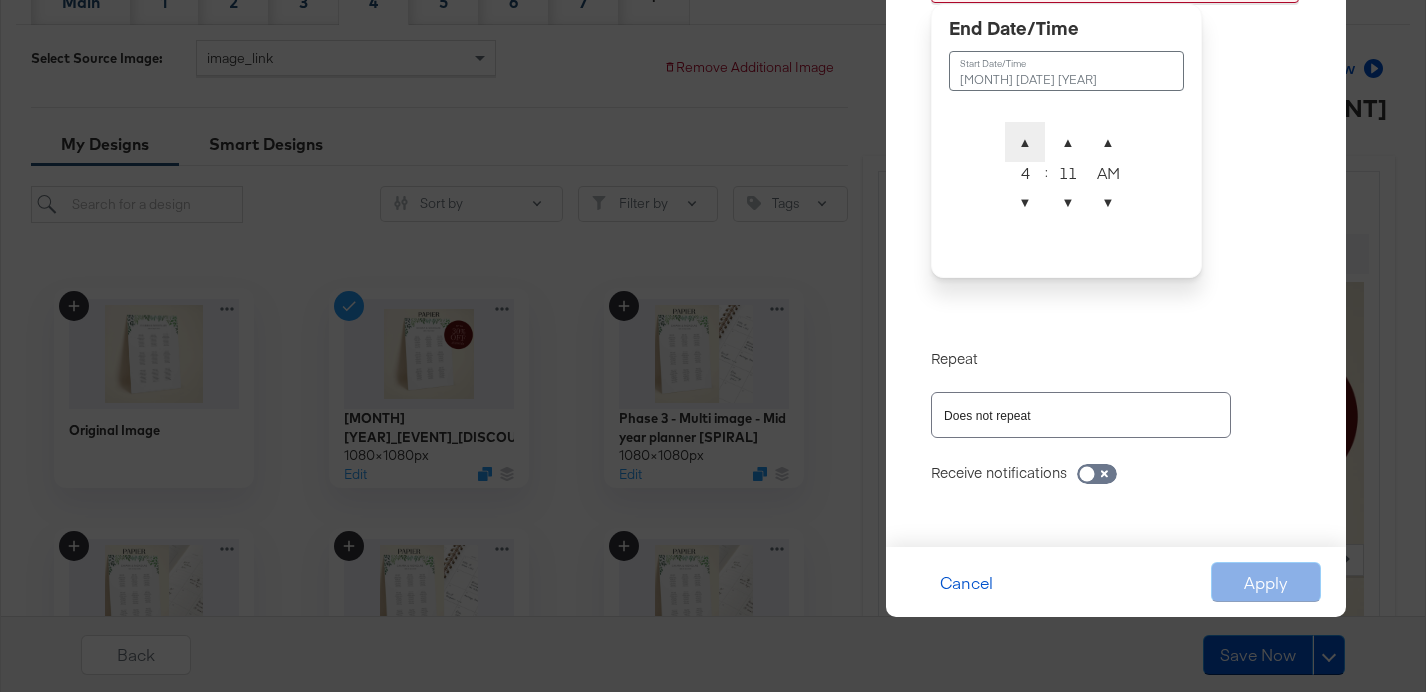 click on "▲" at bounding box center [1025, 142] 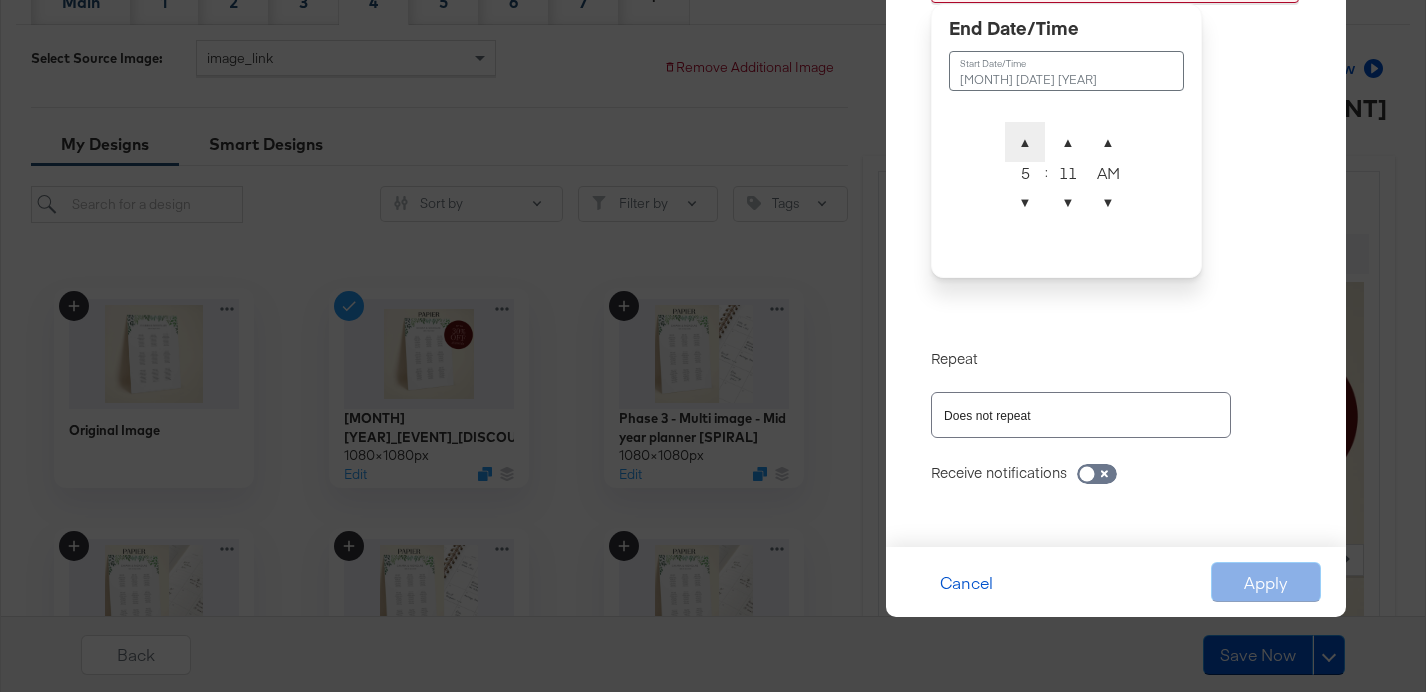 click on "▲" at bounding box center [1025, 142] 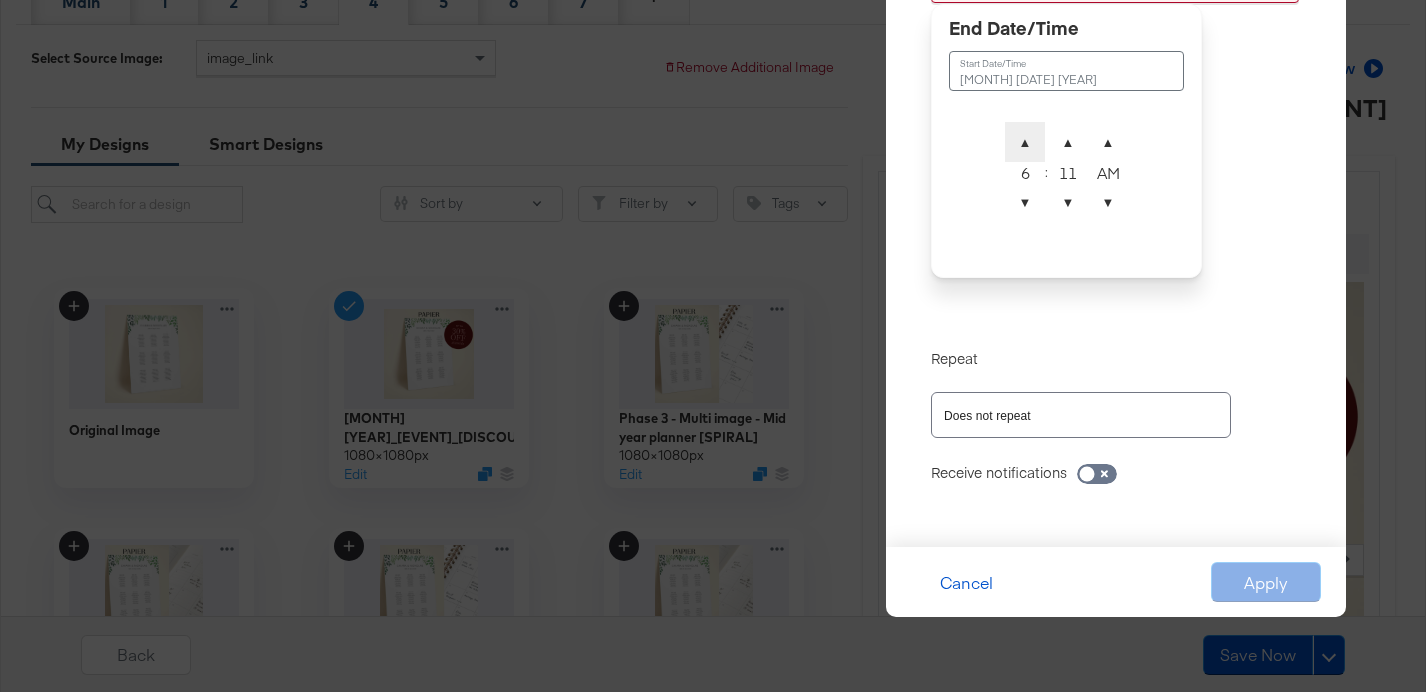 click on "▲" at bounding box center [1025, 142] 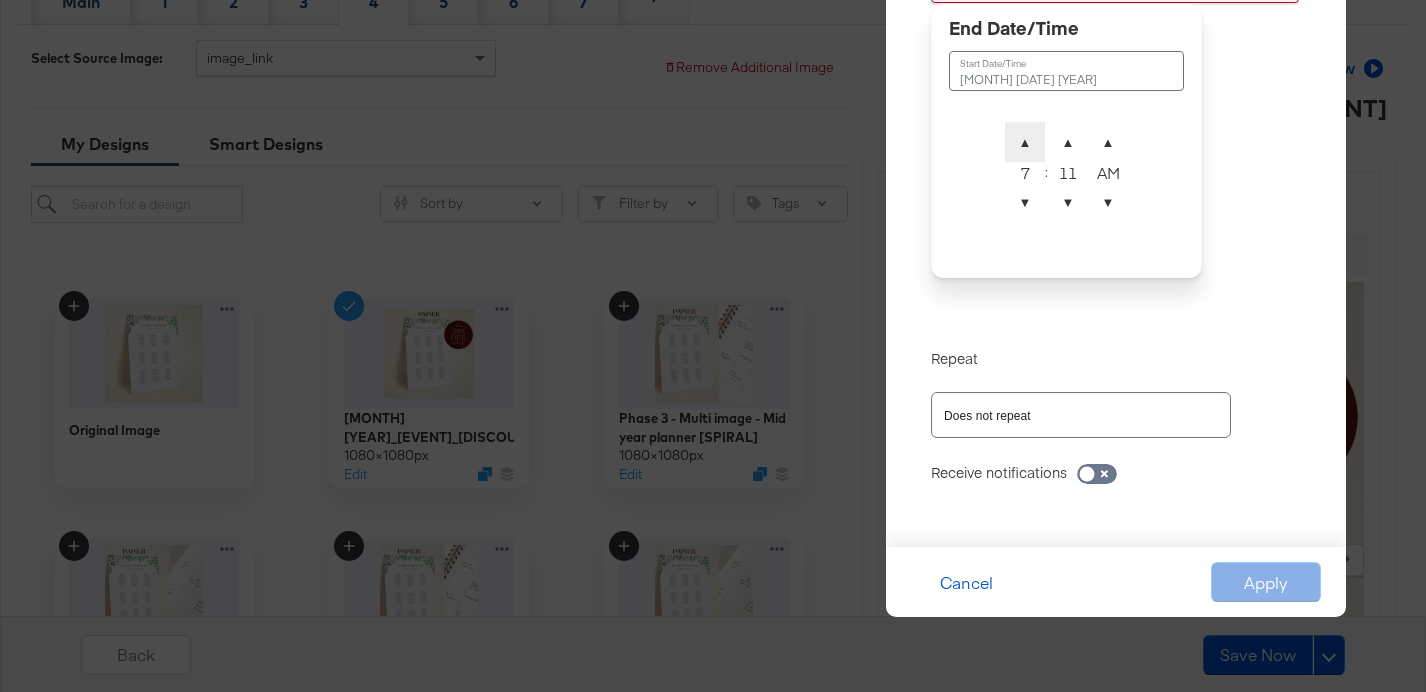 click on "▲" at bounding box center [1025, 142] 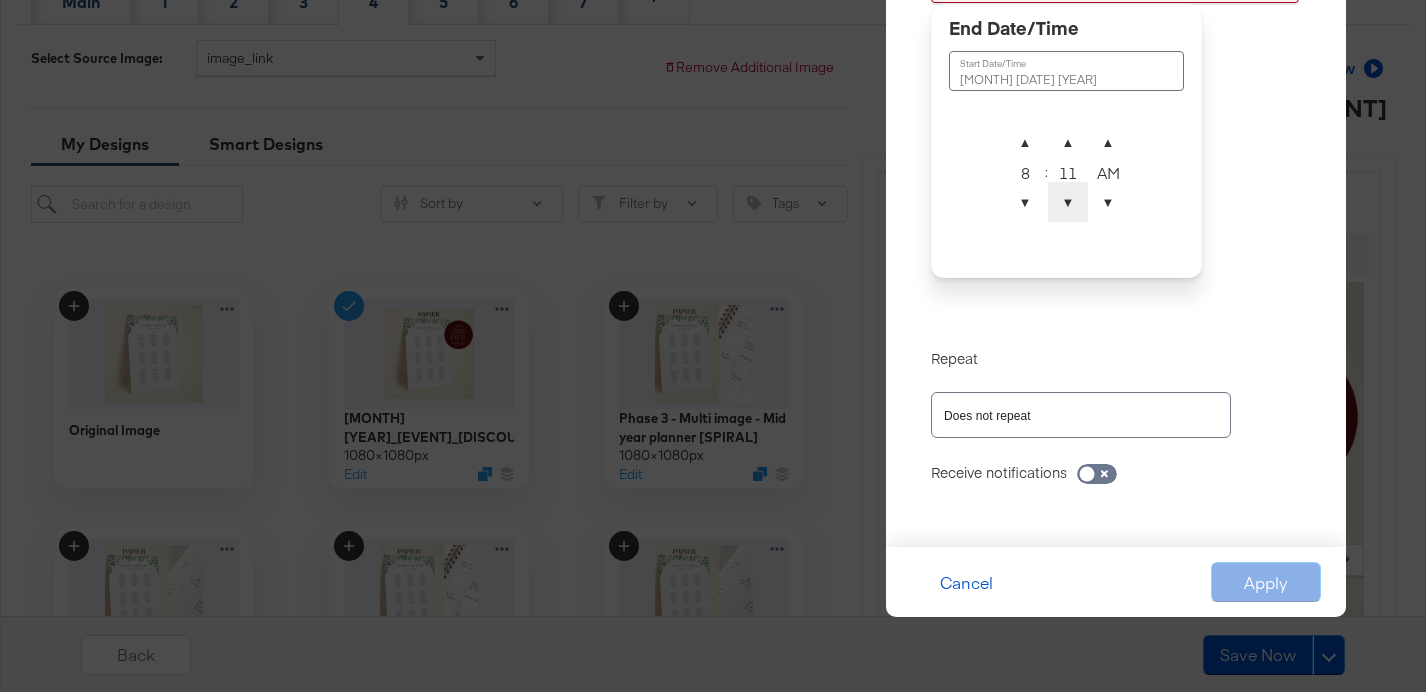 click on "▼" at bounding box center [1068, 202] 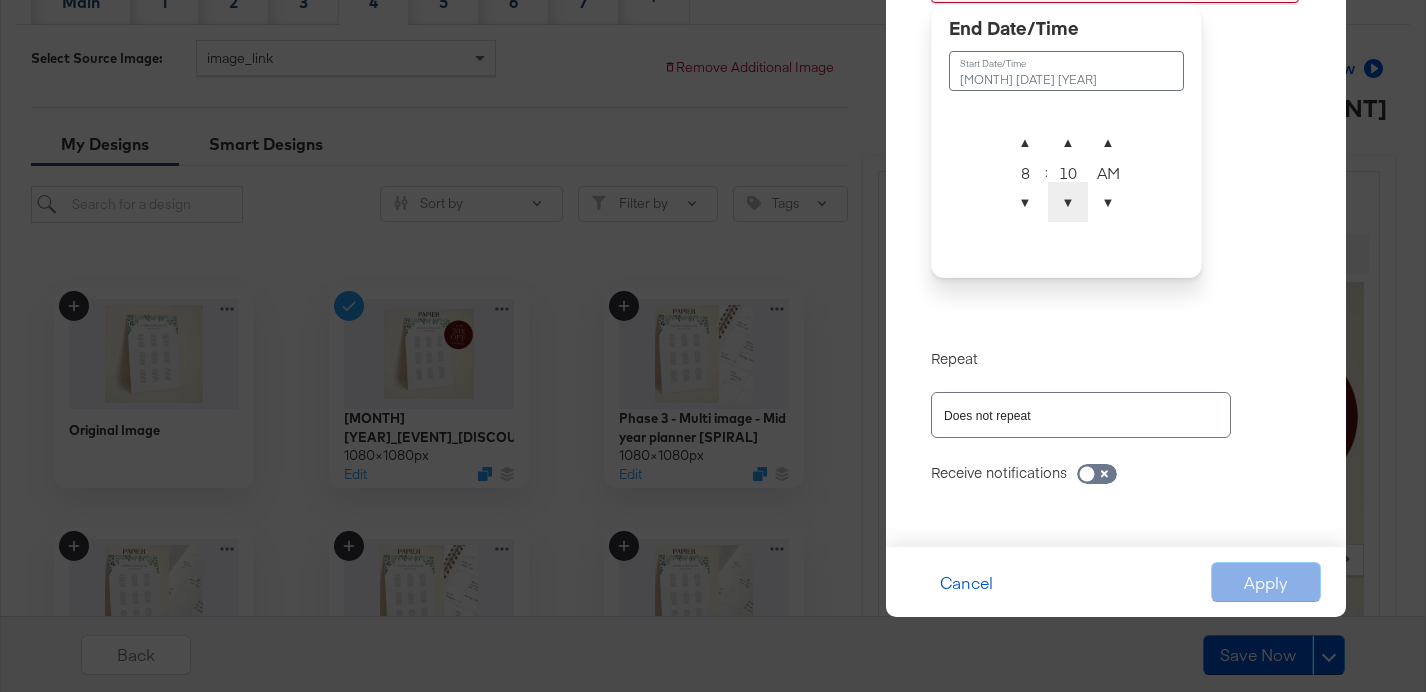 click on "▼" at bounding box center (1068, 202) 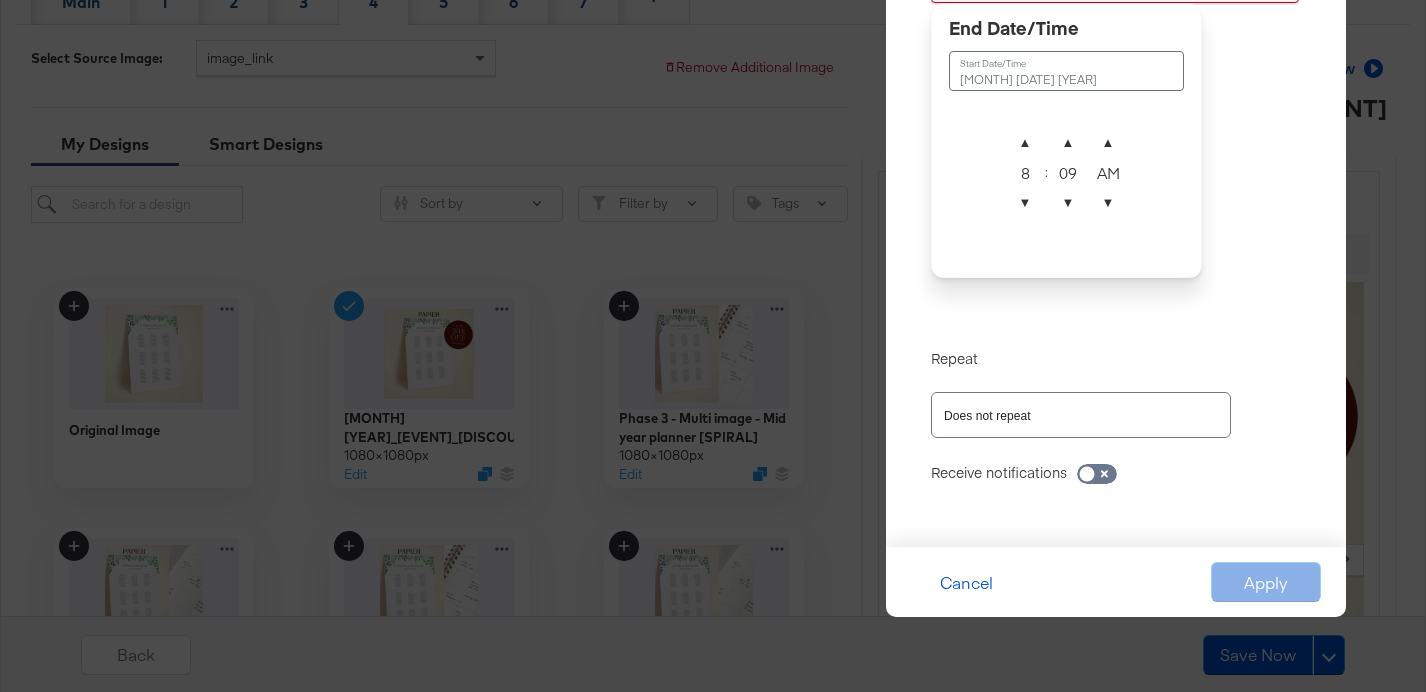 click on "09" at bounding box center [1068, 172] 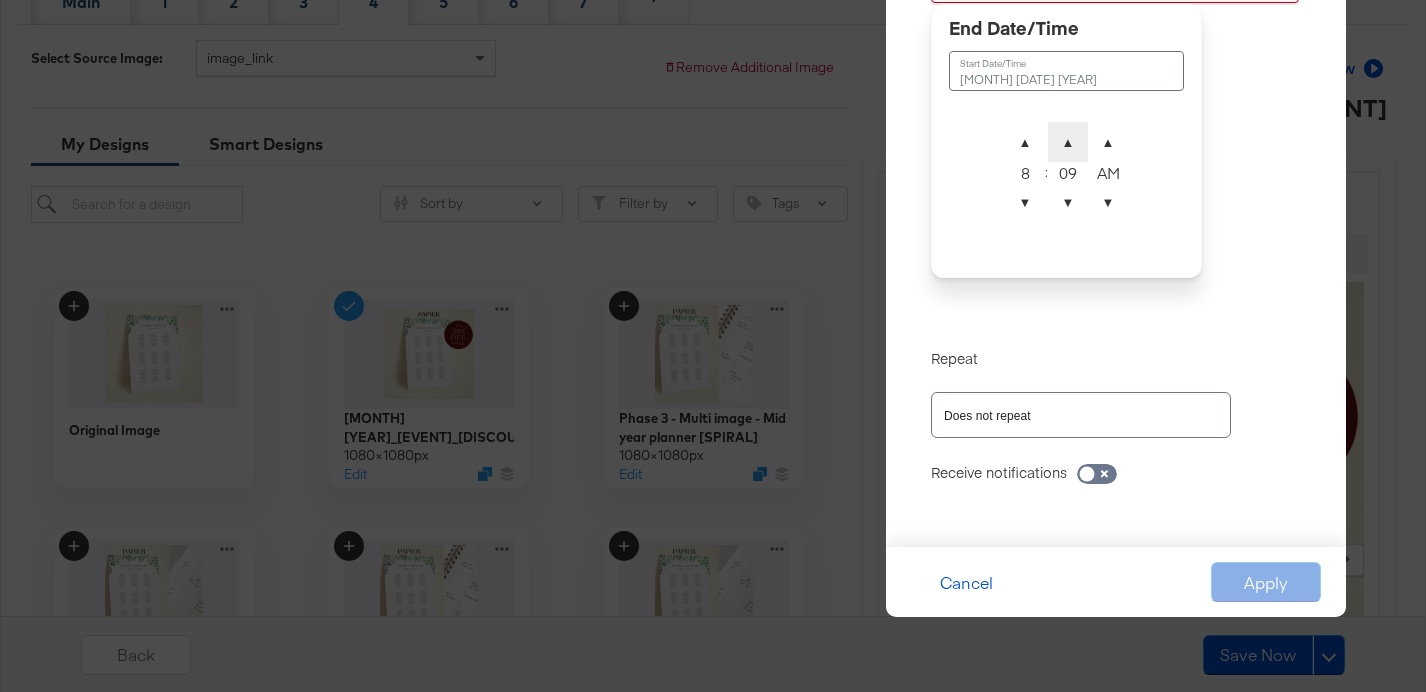 click on "▲" at bounding box center [1068, 142] 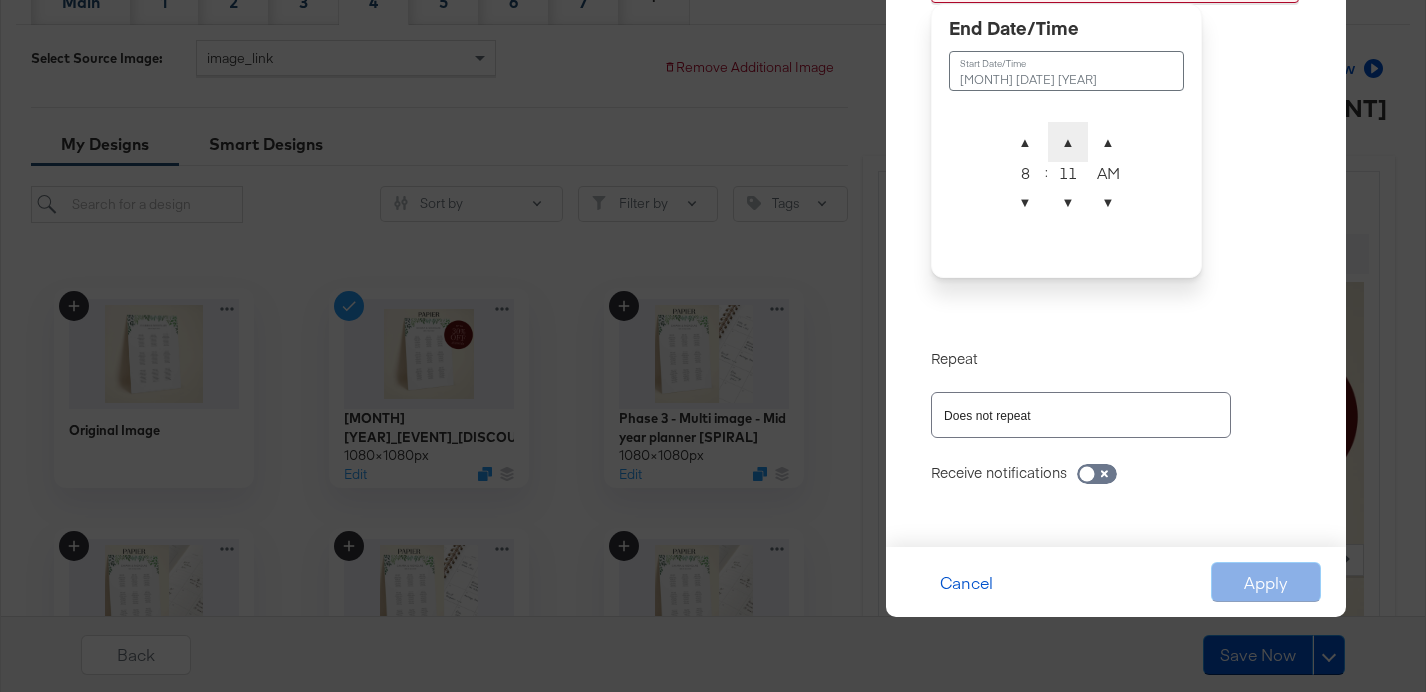 click on "▲" at bounding box center [1068, 142] 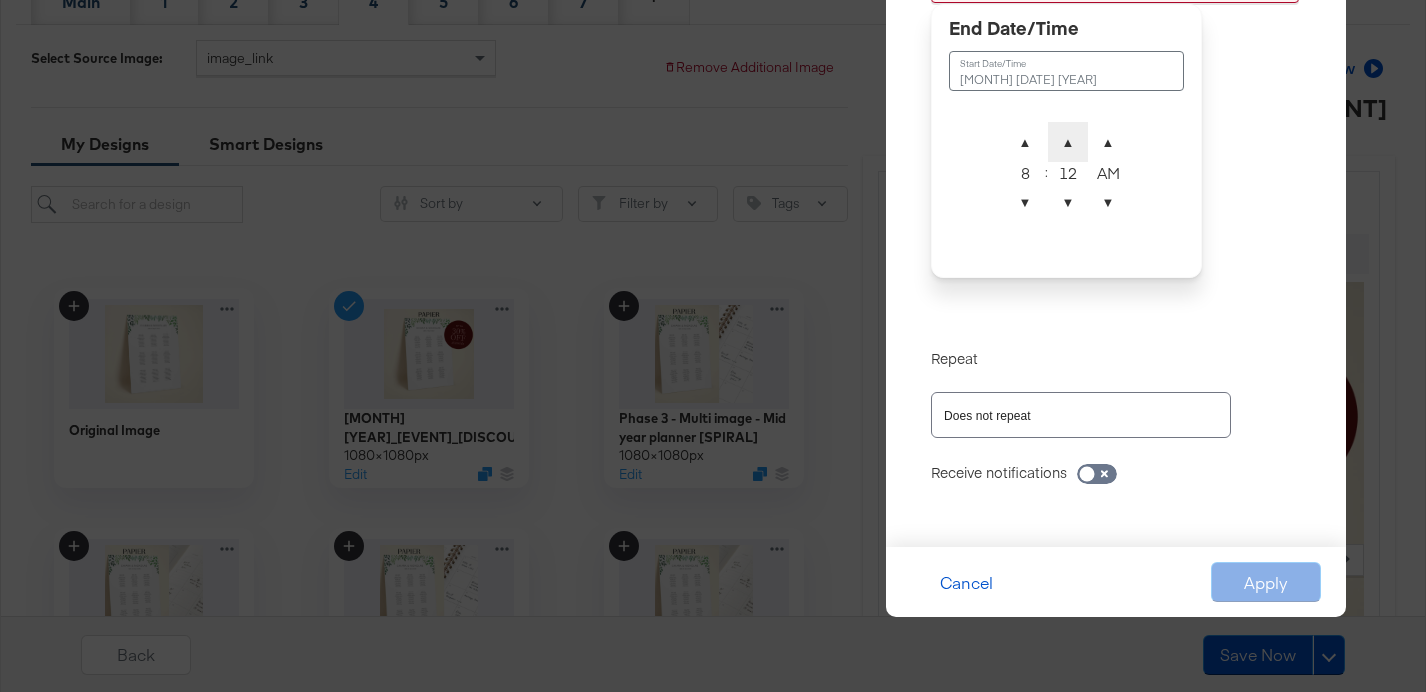 click on "▲" at bounding box center (1068, 142) 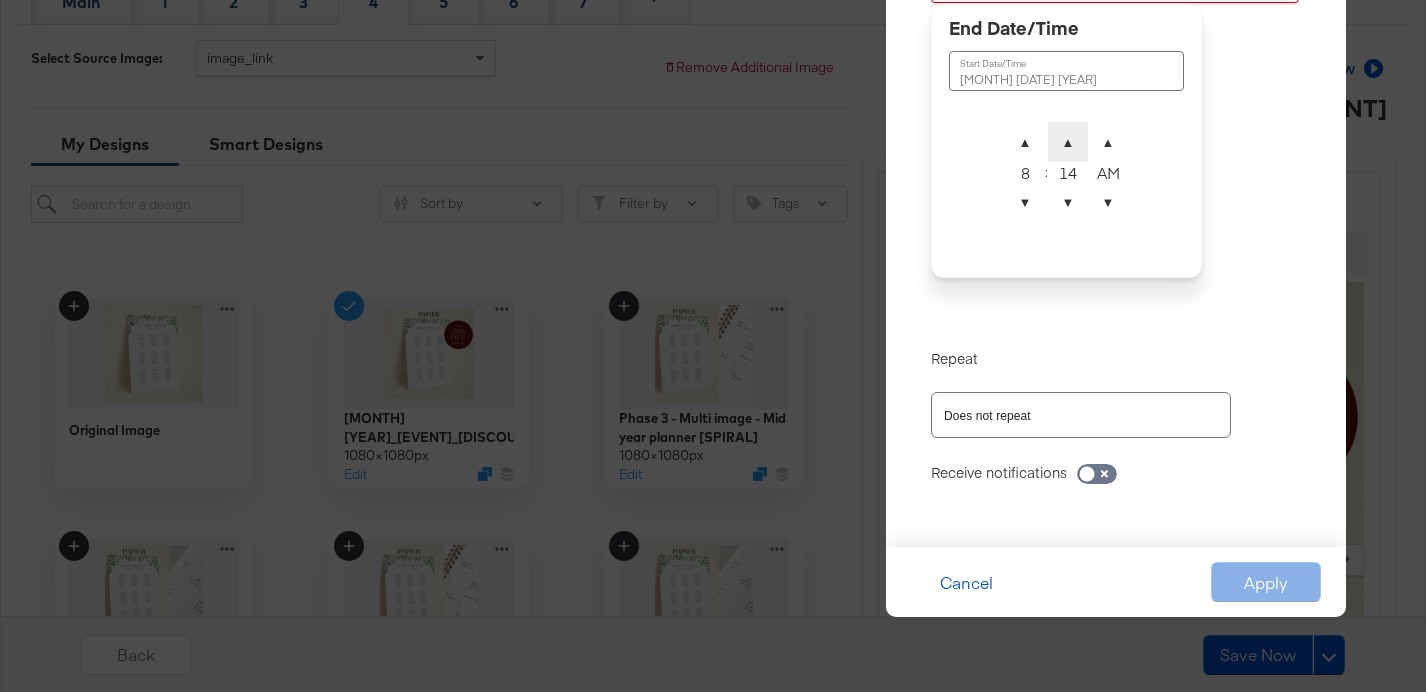 click on "▲" at bounding box center [1068, 142] 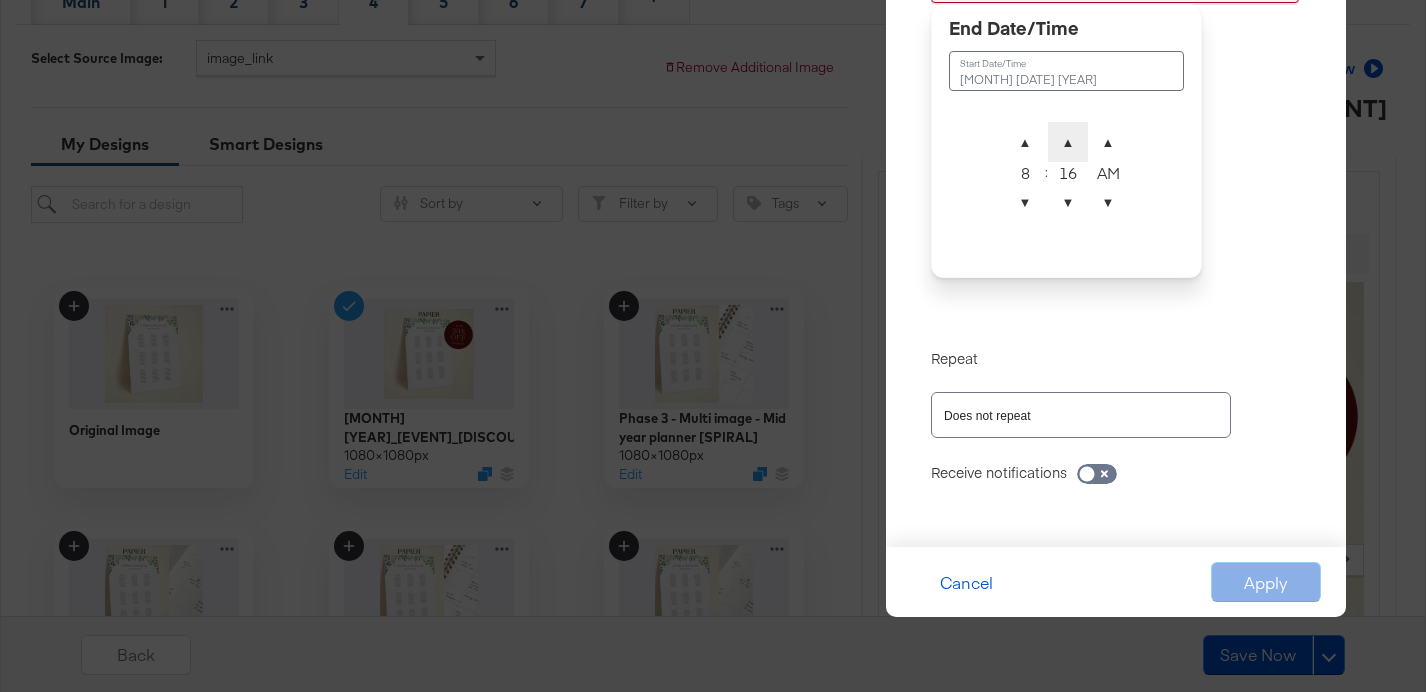 click on "▲" at bounding box center [1068, 142] 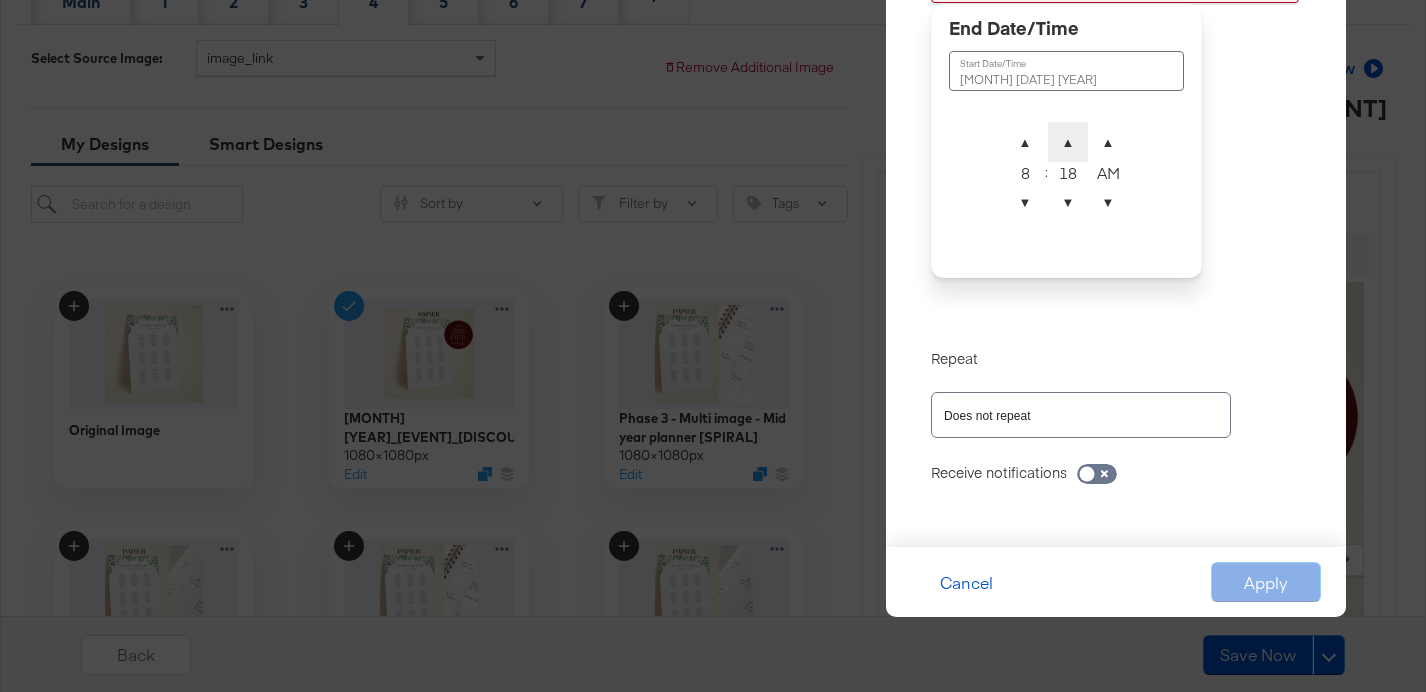 click on "▲" at bounding box center [1068, 142] 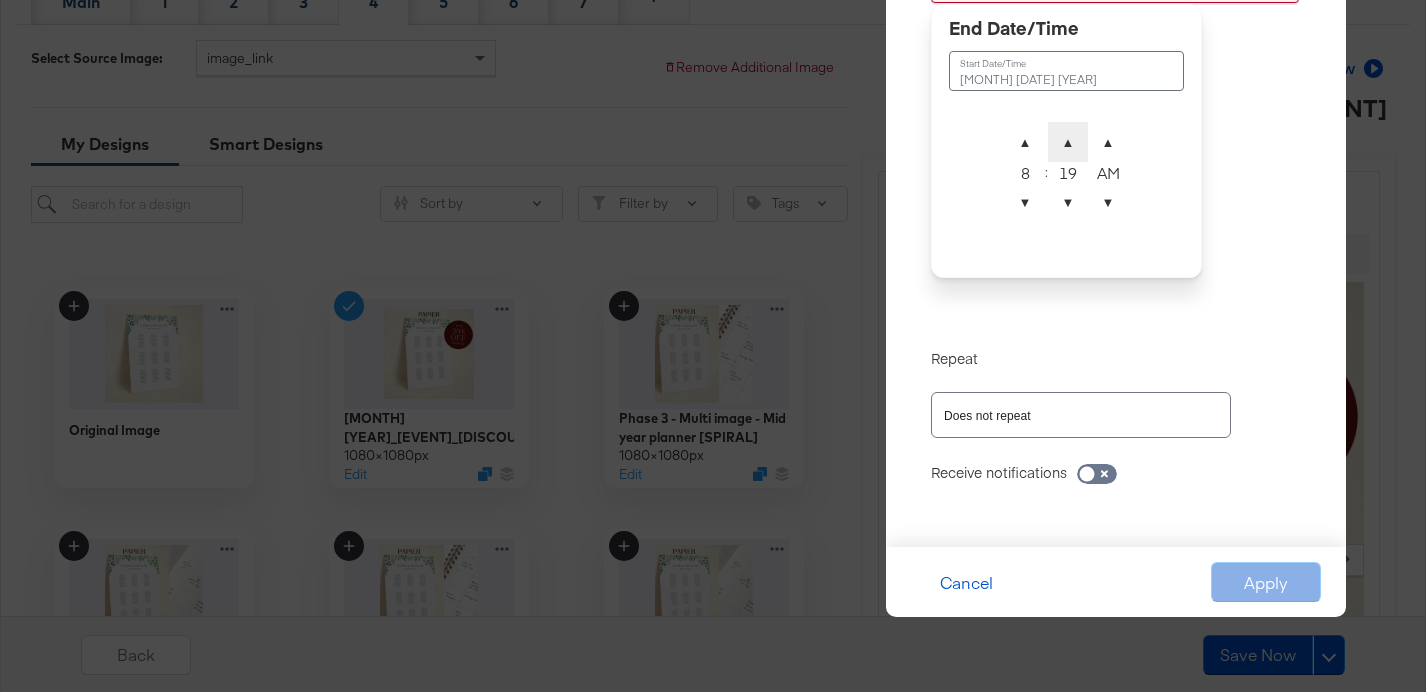 click on "▲" at bounding box center [1068, 142] 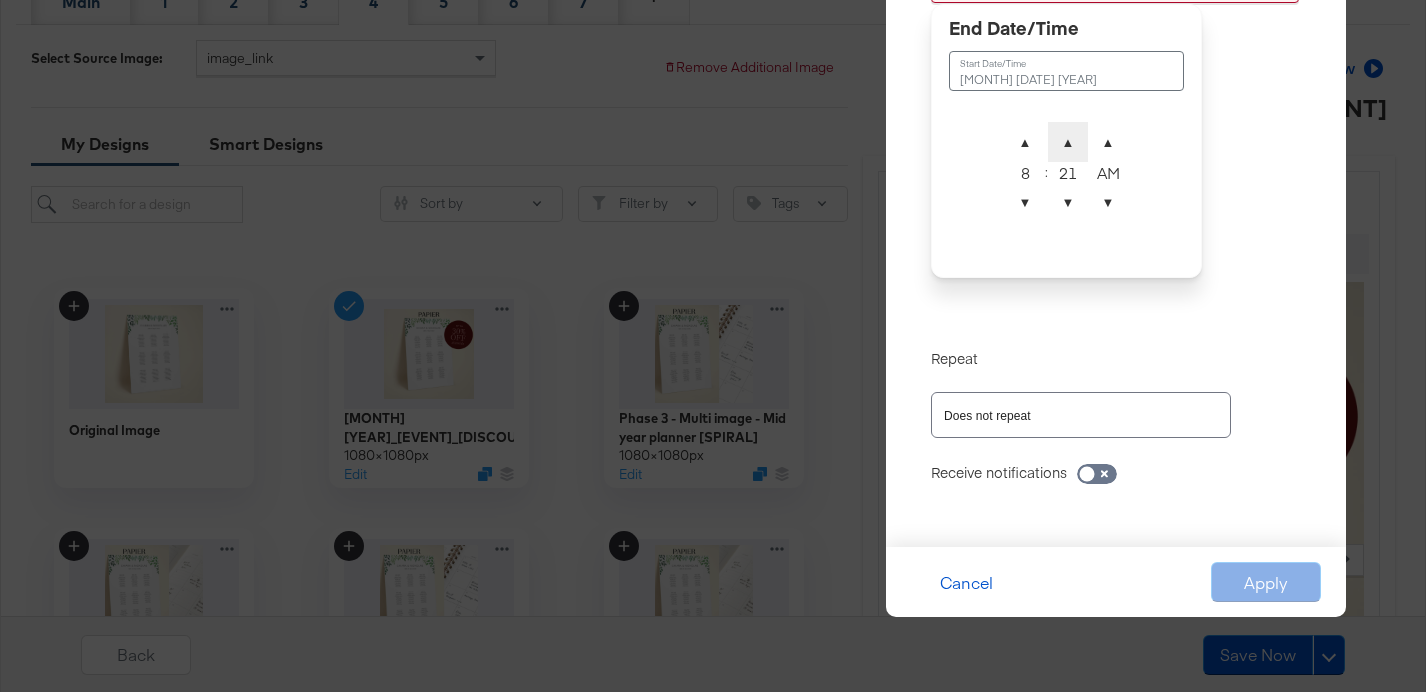click on "▲" at bounding box center (1068, 142) 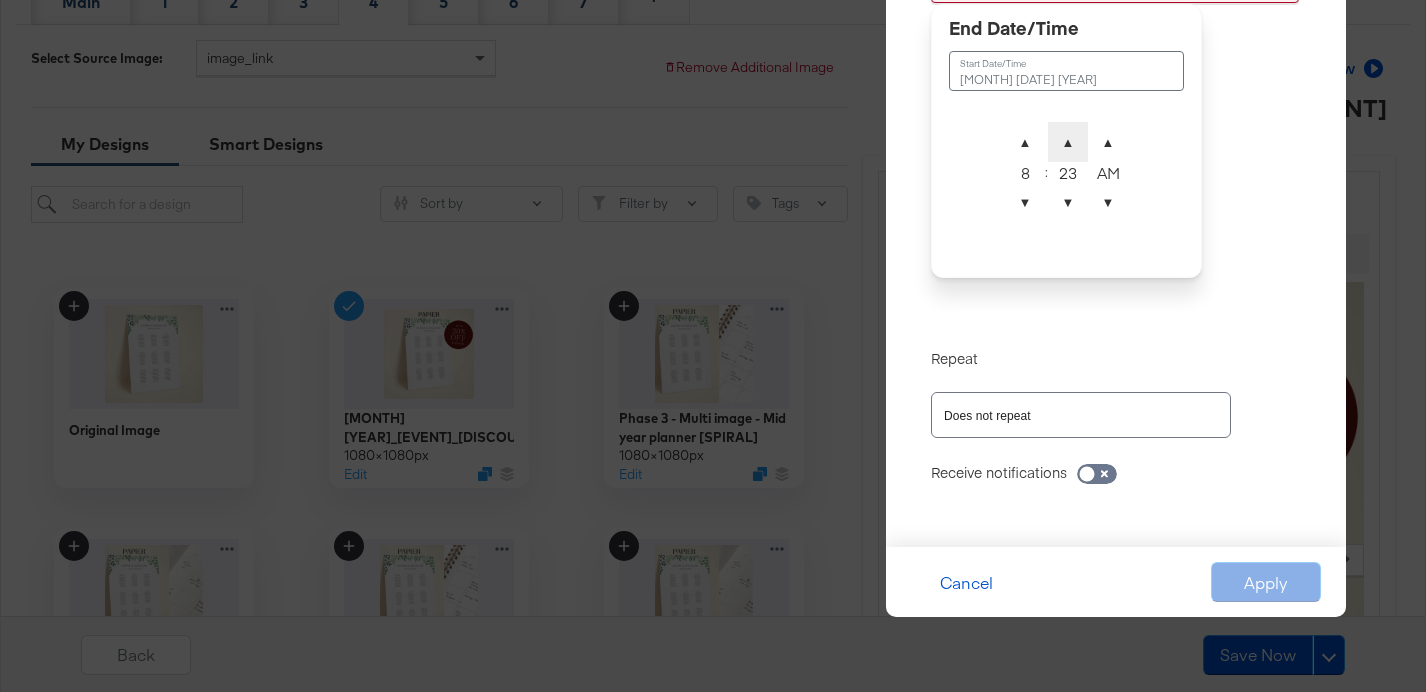 click on "▲" at bounding box center (1068, 142) 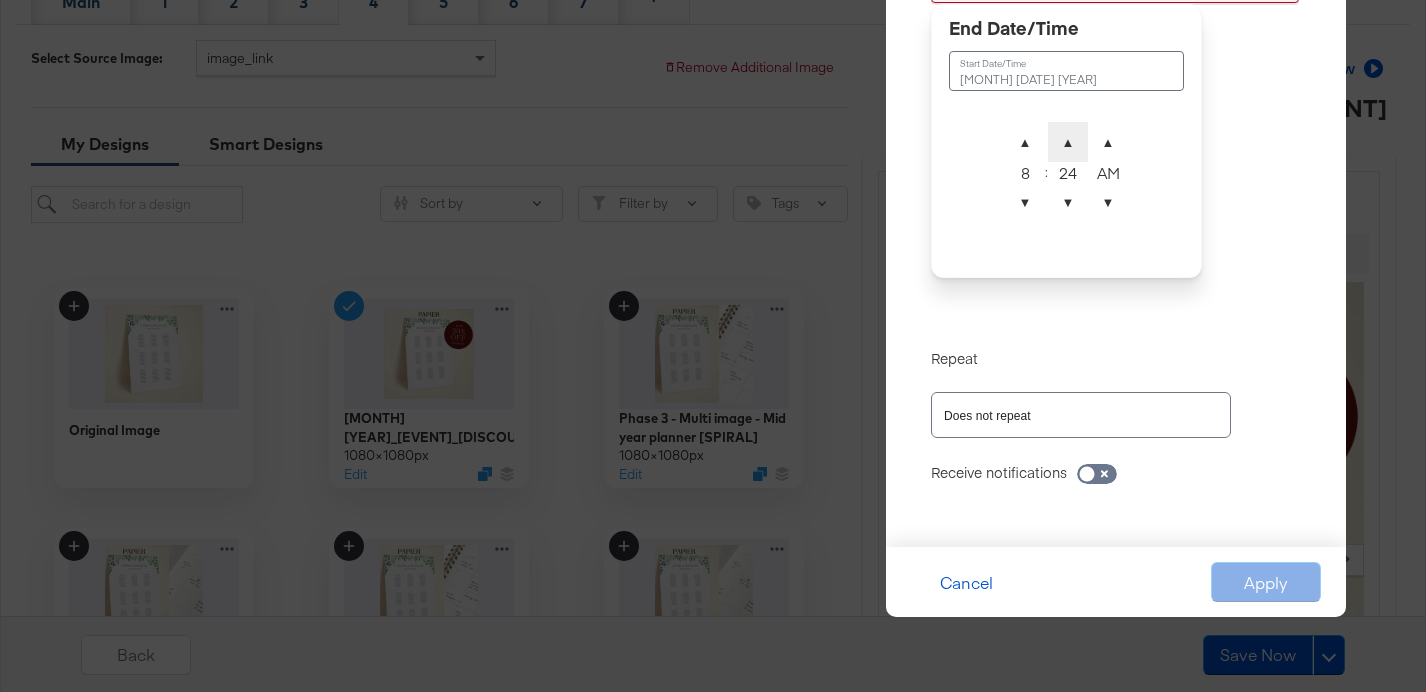 click on "▲" at bounding box center [1068, 142] 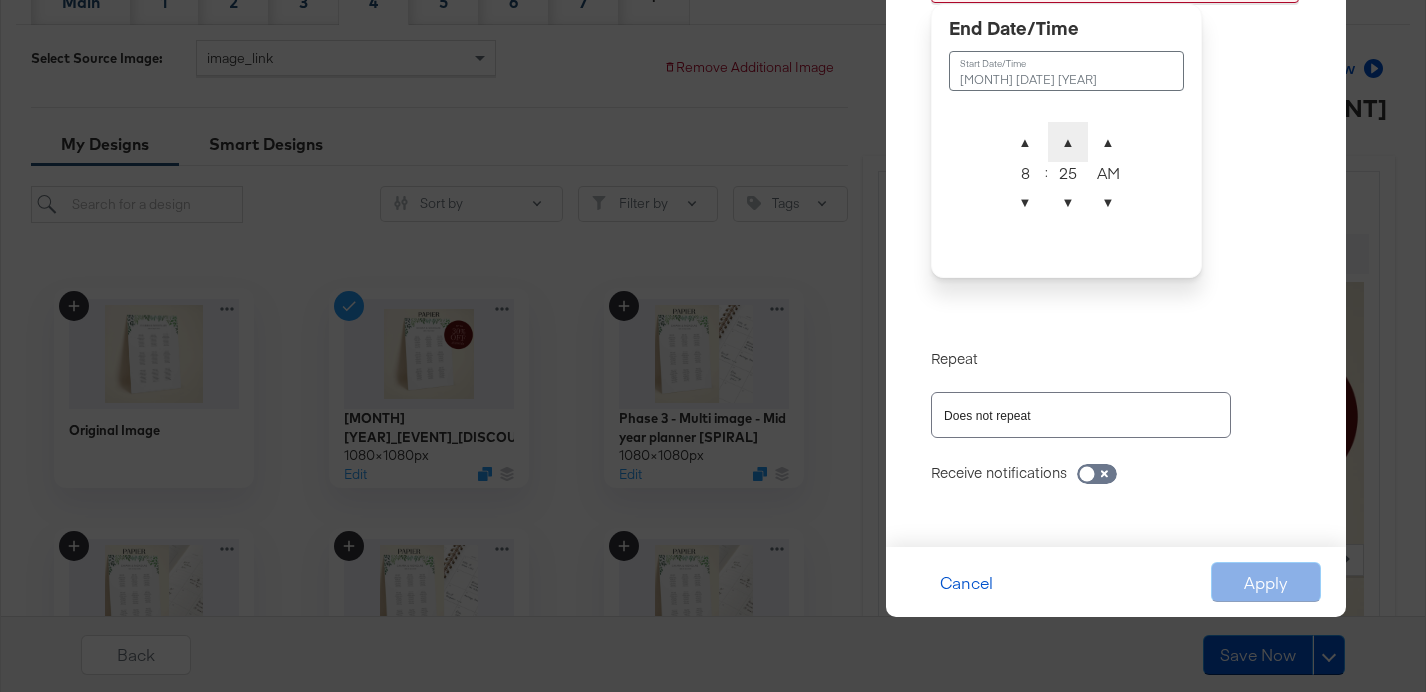 click on "▲" at bounding box center [1068, 142] 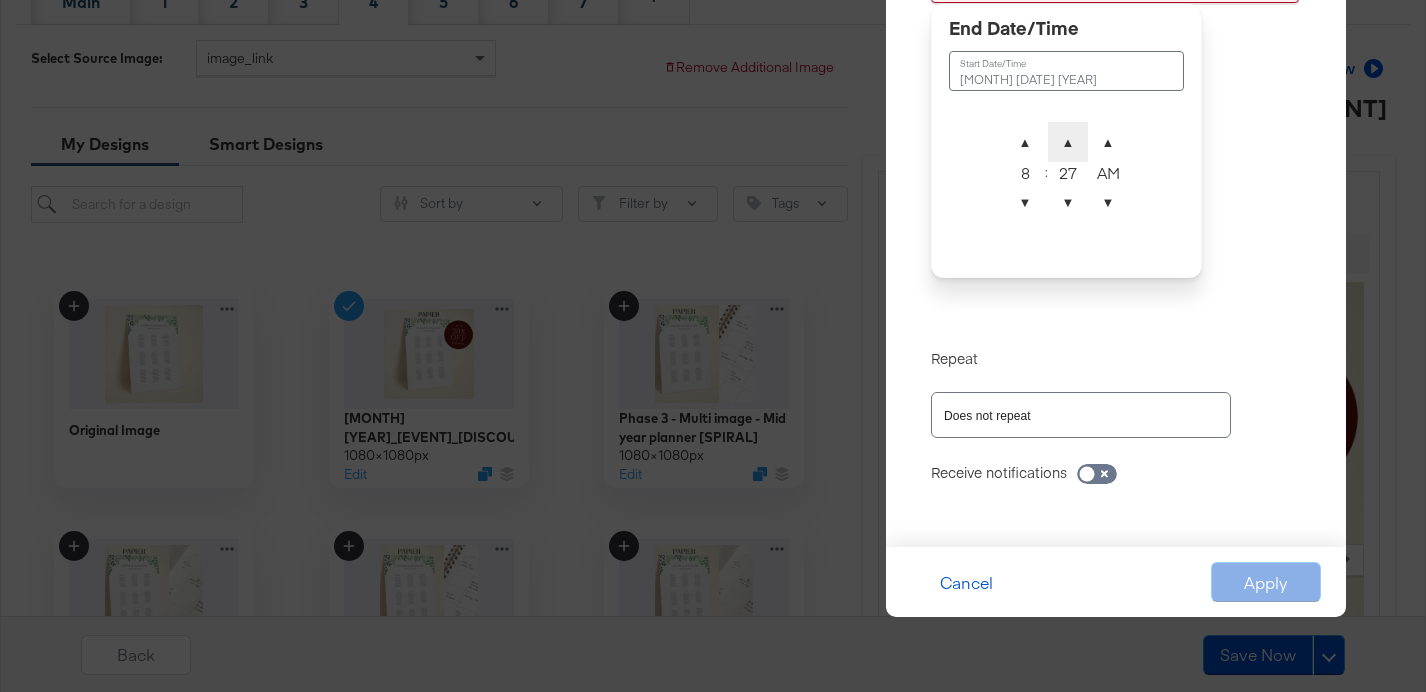 click on "▲" at bounding box center [1068, 142] 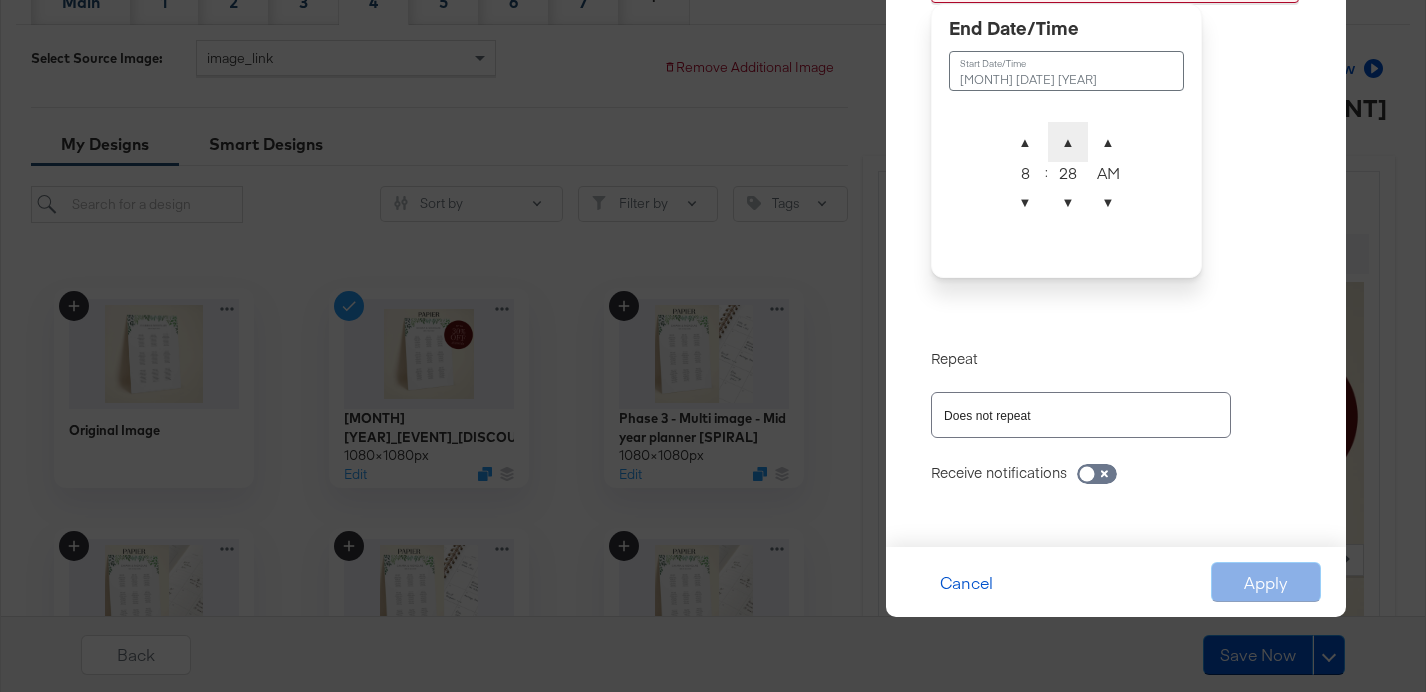 click on "▲" at bounding box center [1068, 142] 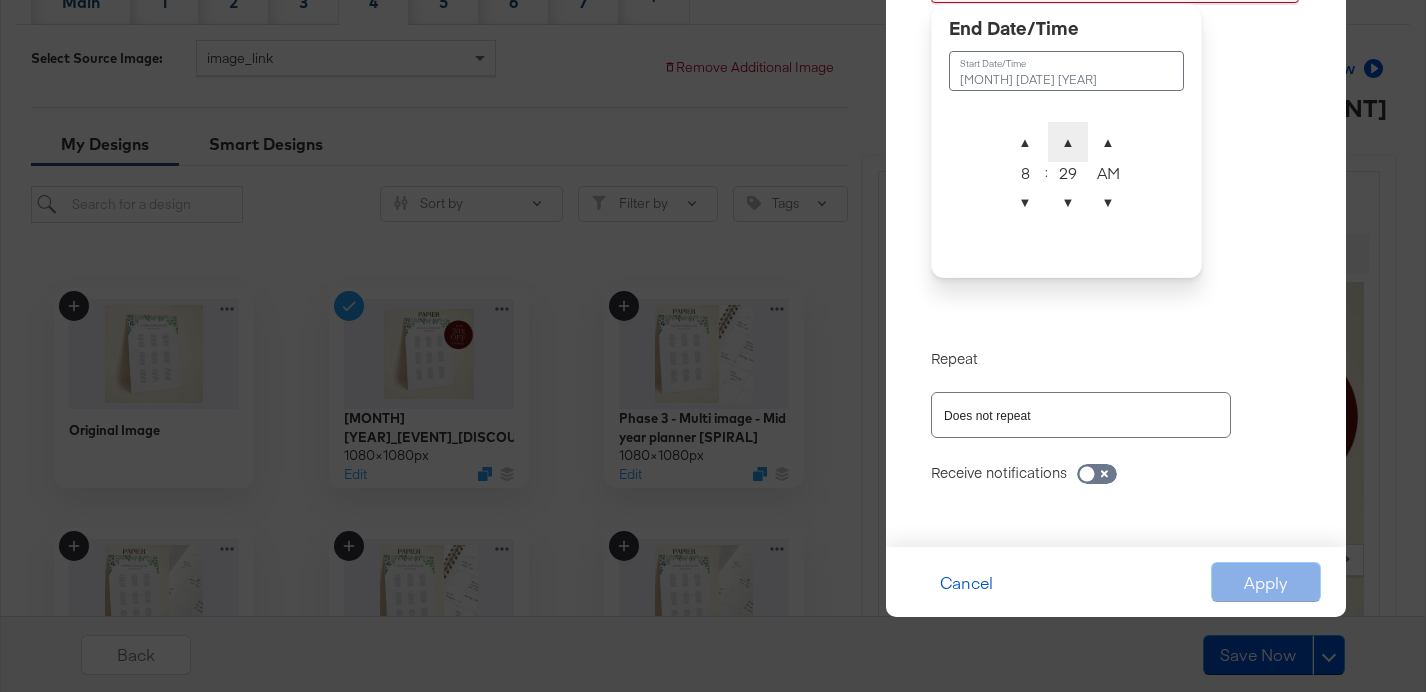 click on "▲" at bounding box center [1068, 142] 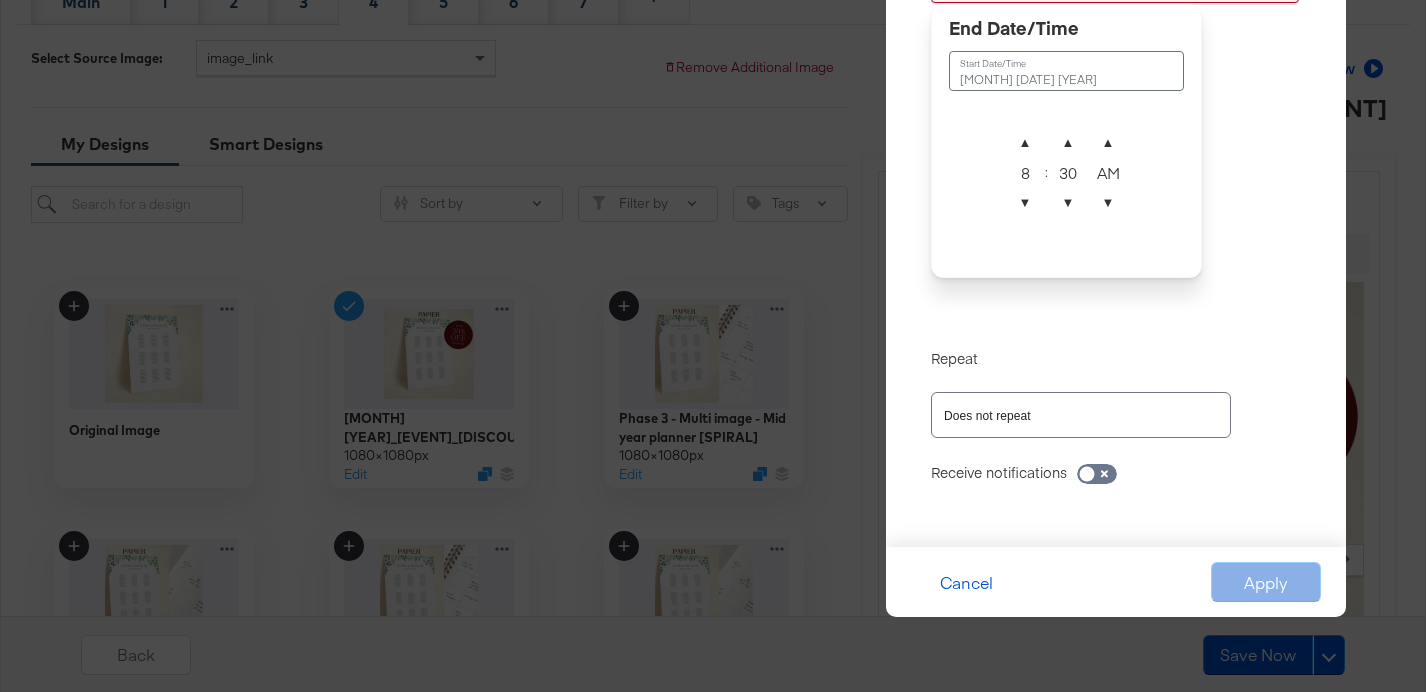 click on "Reset Time : [MONTH] [DATE] [YEAR] [TIME] ‹ [MONTH] [YEAR] › Su Mo Tu We Th Fr Sa 27 28 29 30 31 1 2 3 4 5 6 7 8 9 10 11 12 13 14 15 16 17 18 19 20 21 22 23 24 25 26 27 28 29 30 31 1 2 3 4 5 6 [TIME] [CITY], [CITY] ([TIMEZONE]) Select Duration   Time : [MONTH] [DATE] [YEAR] [TIME] [MONTH] [DATE] [YEAR] ▲ [NUMBER] ▼ : ▲ [NUMBER] ▼ ▲ [AM/PM] ▼ Repeat   Does not repeat Receive notifications   in-app email" at bounding box center (1116, 132) 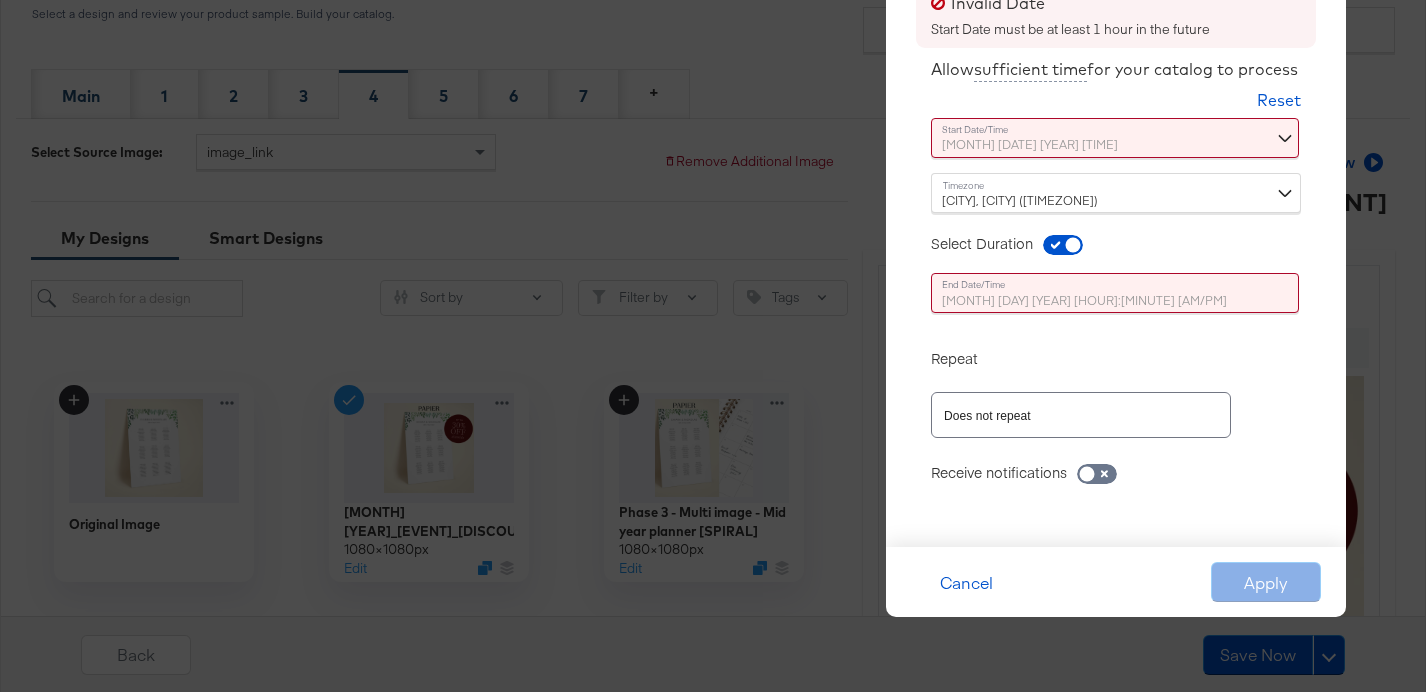 scroll, scrollTop: 384, scrollLeft: 0, axis: vertical 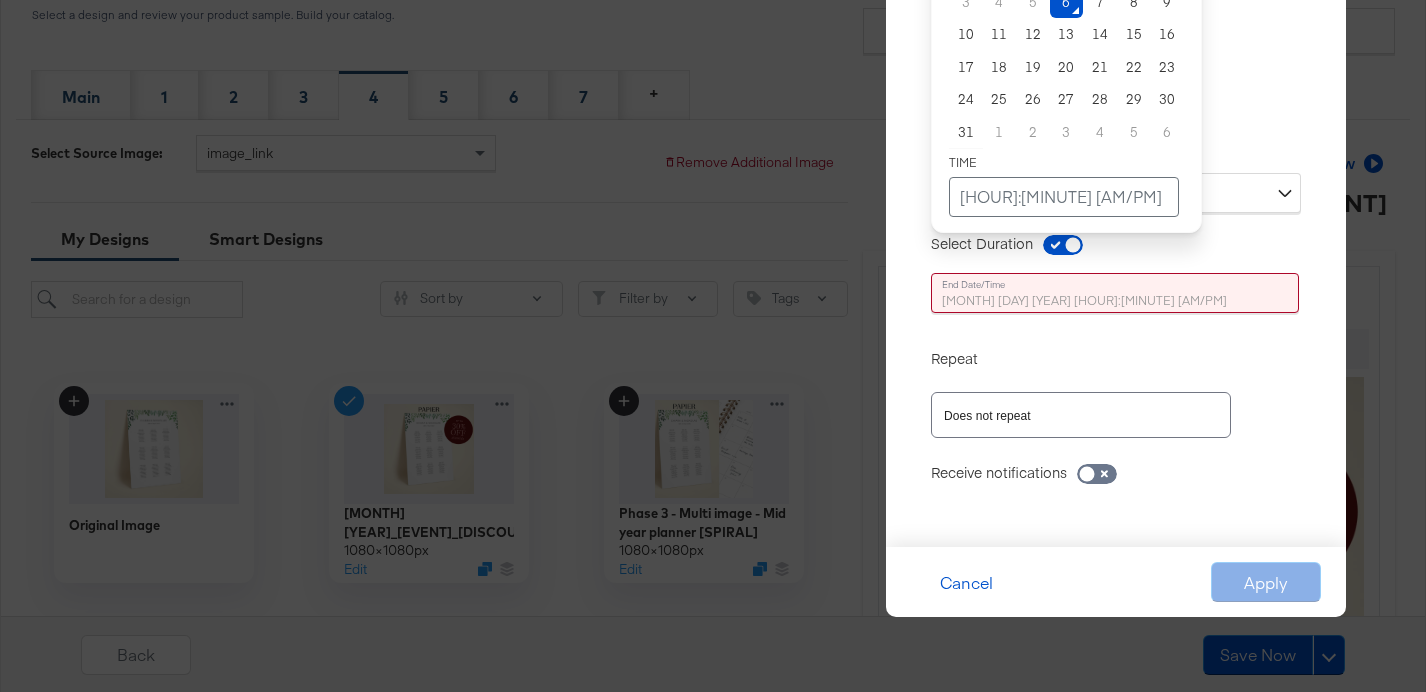 click on "[MONTH] [DAY] [YEAR] [HOUR]:[MINUTE] [AM/PM] ‹ [MONTH] [YEAR] › Su Mo Tu We Th Fr Sa 27 28 29 30 31 1 2 3 4 5 6 7 8 9 10 11 12 13 14 15 16 17 18 19 20 21 22 23 24 25 26 27 28 29 30 31 1 2 3 4 5 6 [HOUR]:[MINUTE] [AM/PM]" at bounding box center [1066, -17] 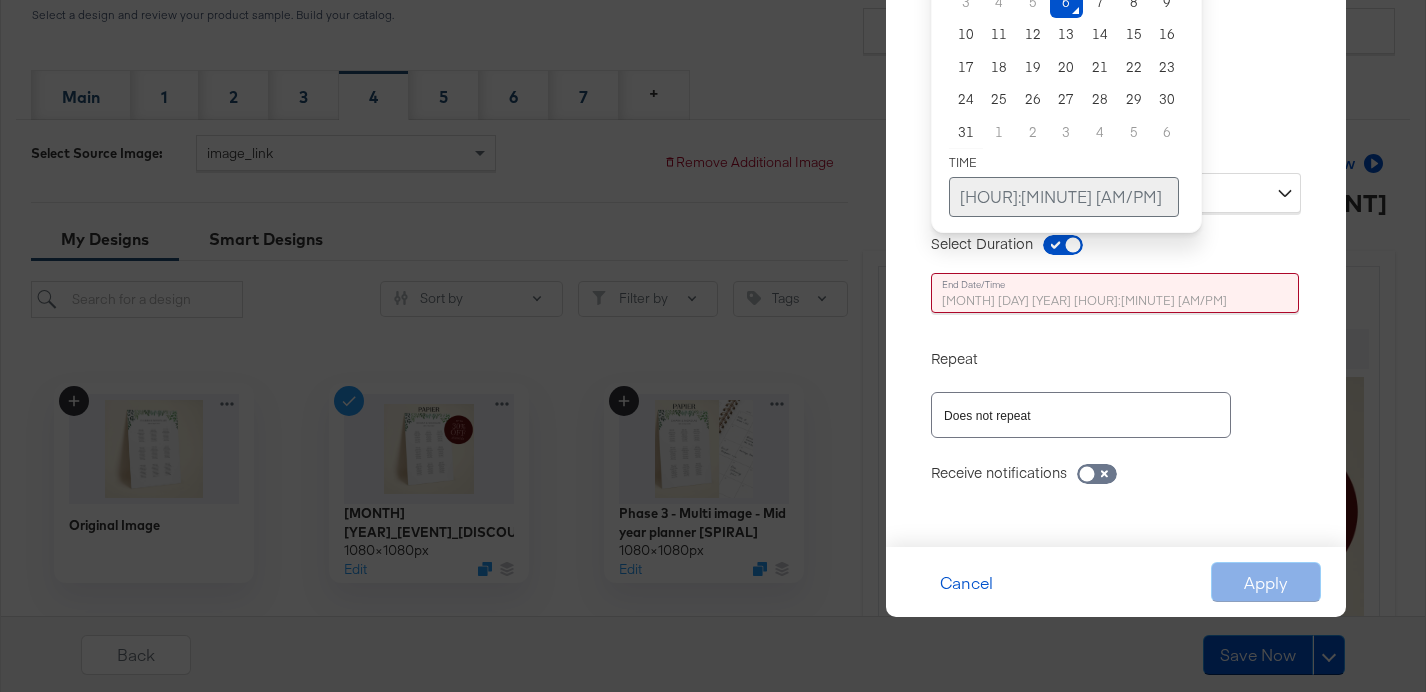 click on "[HOUR]:[MINUTE] [AM/PM]" at bounding box center (1064, 197) 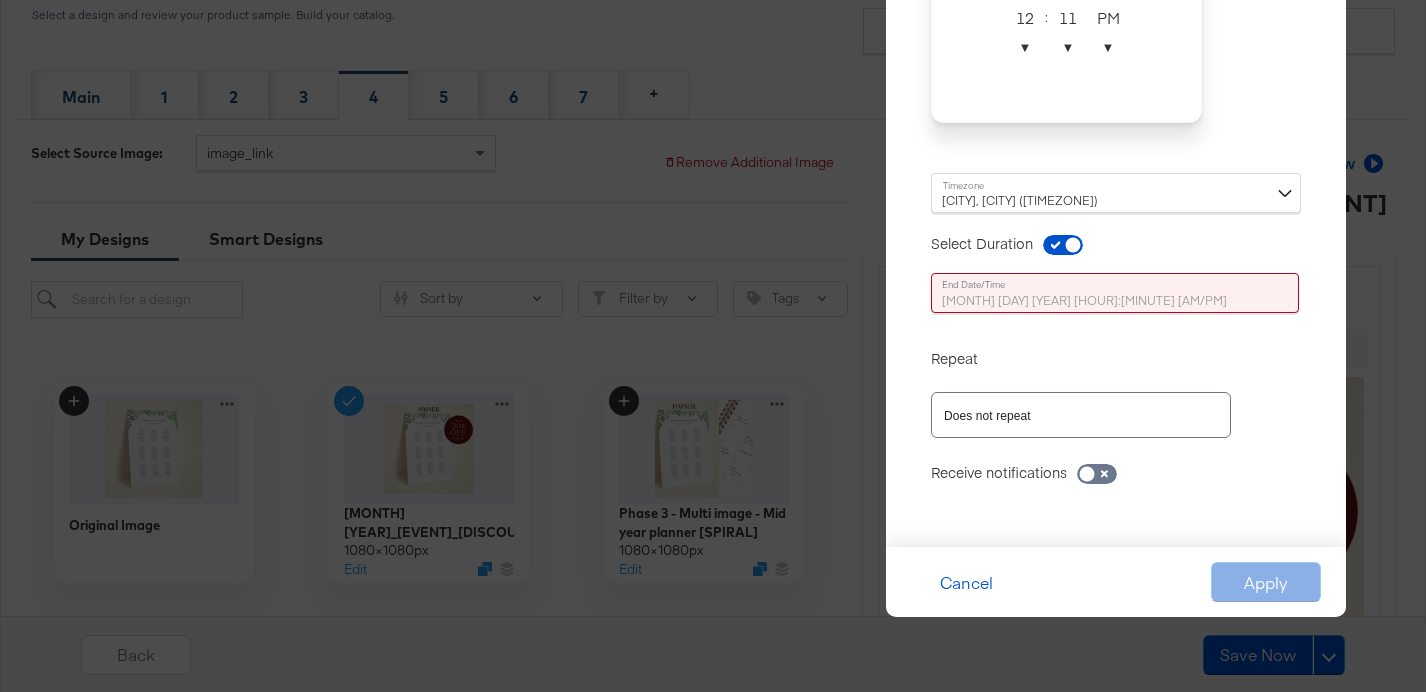 scroll, scrollTop: 370, scrollLeft: 0, axis: vertical 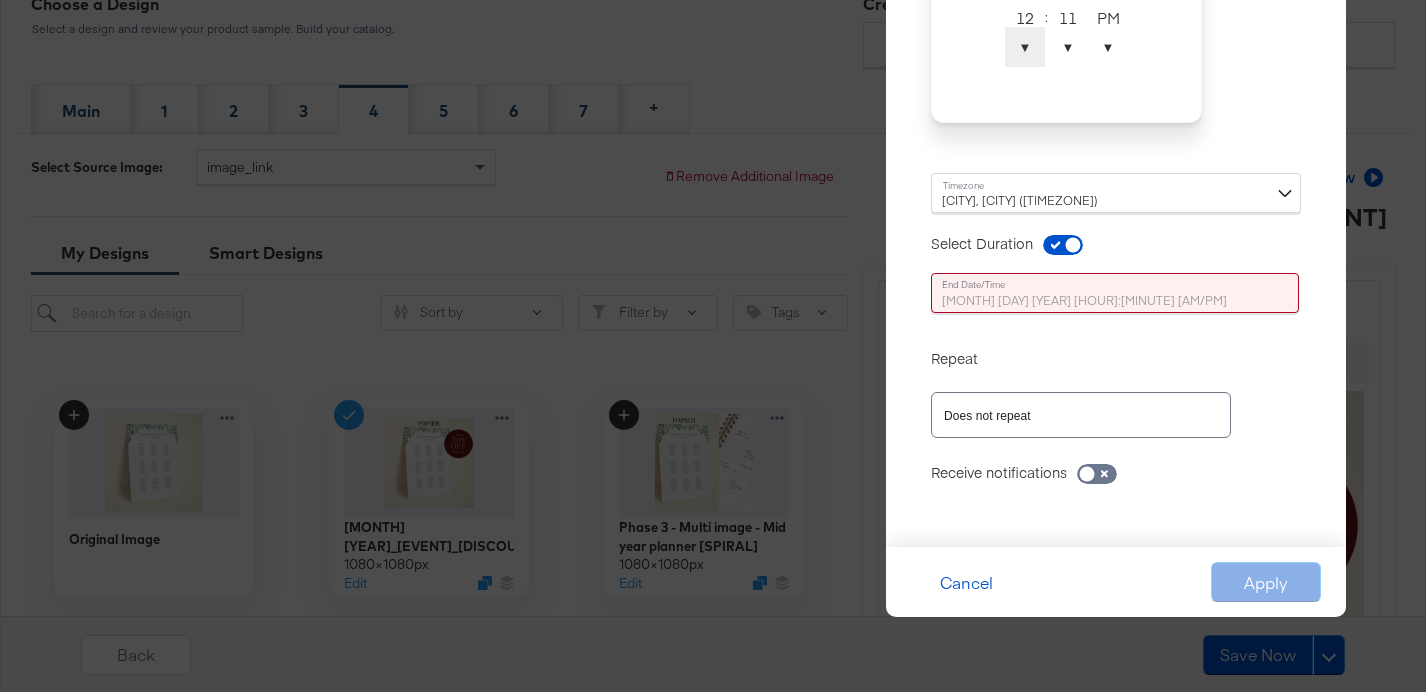 click on "▼" at bounding box center (1025, 47) 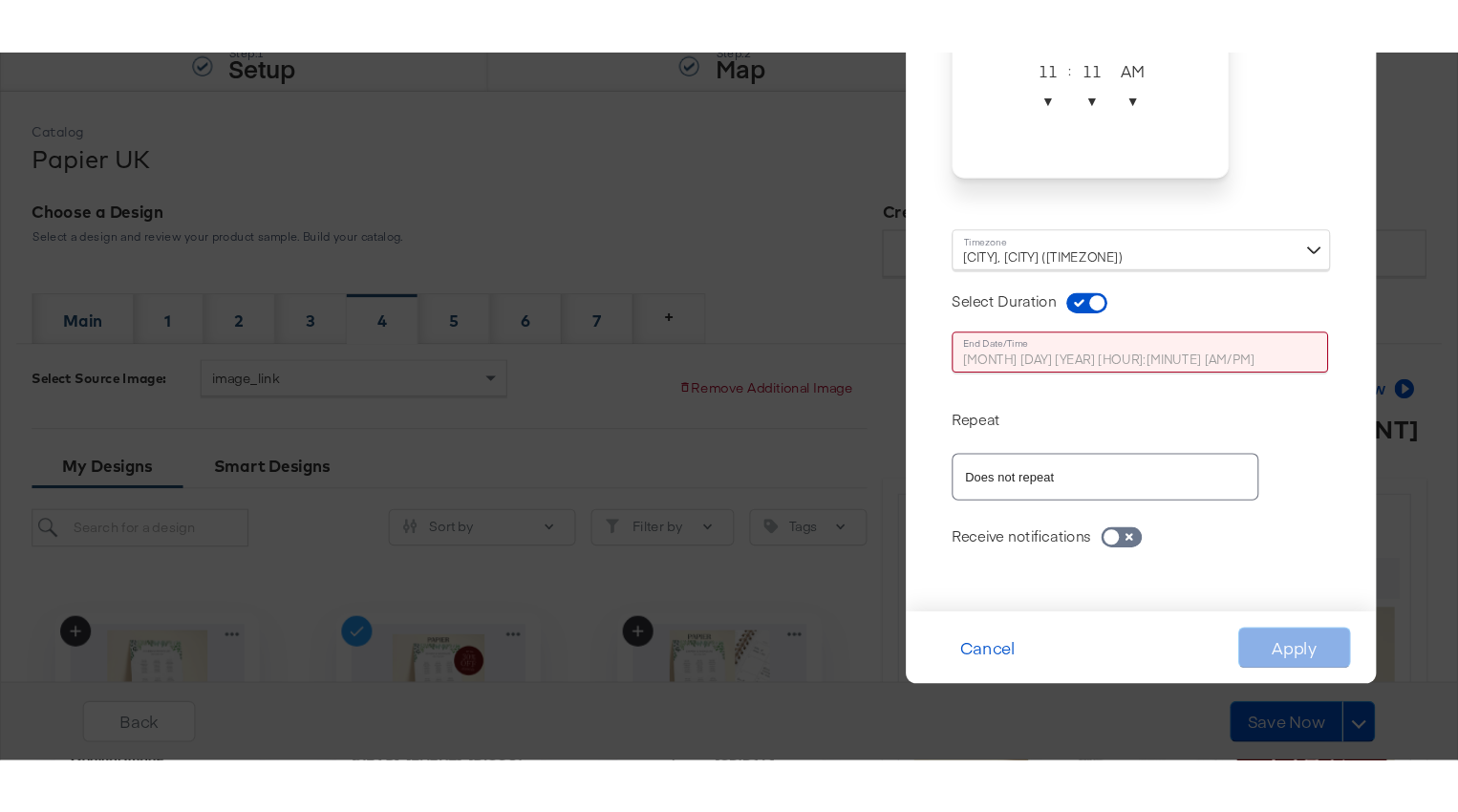 scroll, scrollTop: 0, scrollLeft: 0, axis: both 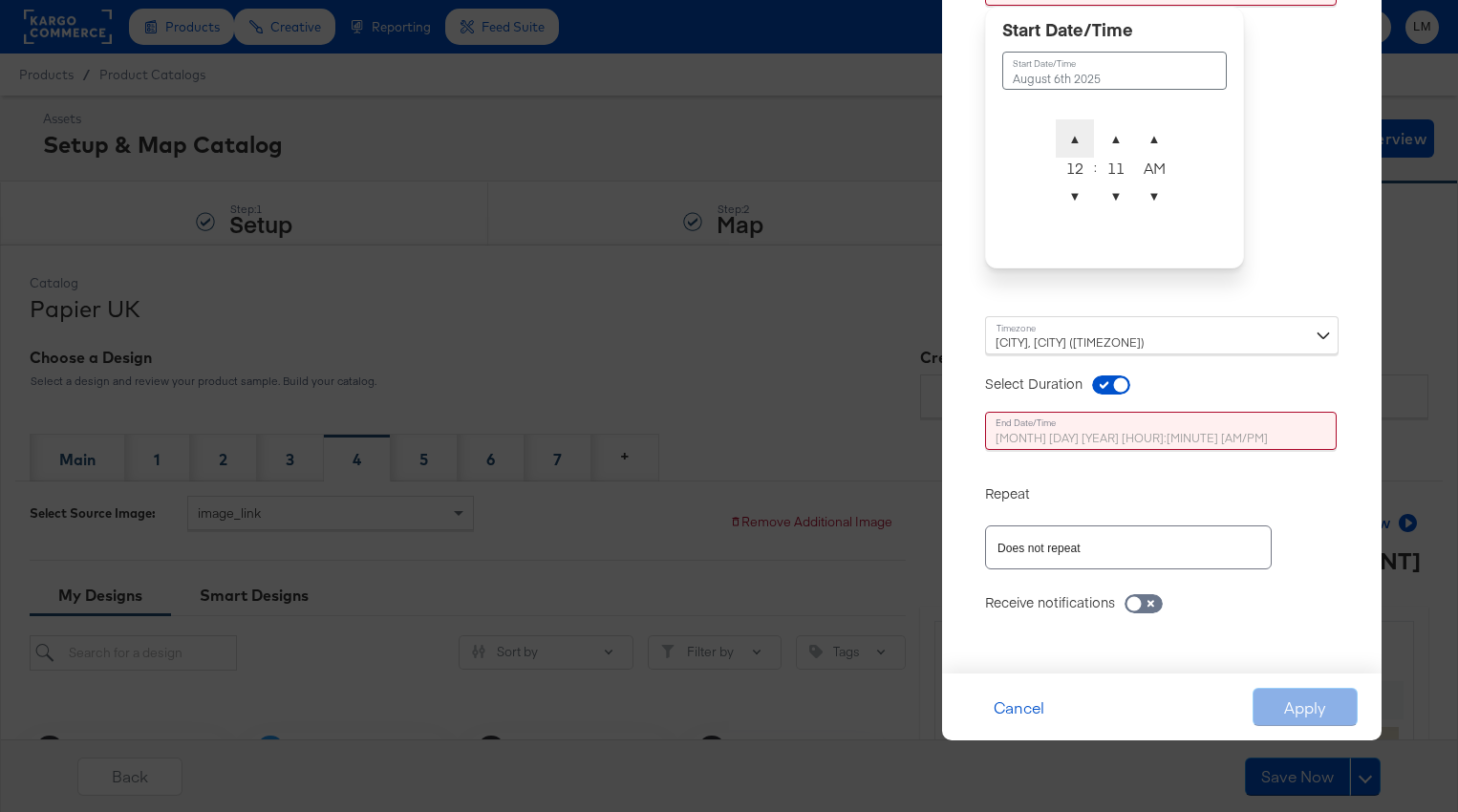click on "▲" at bounding box center (1075, 139) 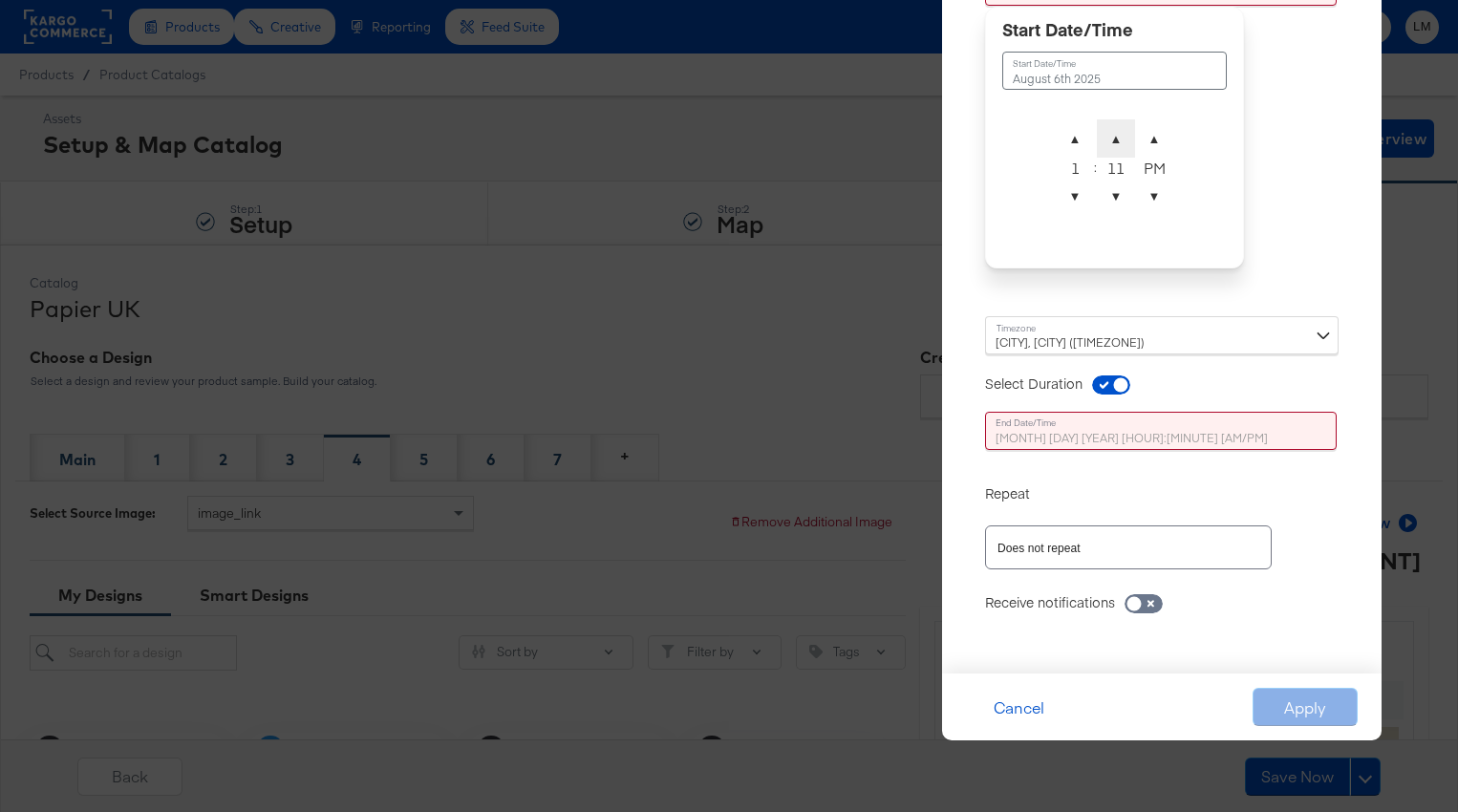 click on "▲" at bounding box center (1116, 139) 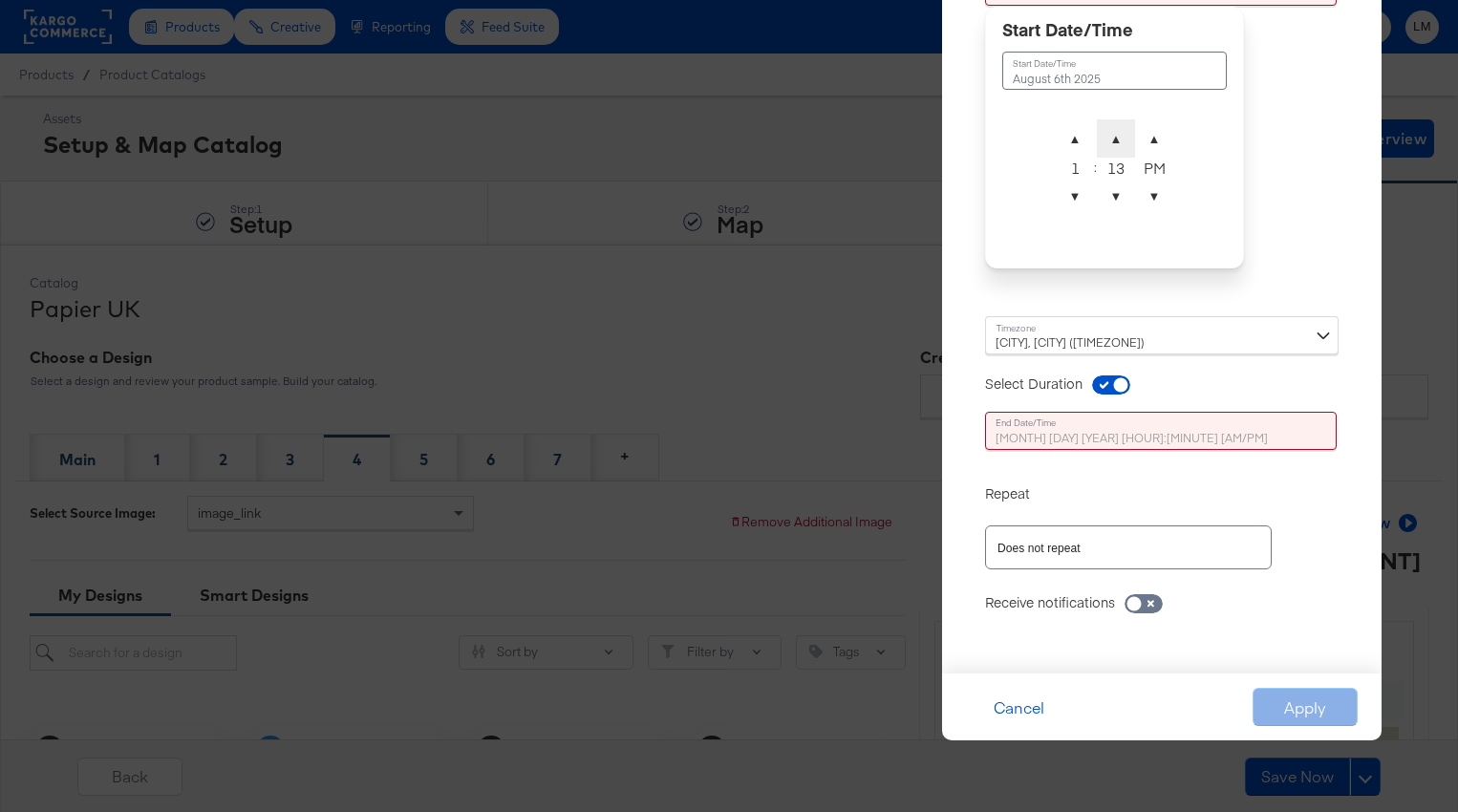 click on "▲" at bounding box center (1116, 139) 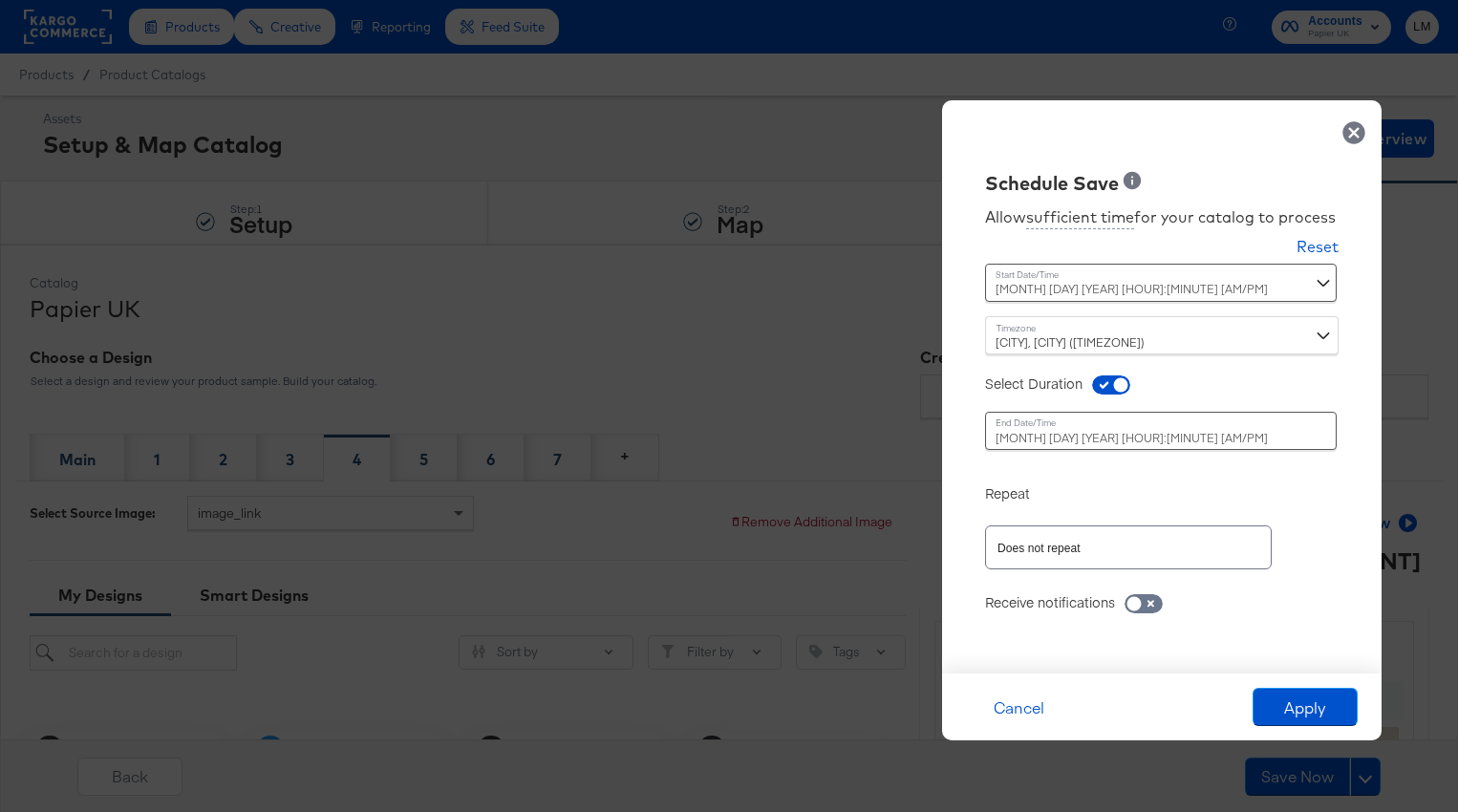 click on "Allow  sufficient time   for your catalog to process Reset Time : [MONTH] [DAY] [YEAR] [HOUR]:[MINUTE] [AM/PM] [MONTH] [DAY] [YEAR] ▲ [NUMBER] ▼ : ▲ [MINUTE] ▼ ▲ [AM/PM] ▼ [CITY], [CITY] ([TIMEZONE]) Select Duration   Time : [MONTH] [DAY] [YEAR] [HOUR]:[MINUTE] [AM/PM] [MONTH] [DAY] [YEAR] ▲ [HOUR] ▼ : ▲ [MINUTE] ▼ ▲ [AM/PM] ▼ Repeat    Does not repeat Receive notifications   in-app email" at bounding box center [1162, 425] 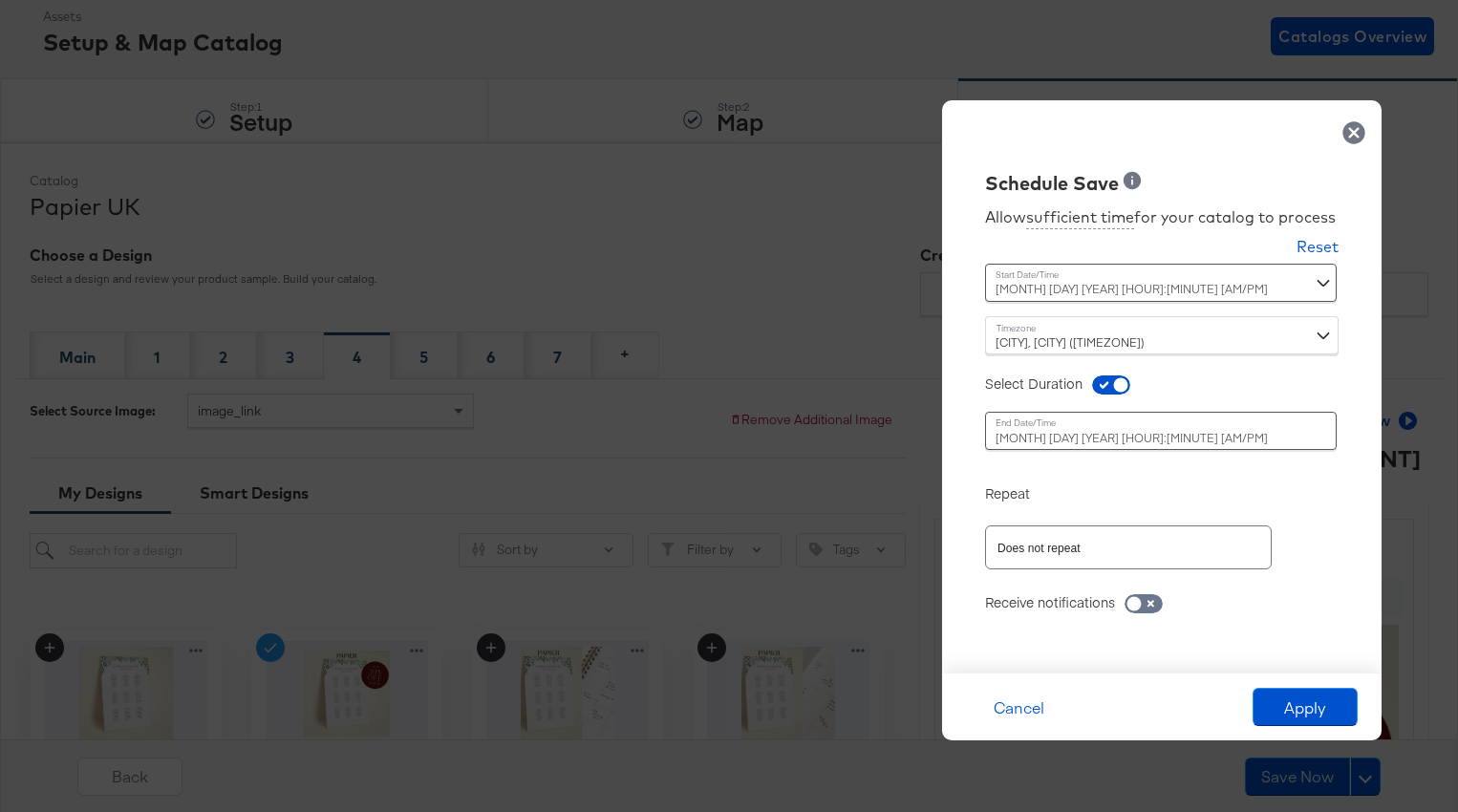 scroll, scrollTop: 103, scrollLeft: 0, axis: vertical 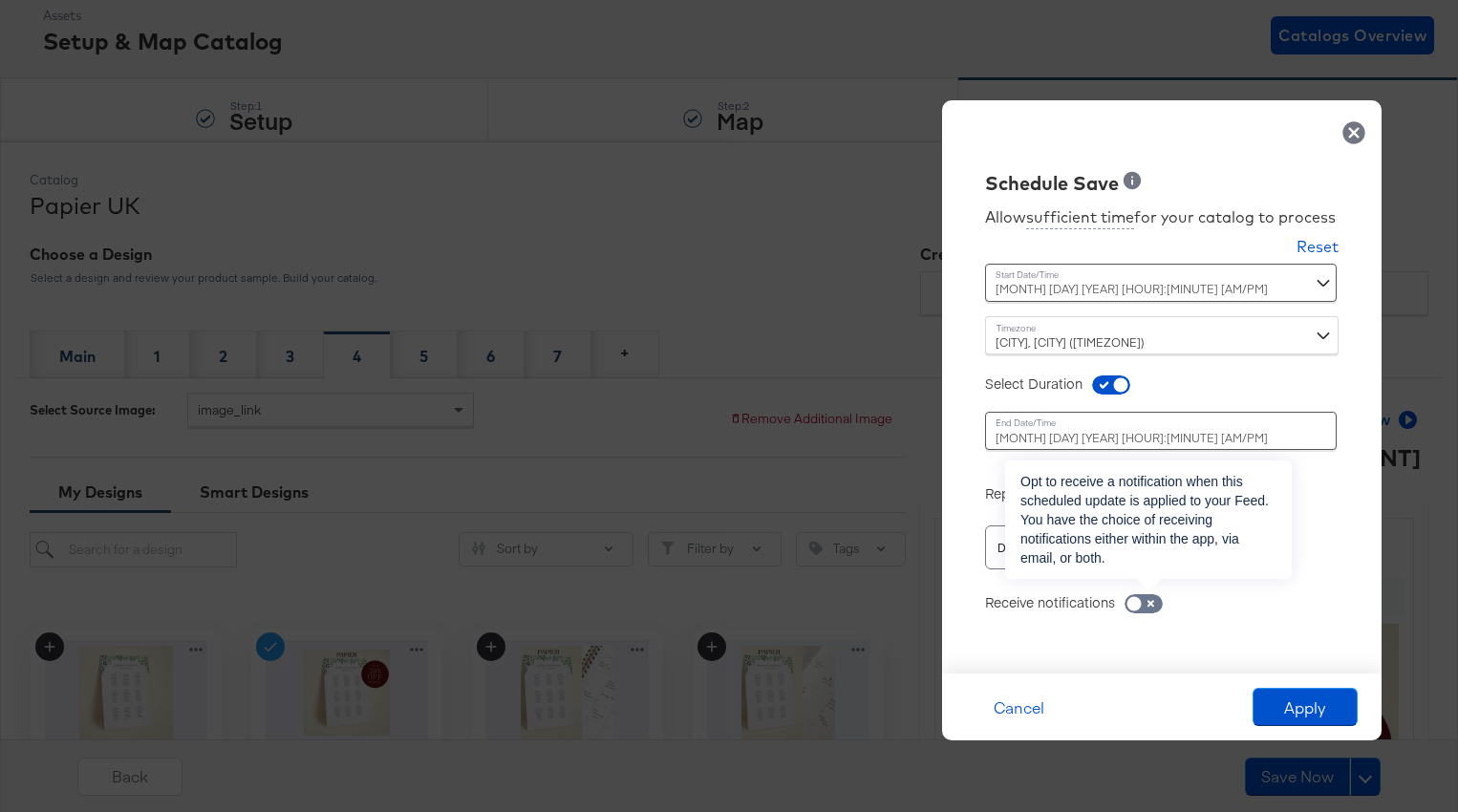 click at bounding box center [1144, 604] 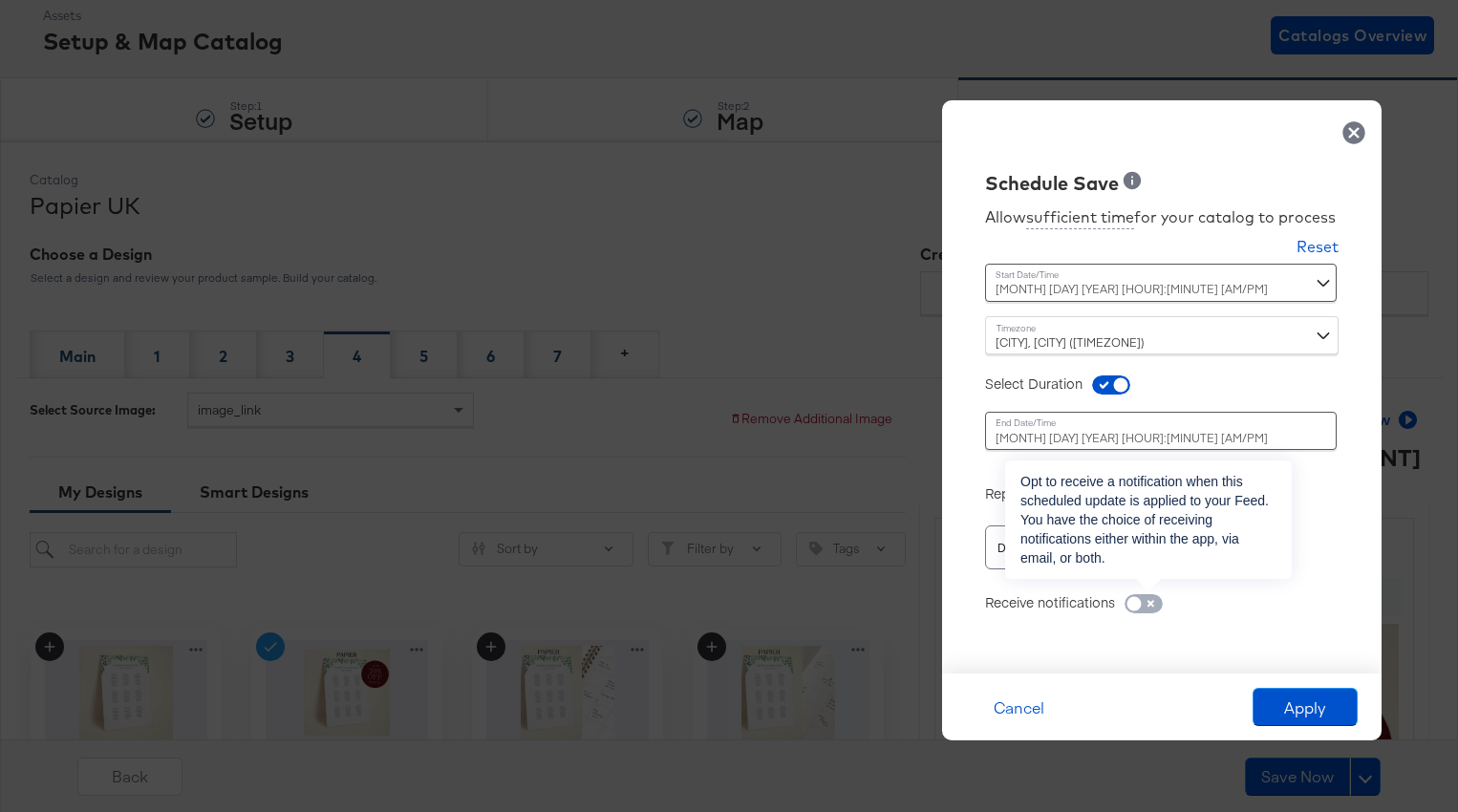 click at bounding box center (1134, 609) 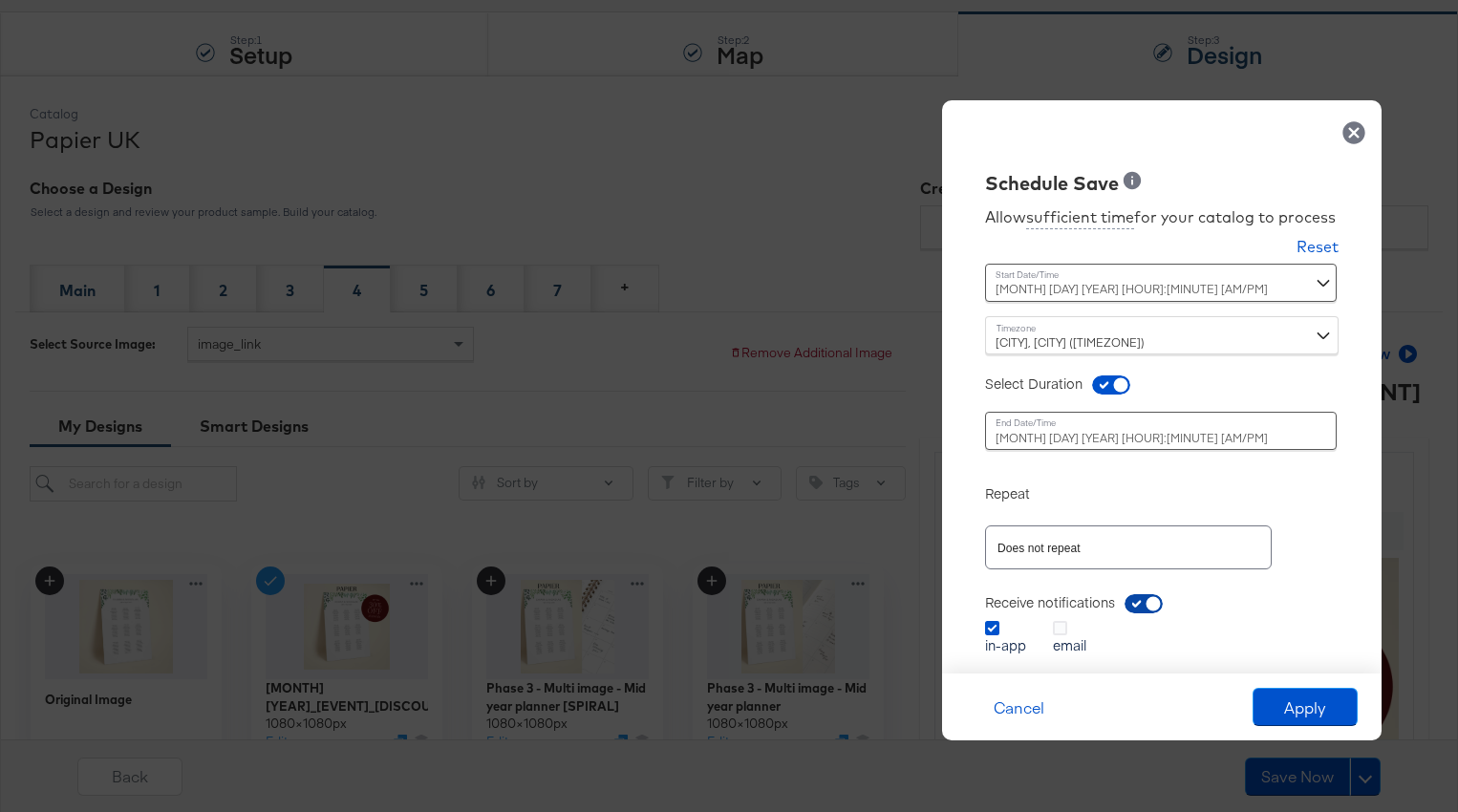 scroll, scrollTop: 180, scrollLeft: 0, axis: vertical 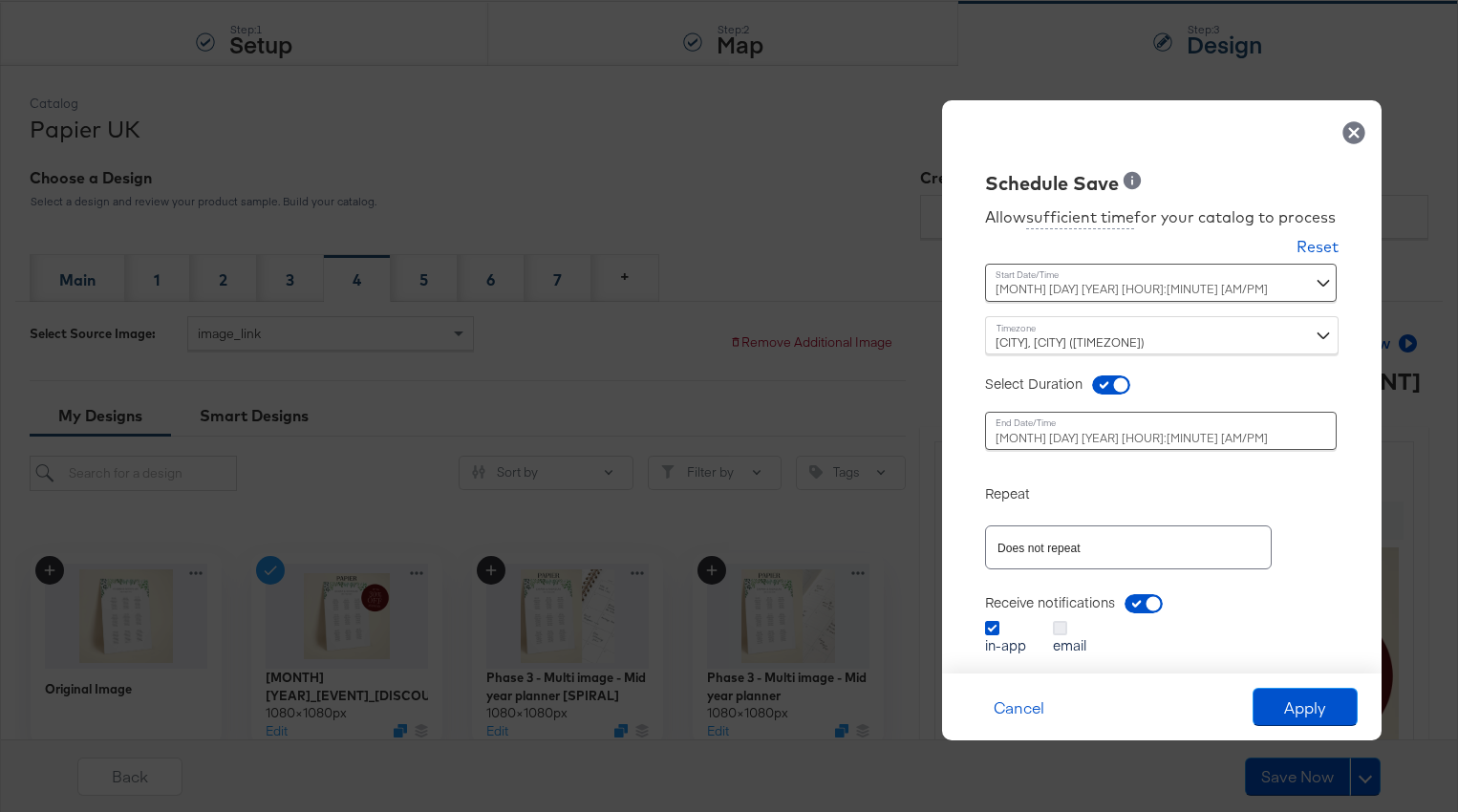 click at bounding box center (1060, 628) 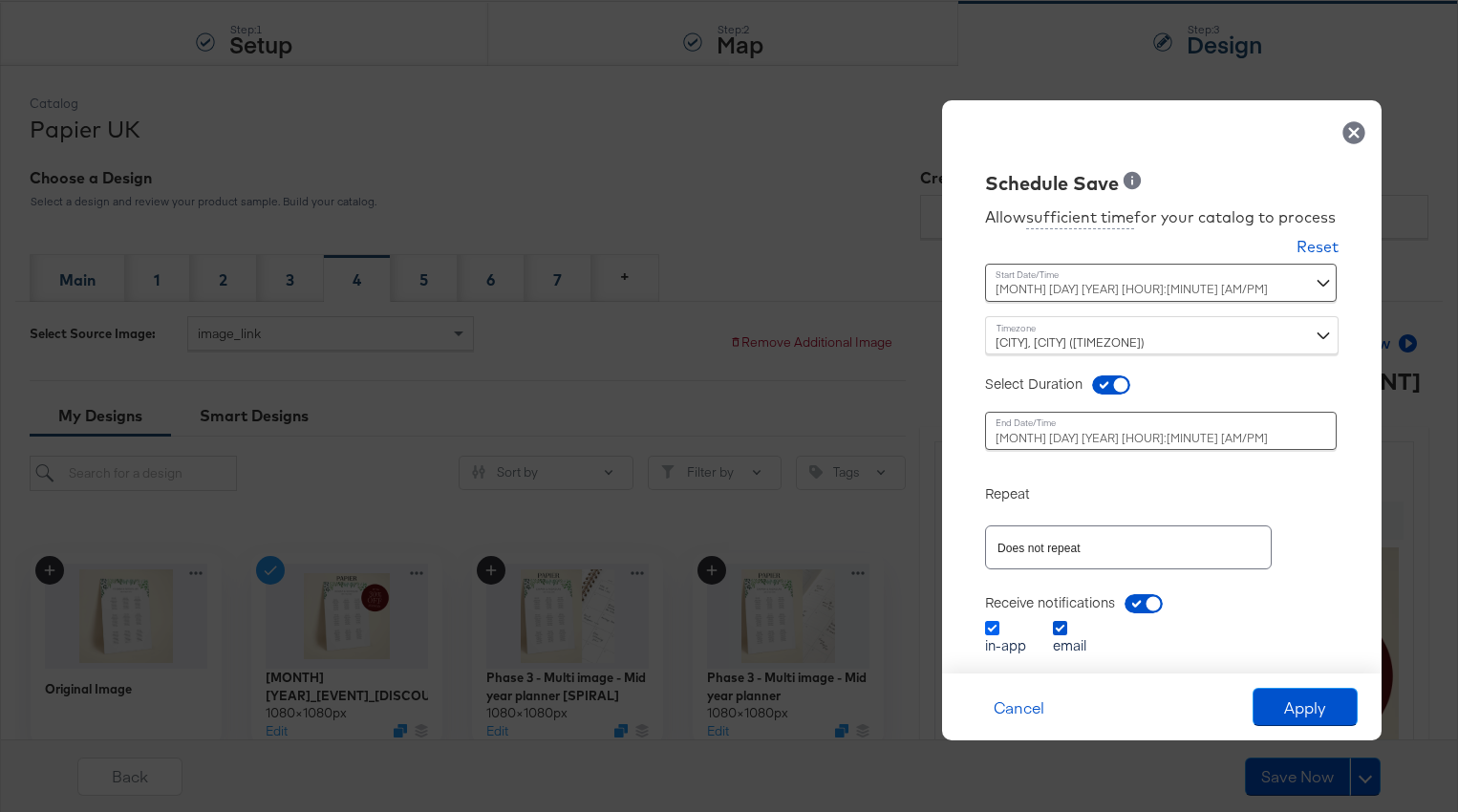 click at bounding box center (992, 628) 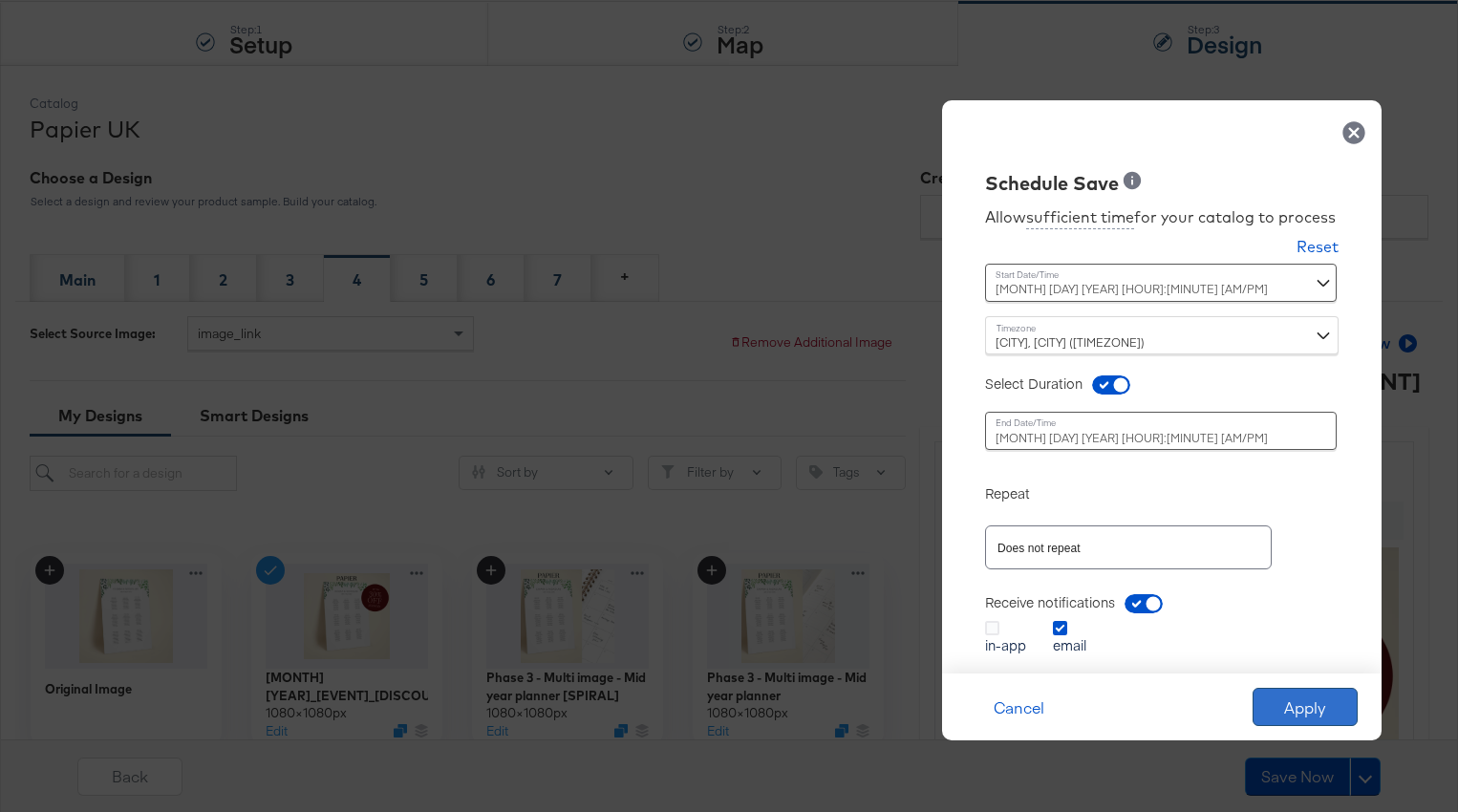 click on "Apply" at bounding box center (1305, 707) 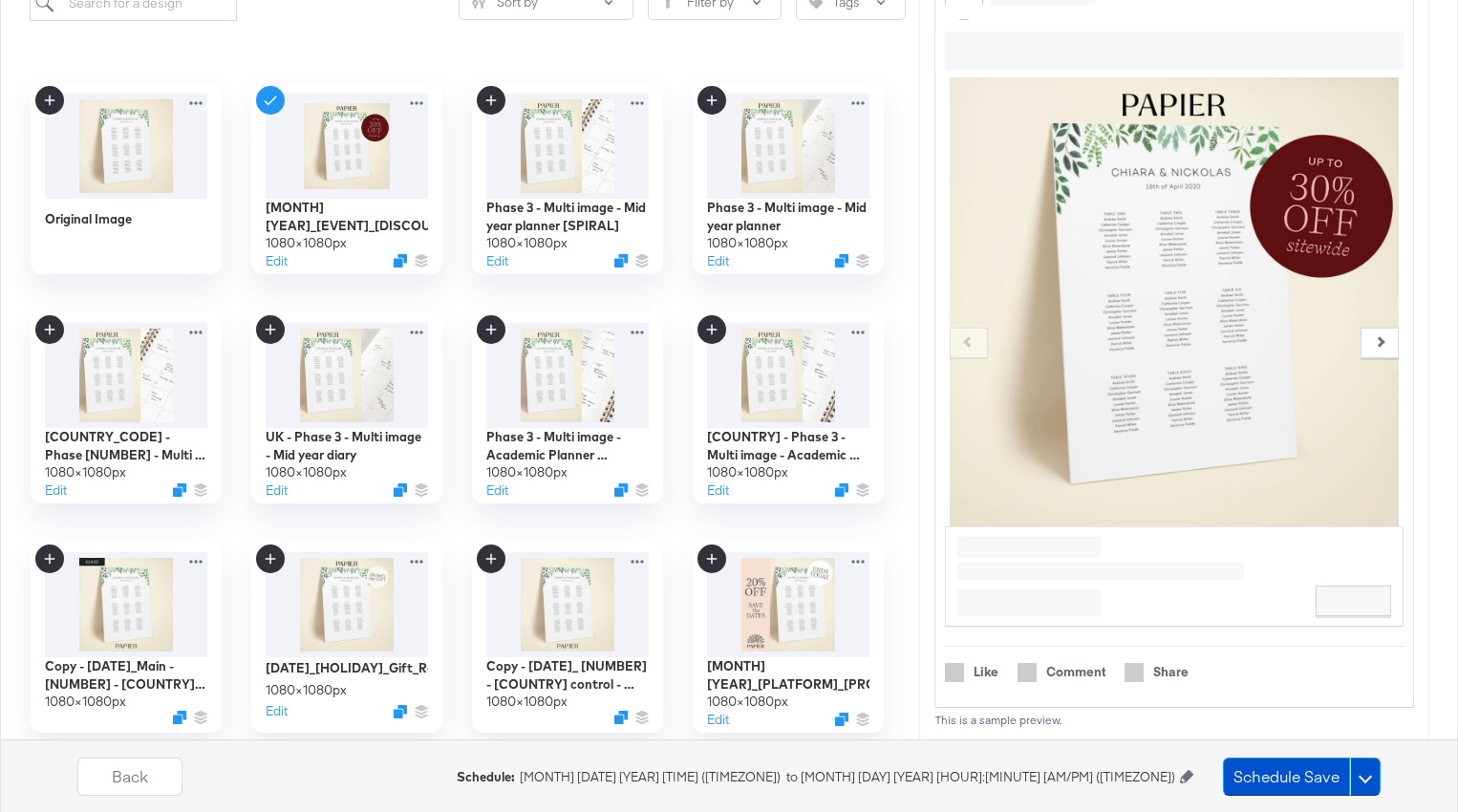 scroll, scrollTop: 722, scrollLeft: 0, axis: vertical 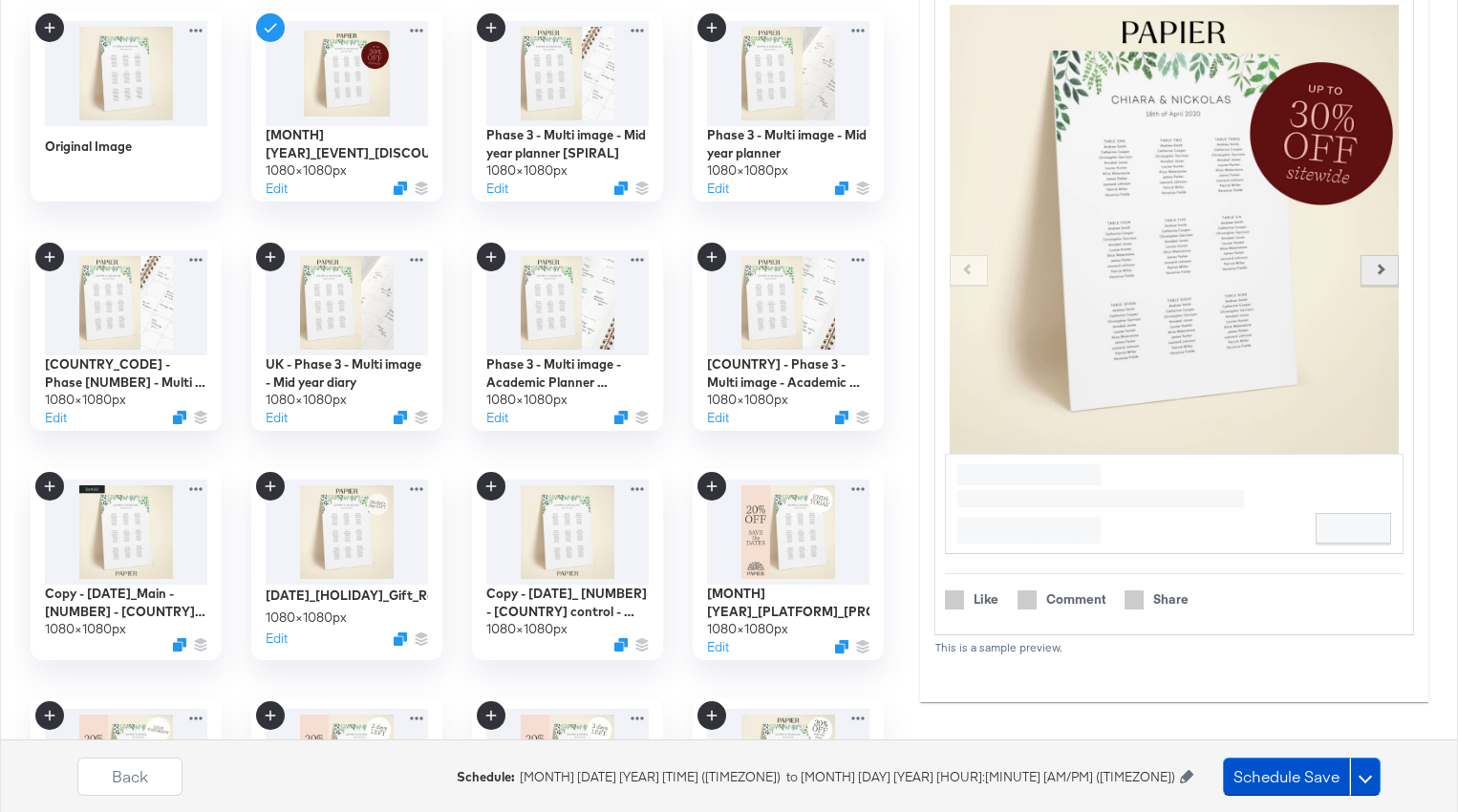 click at bounding box center [1380, 270] 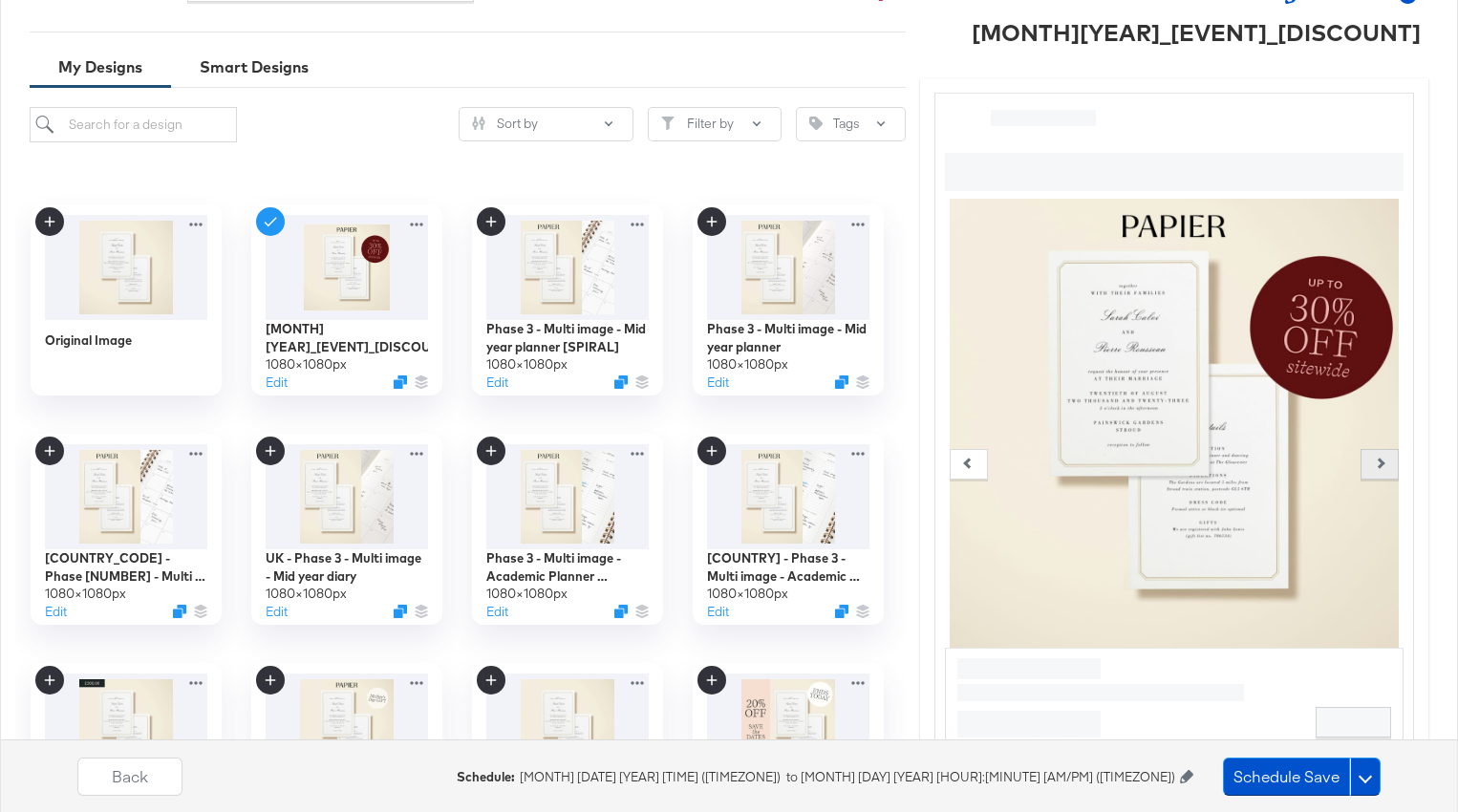 scroll, scrollTop: 530, scrollLeft: 0, axis: vertical 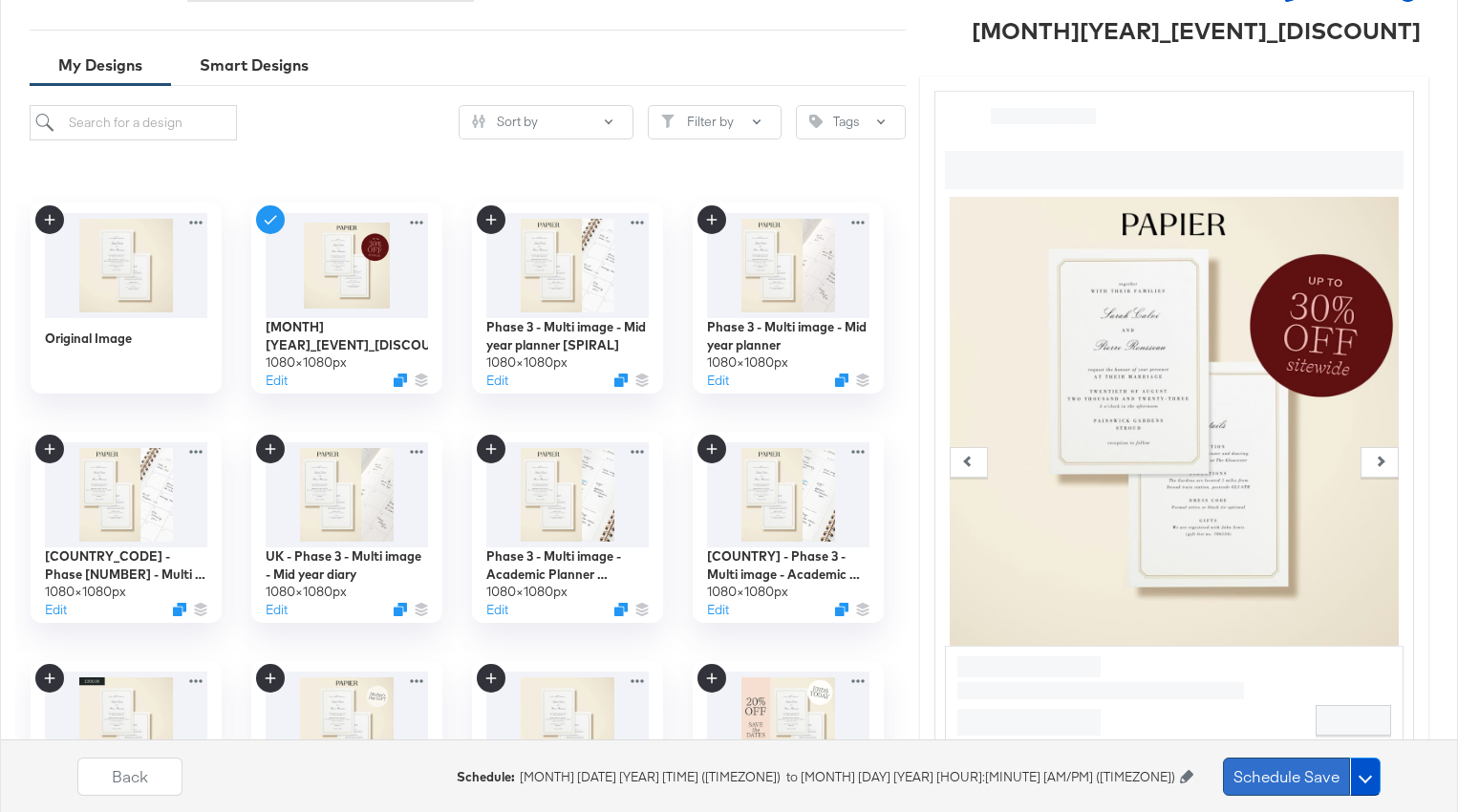 click on "Schedule Save" at bounding box center [1286, 777] 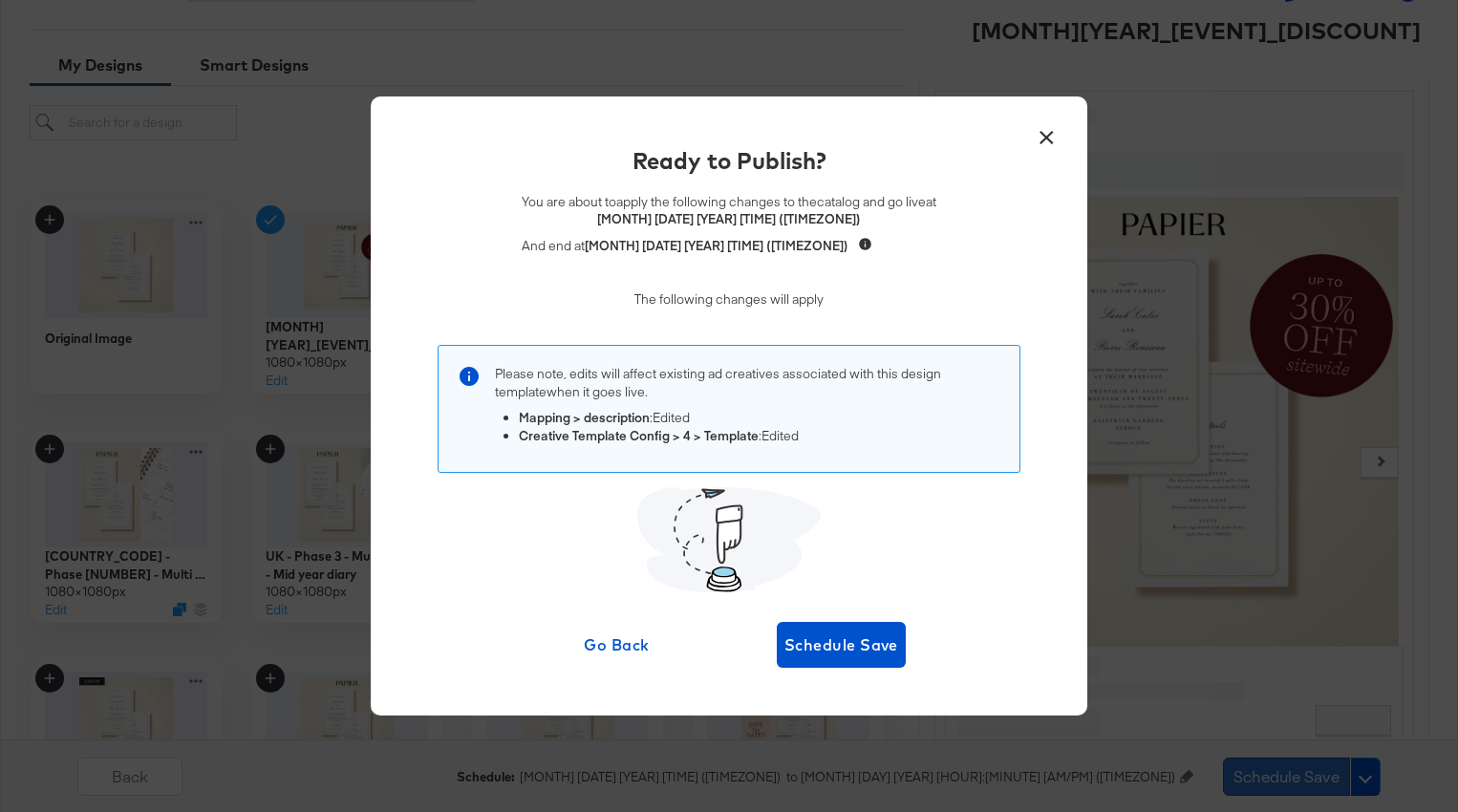 scroll, scrollTop: 0, scrollLeft: 0, axis: both 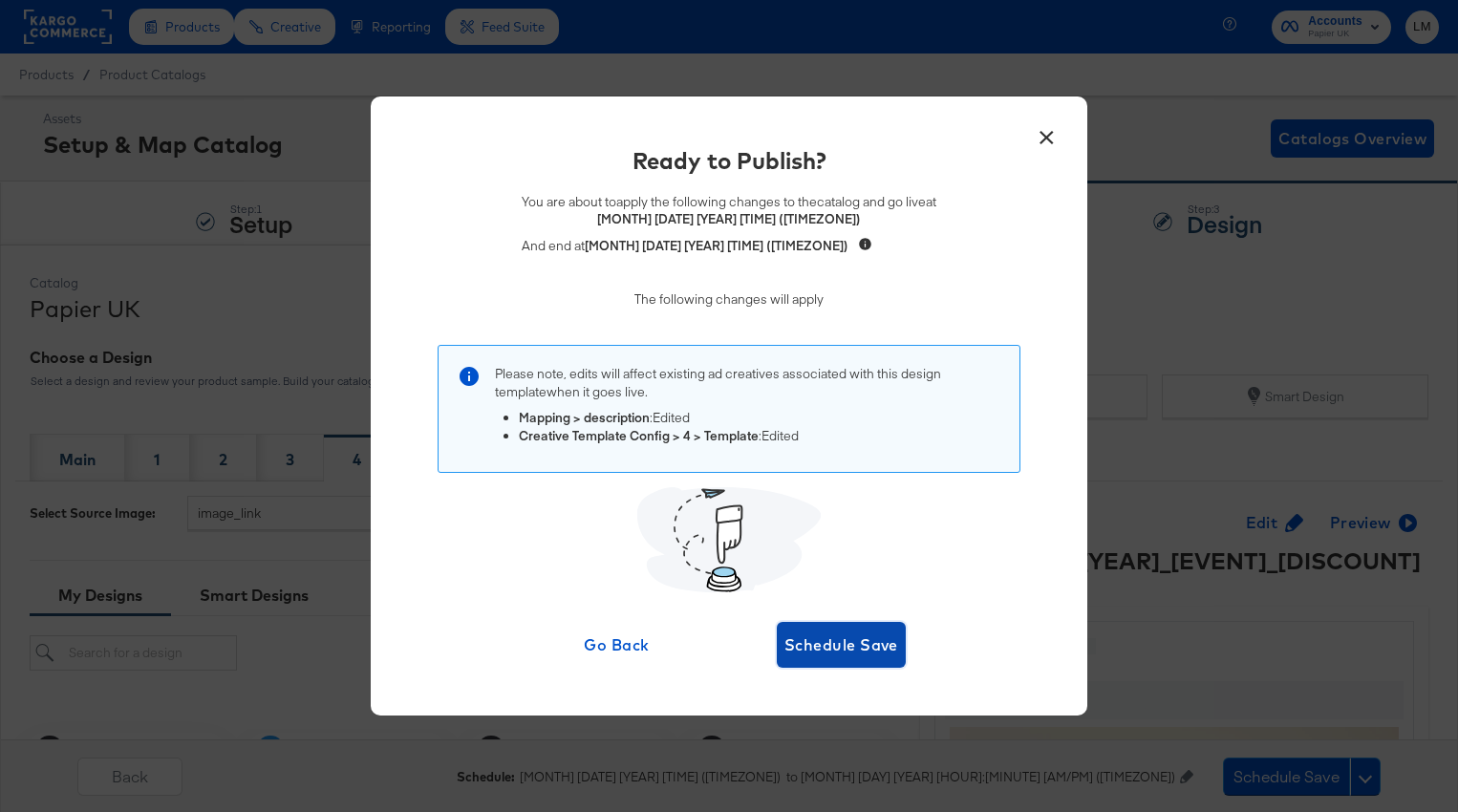click on "Schedule Save" at bounding box center (841, 645) 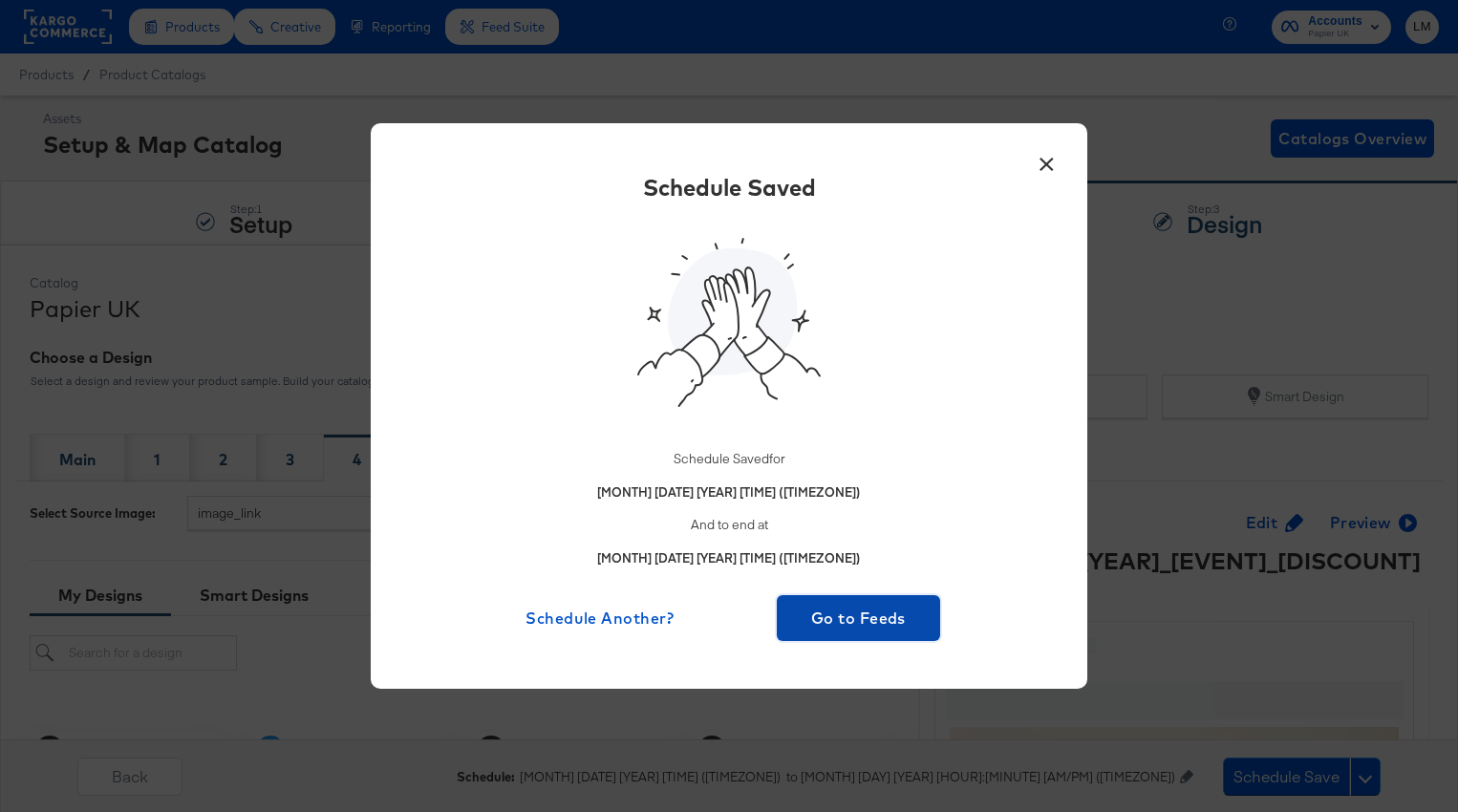click on "Go to Feeds" at bounding box center (858, 618) 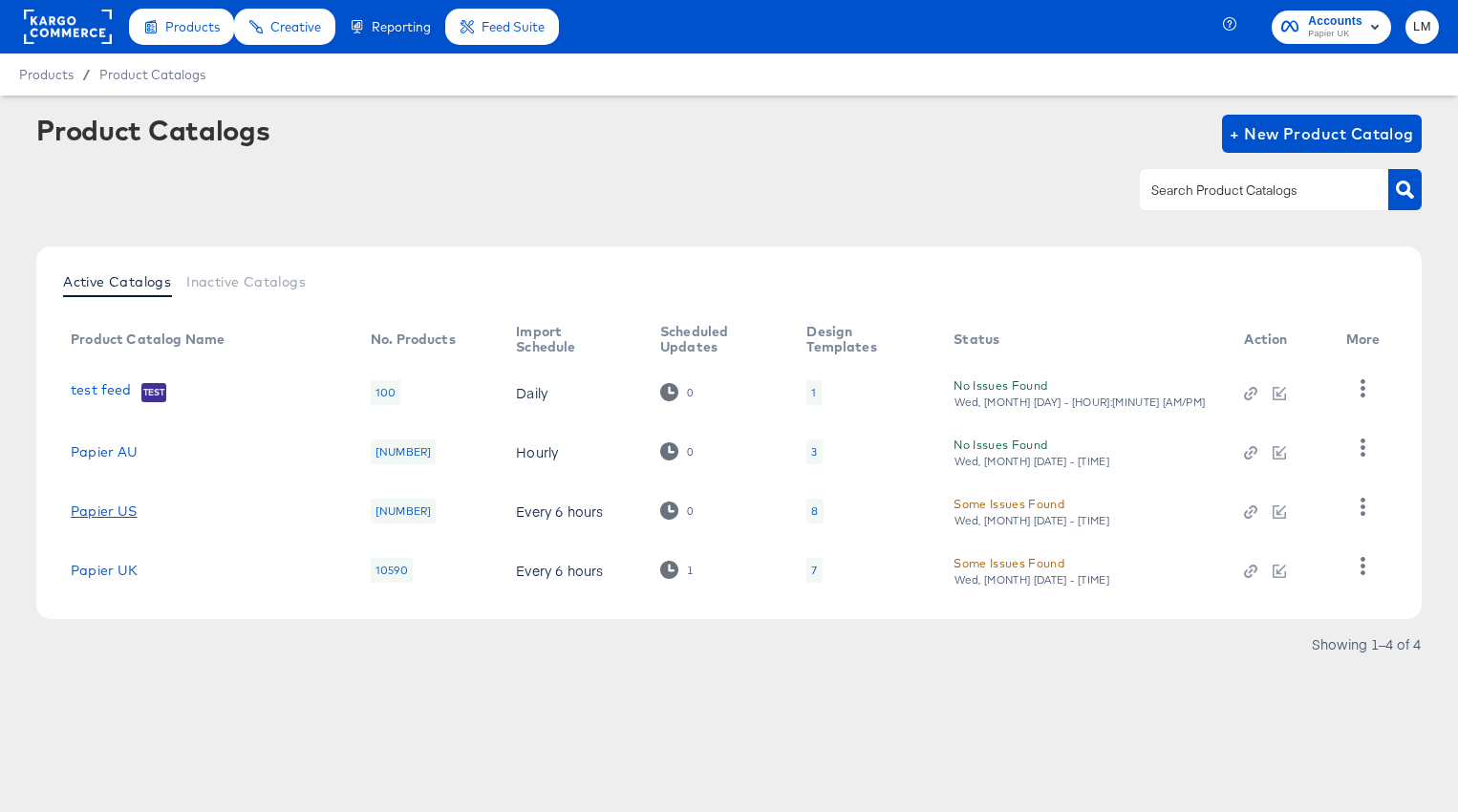 click on "Papier US" at bounding box center (103, 511) 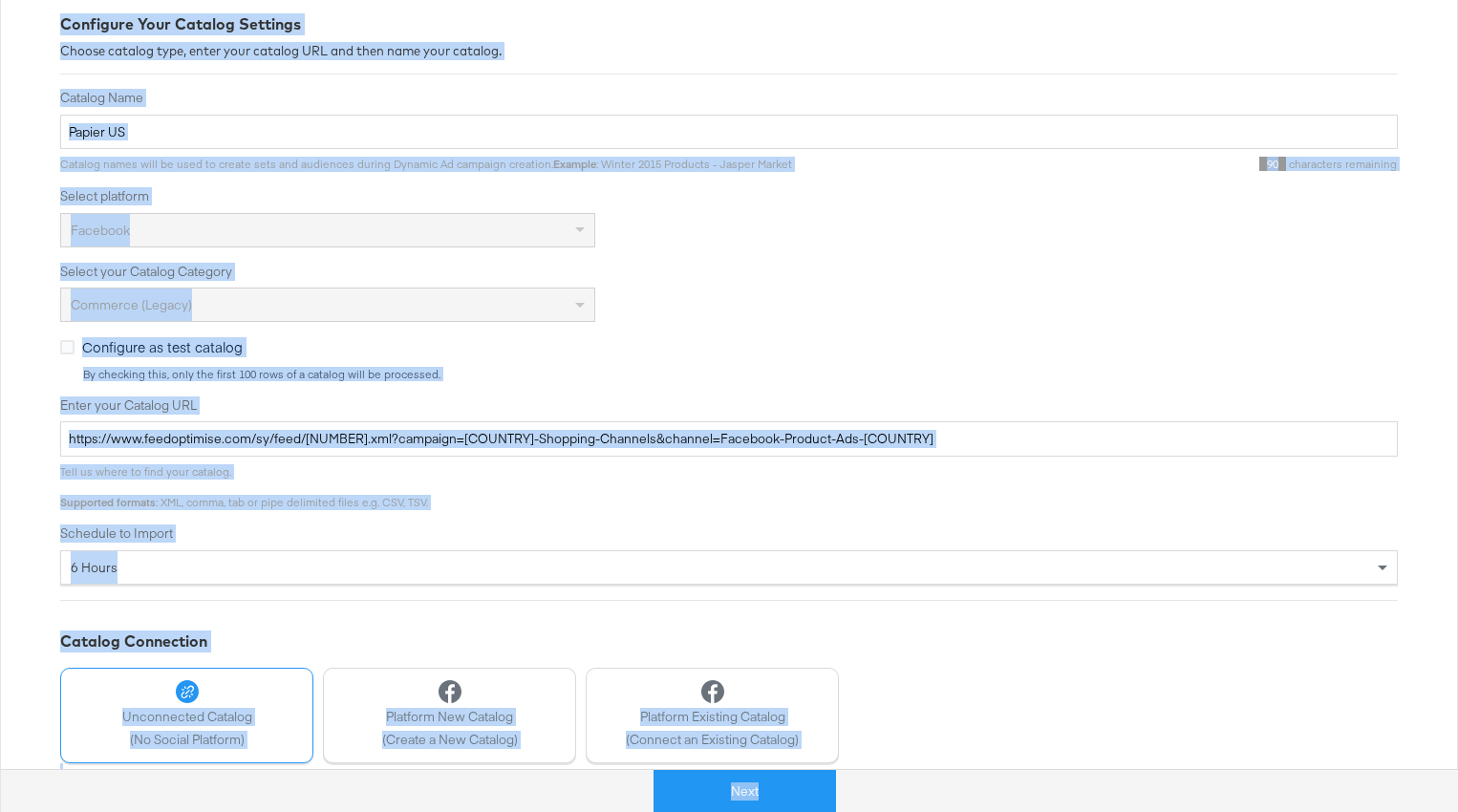 scroll, scrollTop: 381, scrollLeft: 0, axis: vertical 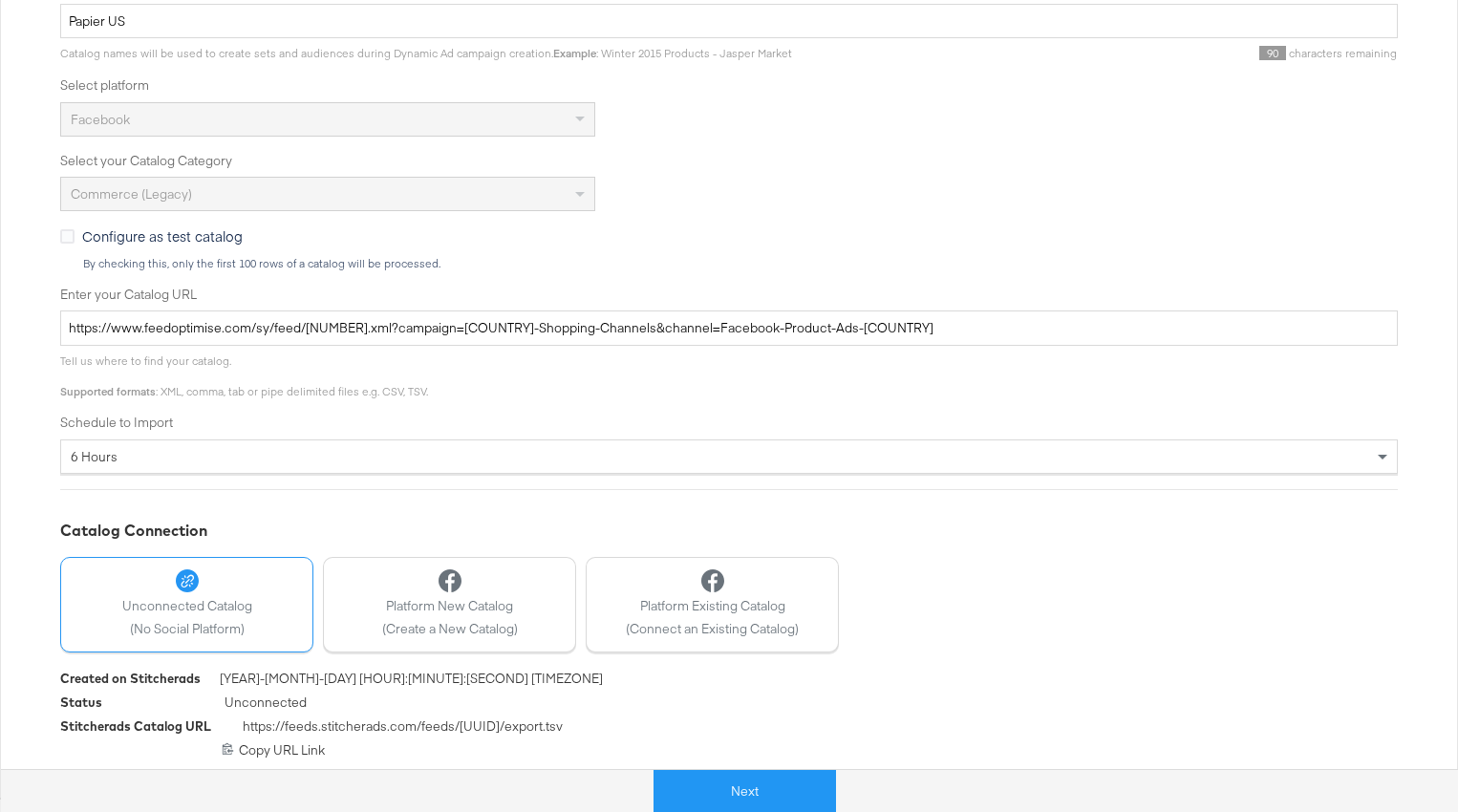 click on "Commerce (Legacy)" at bounding box center (729, 194) 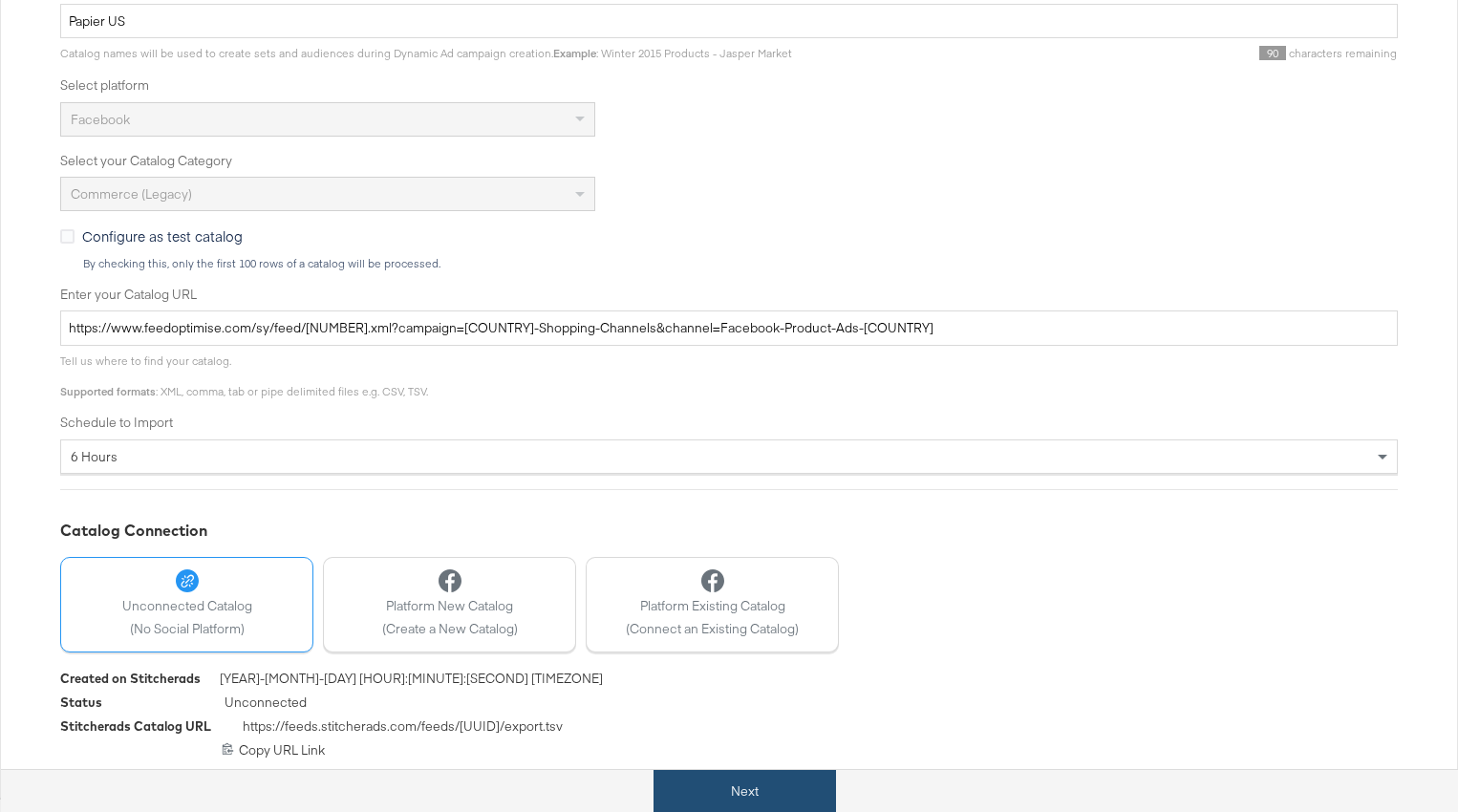click on "Next" at bounding box center (744, 791) 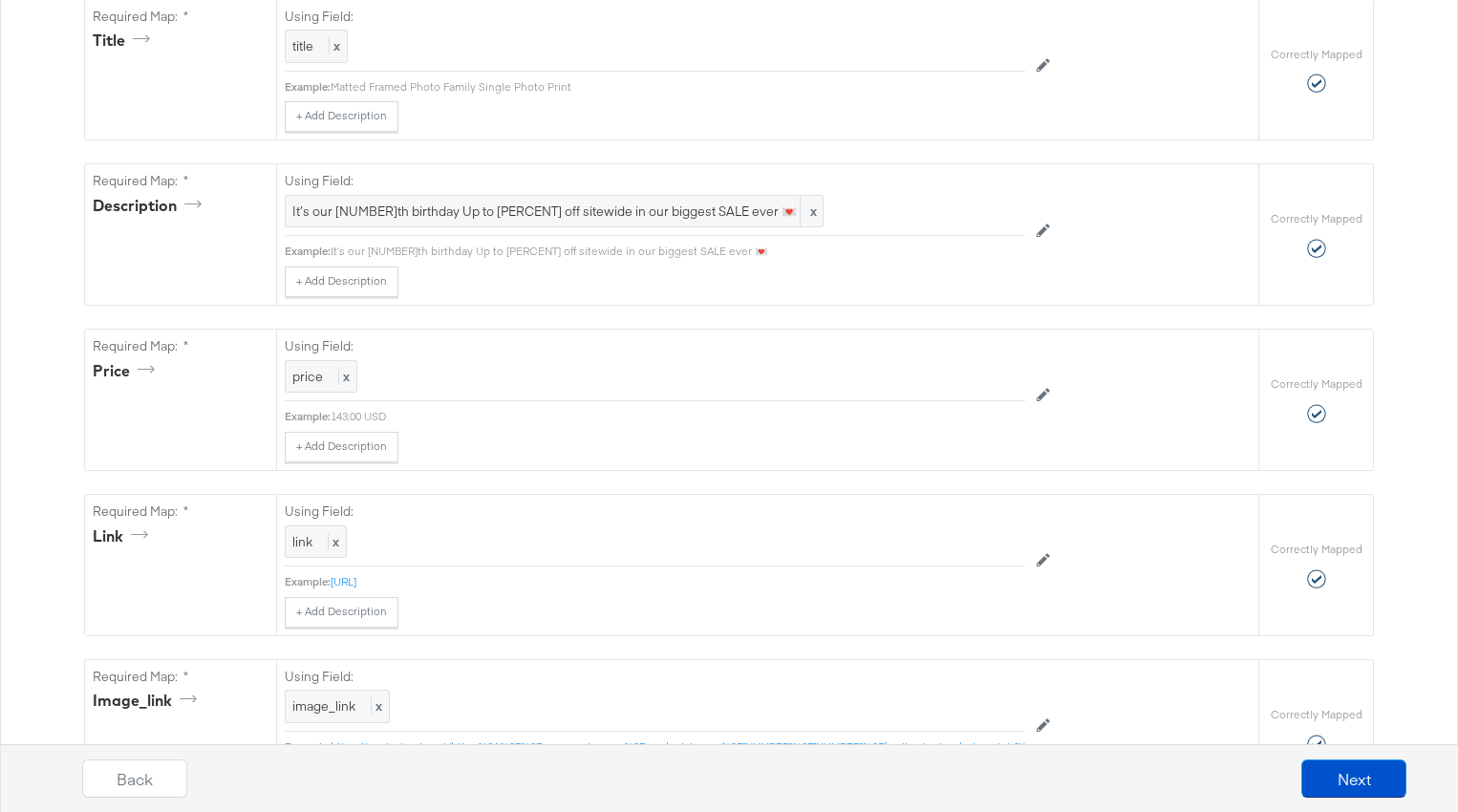 scroll, scrollTop: 607, scrollLeft: 0, axis: vertical 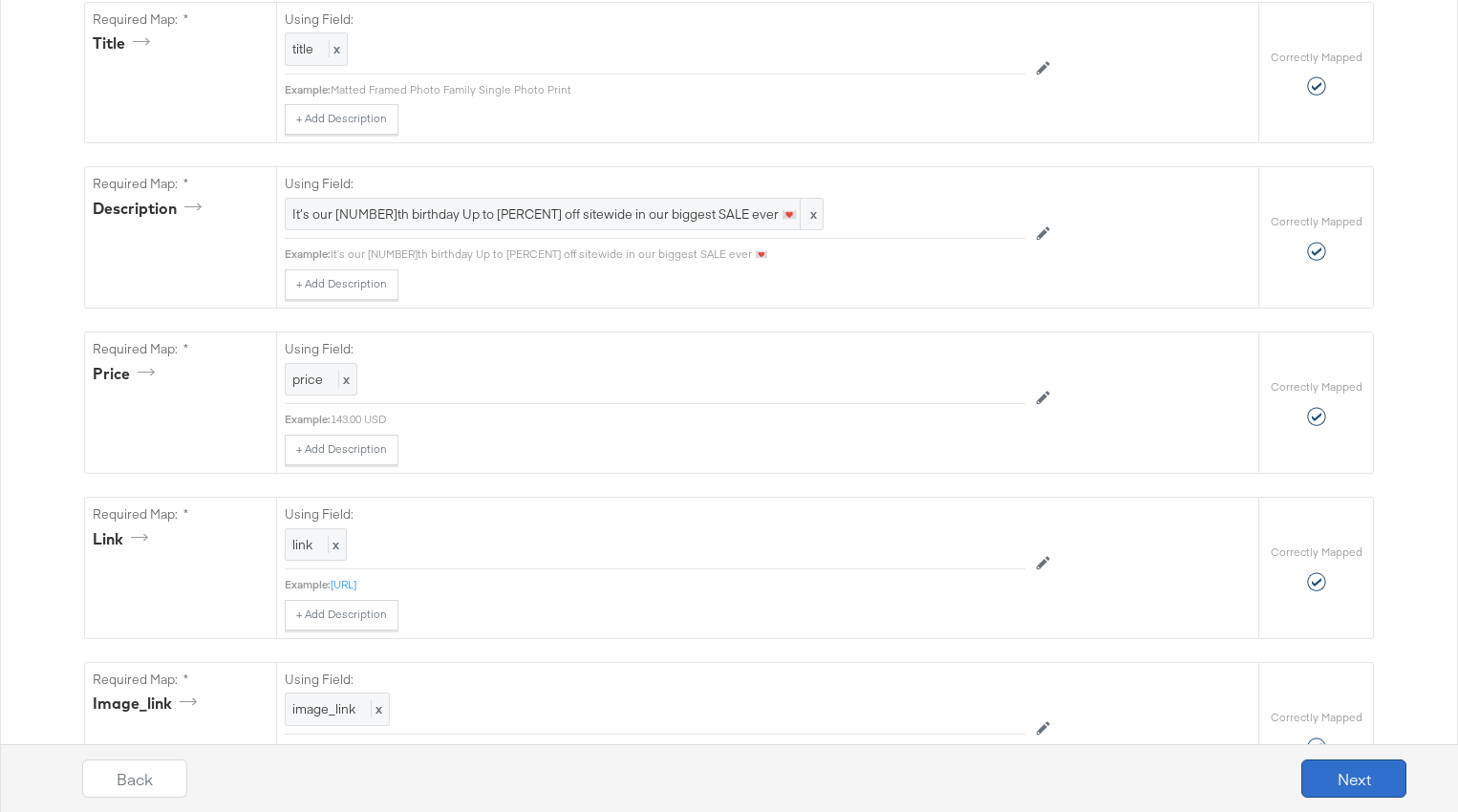 click on "Next" at bounding box center (1354, 779) 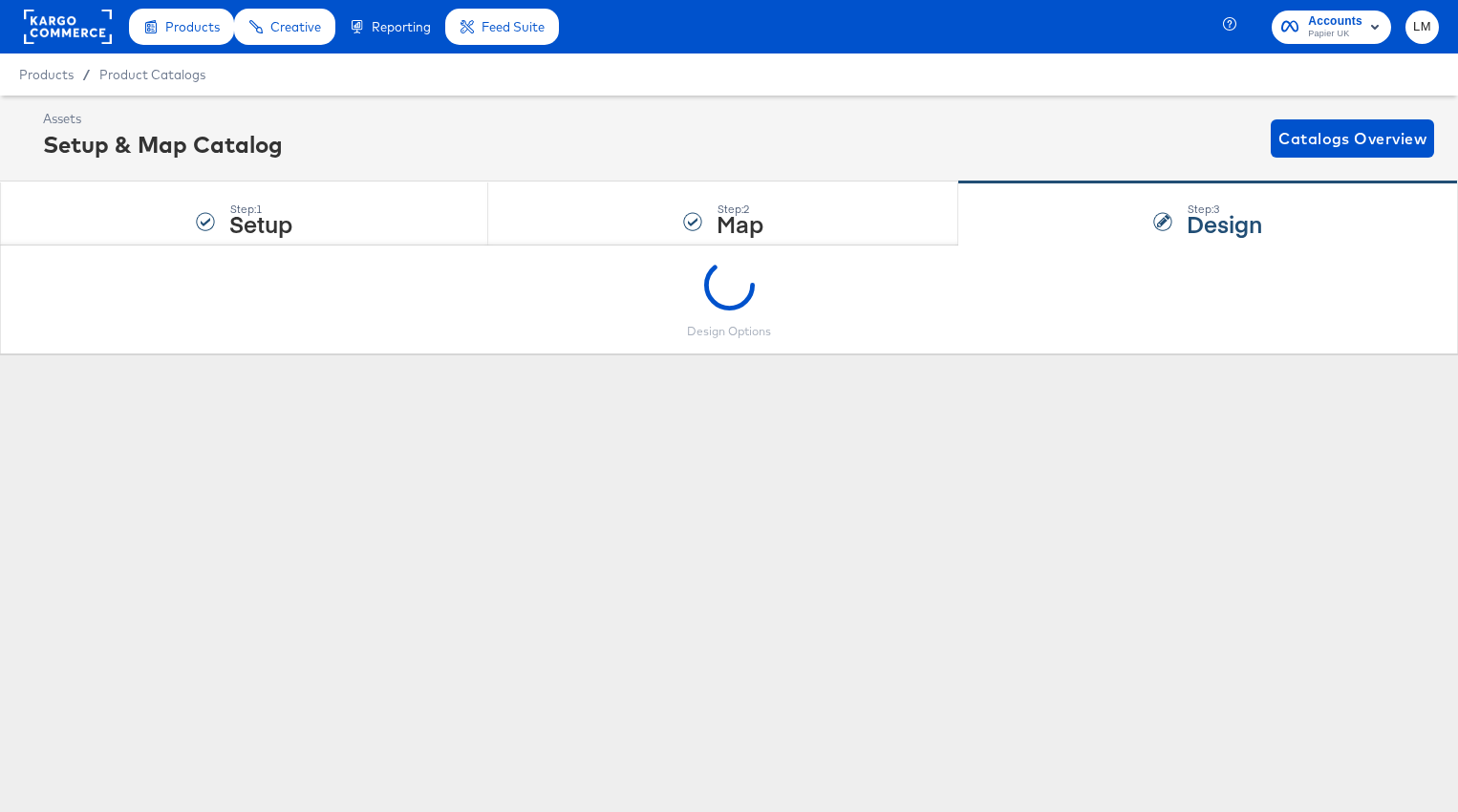 scroll, scrollTop: 0, scrollLeft: 0, axis: both 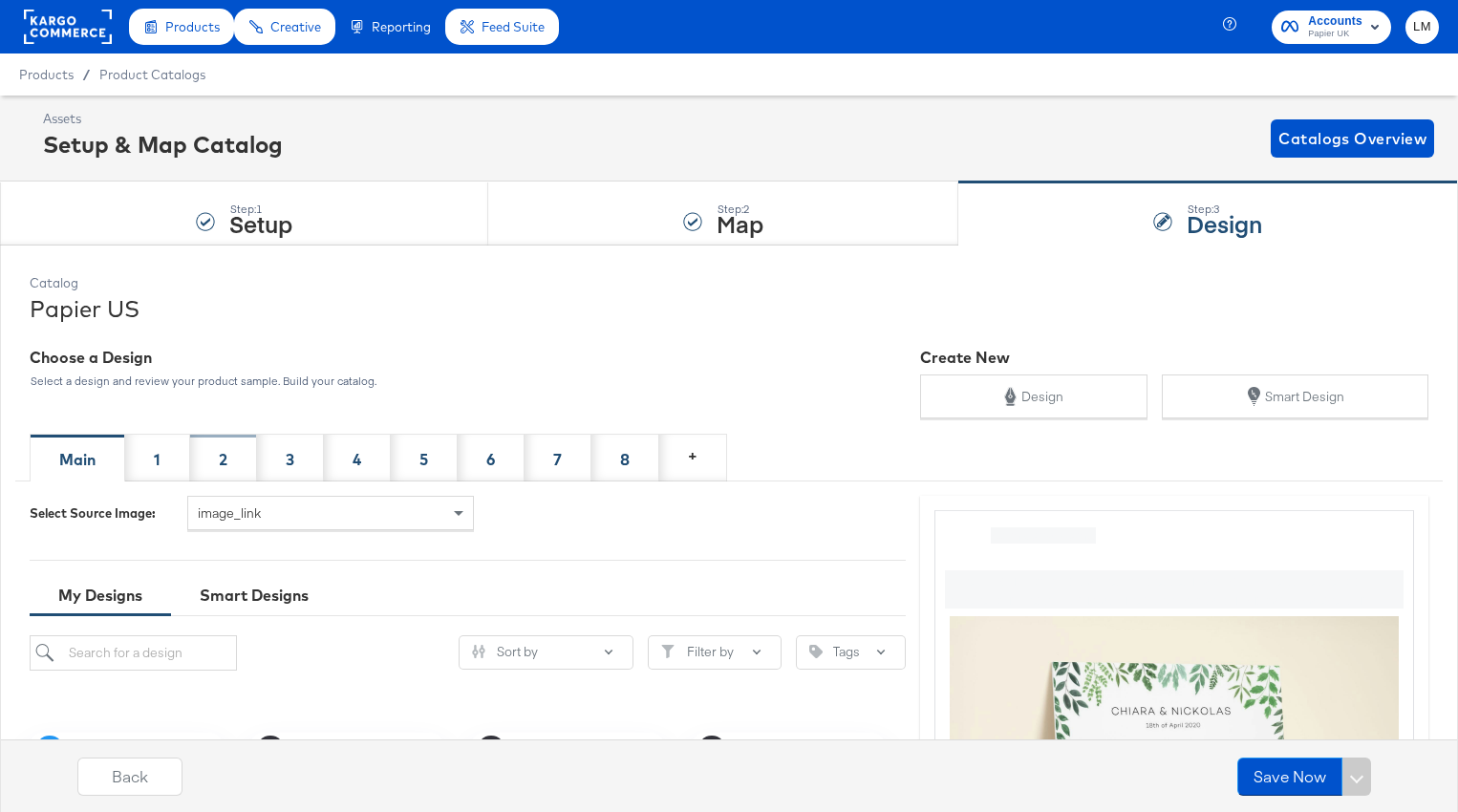 click on "2" at bounding box center (224, 458) 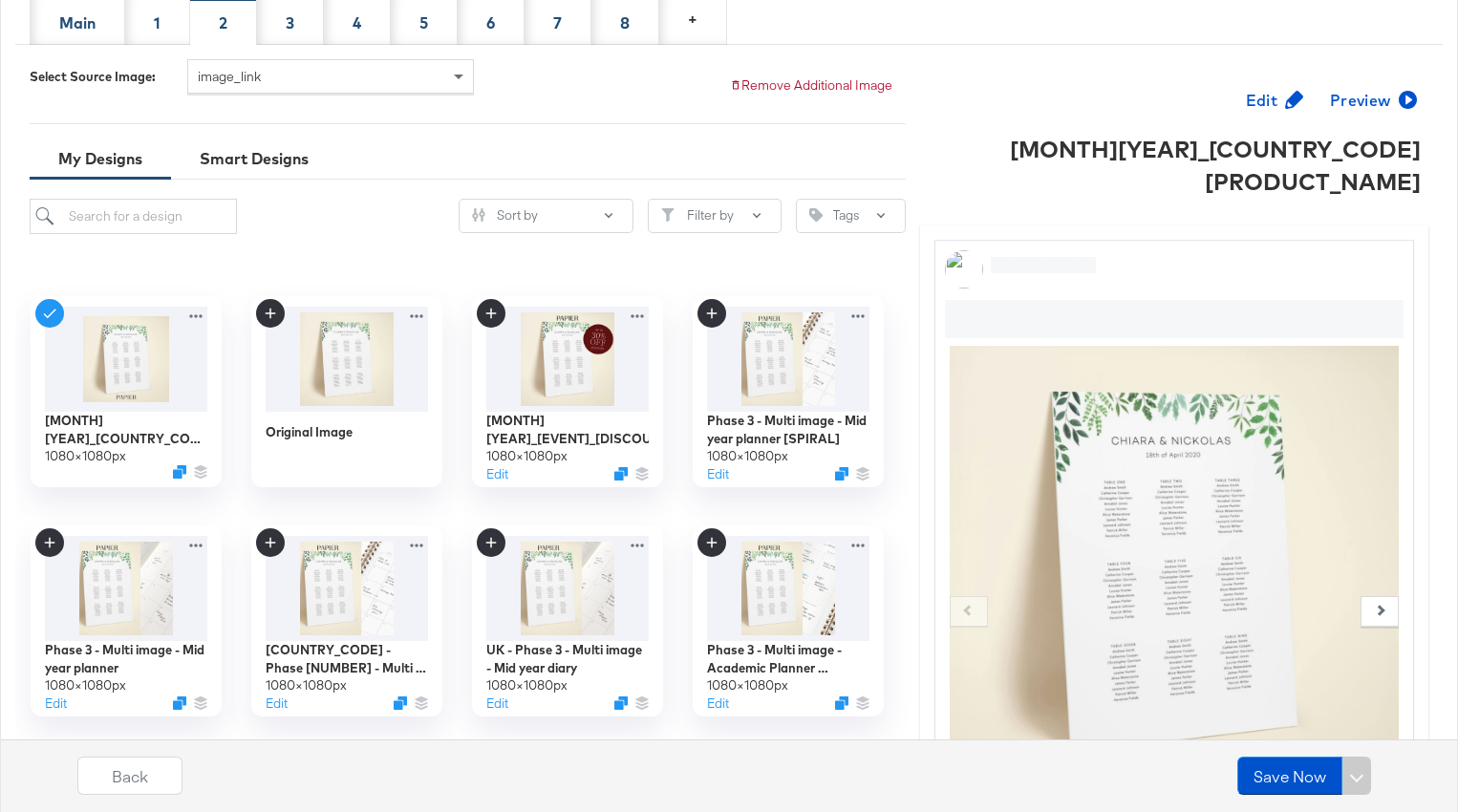 scroll, scrollTop: 458, scrollLeft: 0, axis: vertical 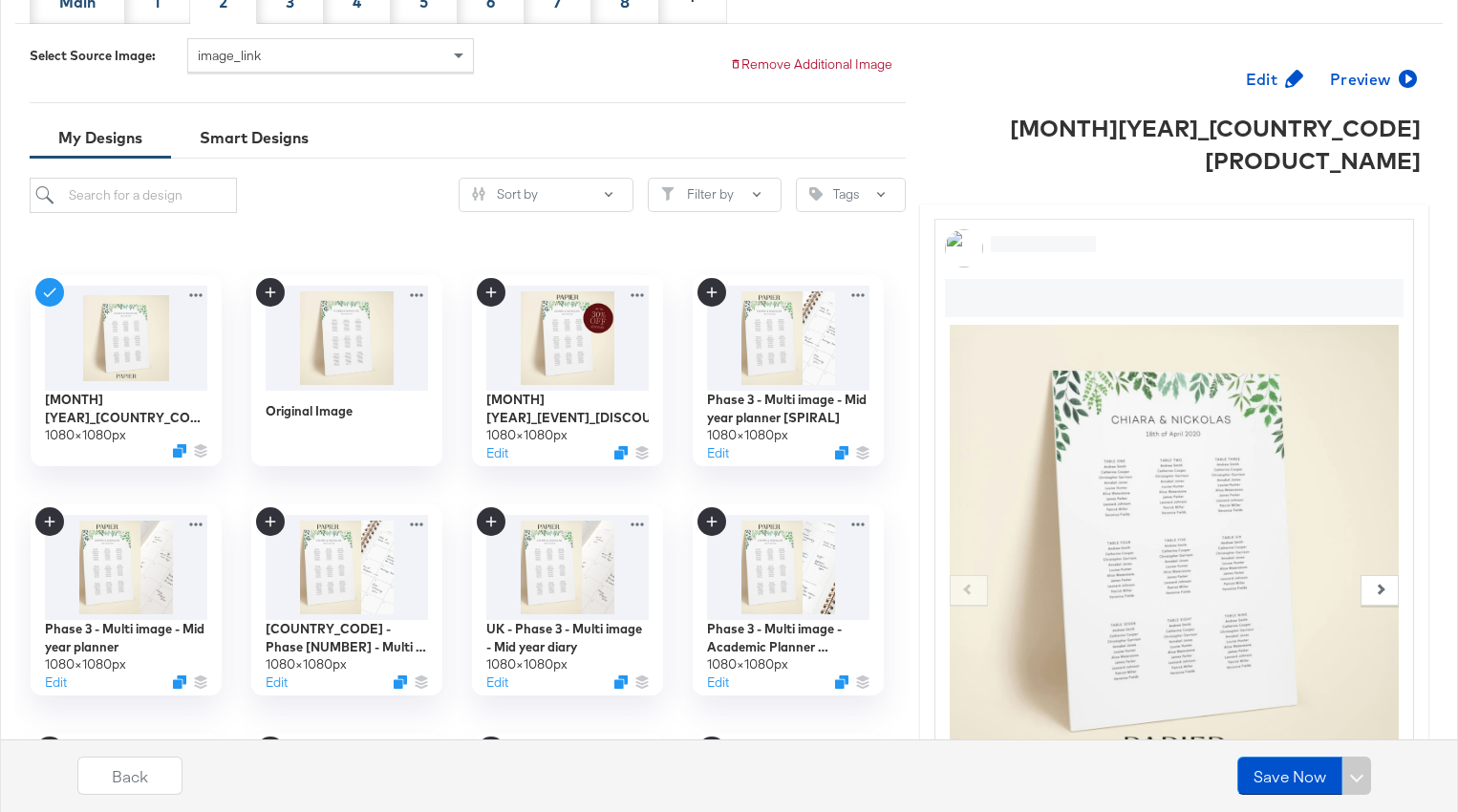 click on "4" at bounding box center [357, 0] 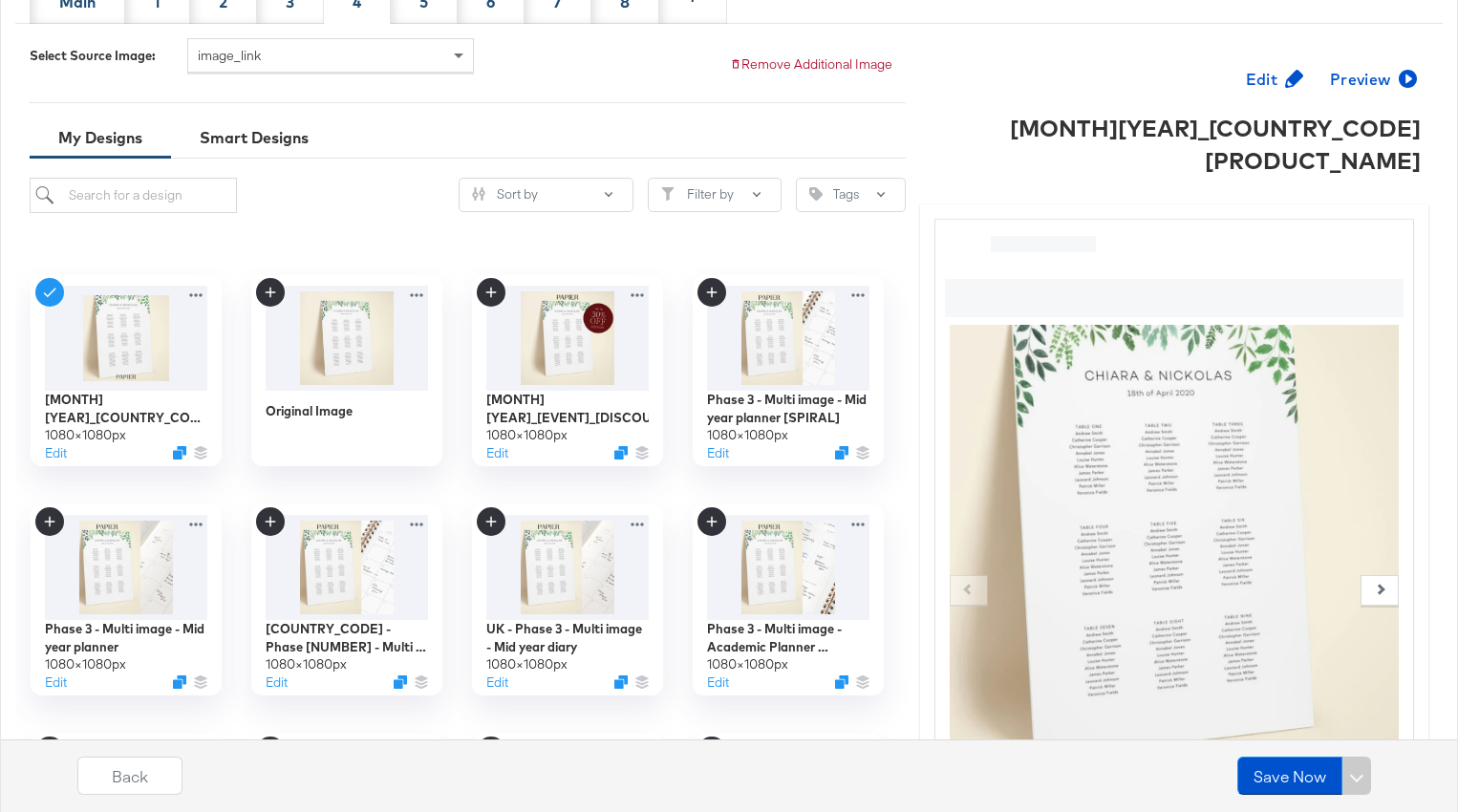 click on "2" at bounding box center (224, 0) 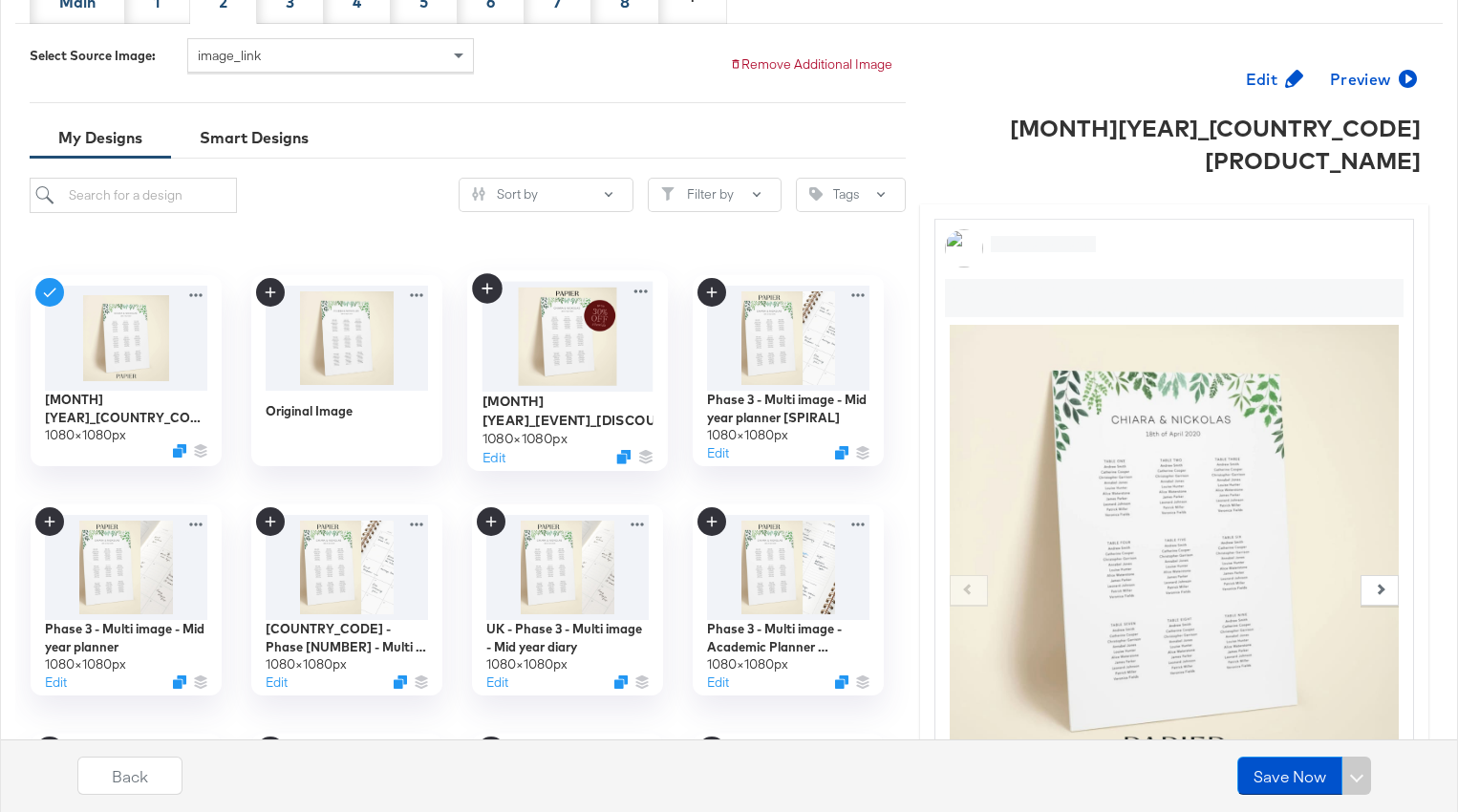 click 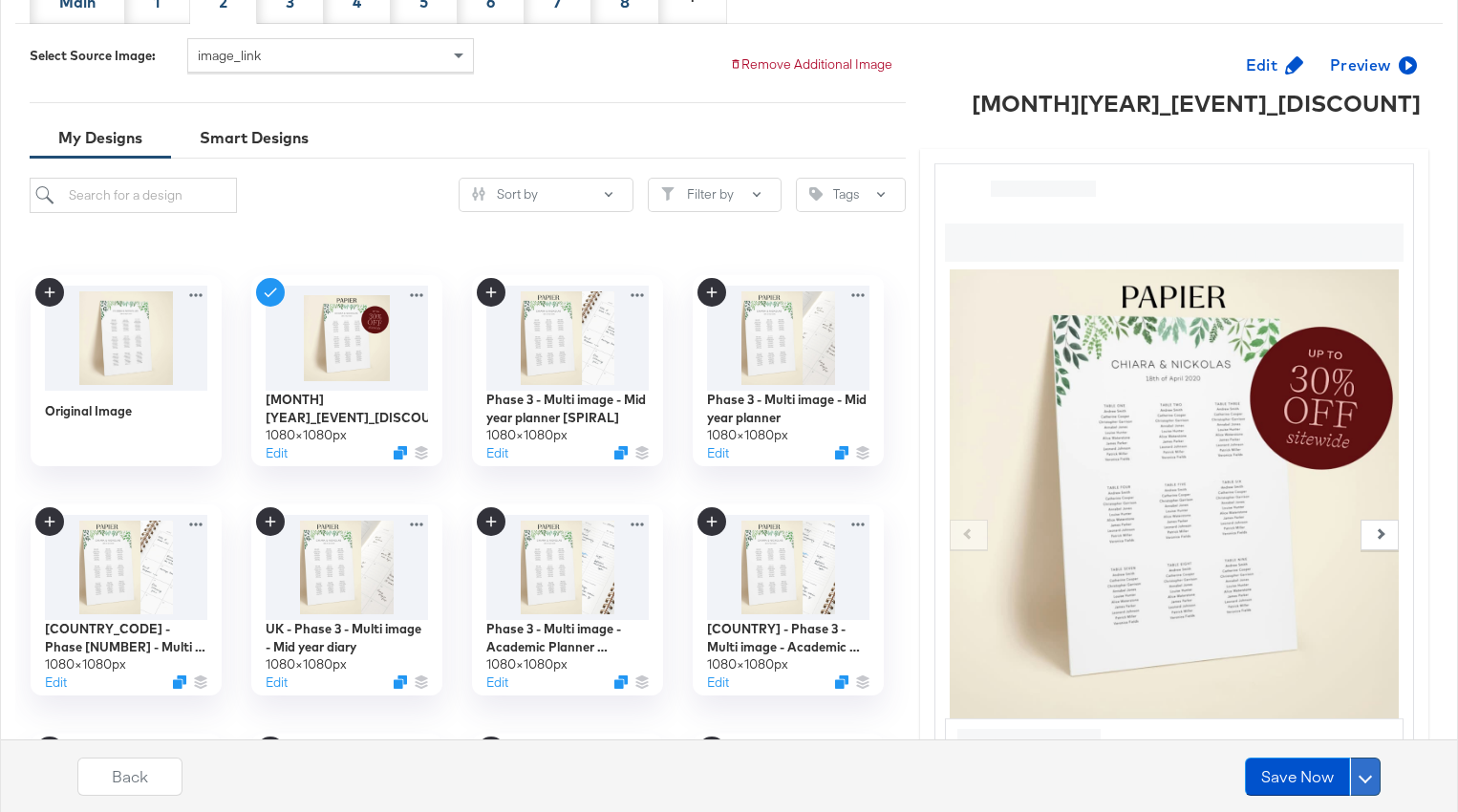 click at bounding box center (1365, 777) 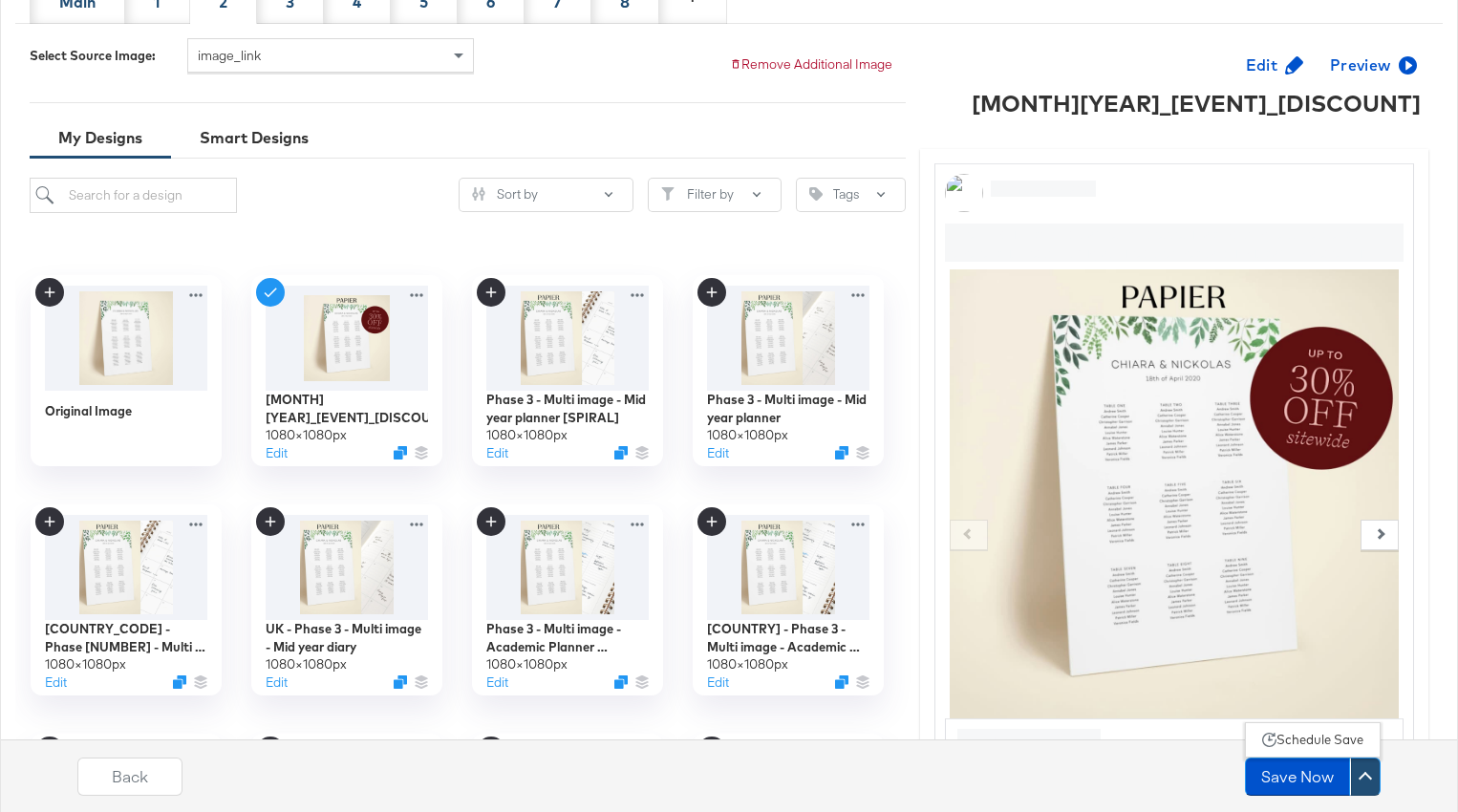 click on "Schedule Save" at bounding box center (1319, 739) 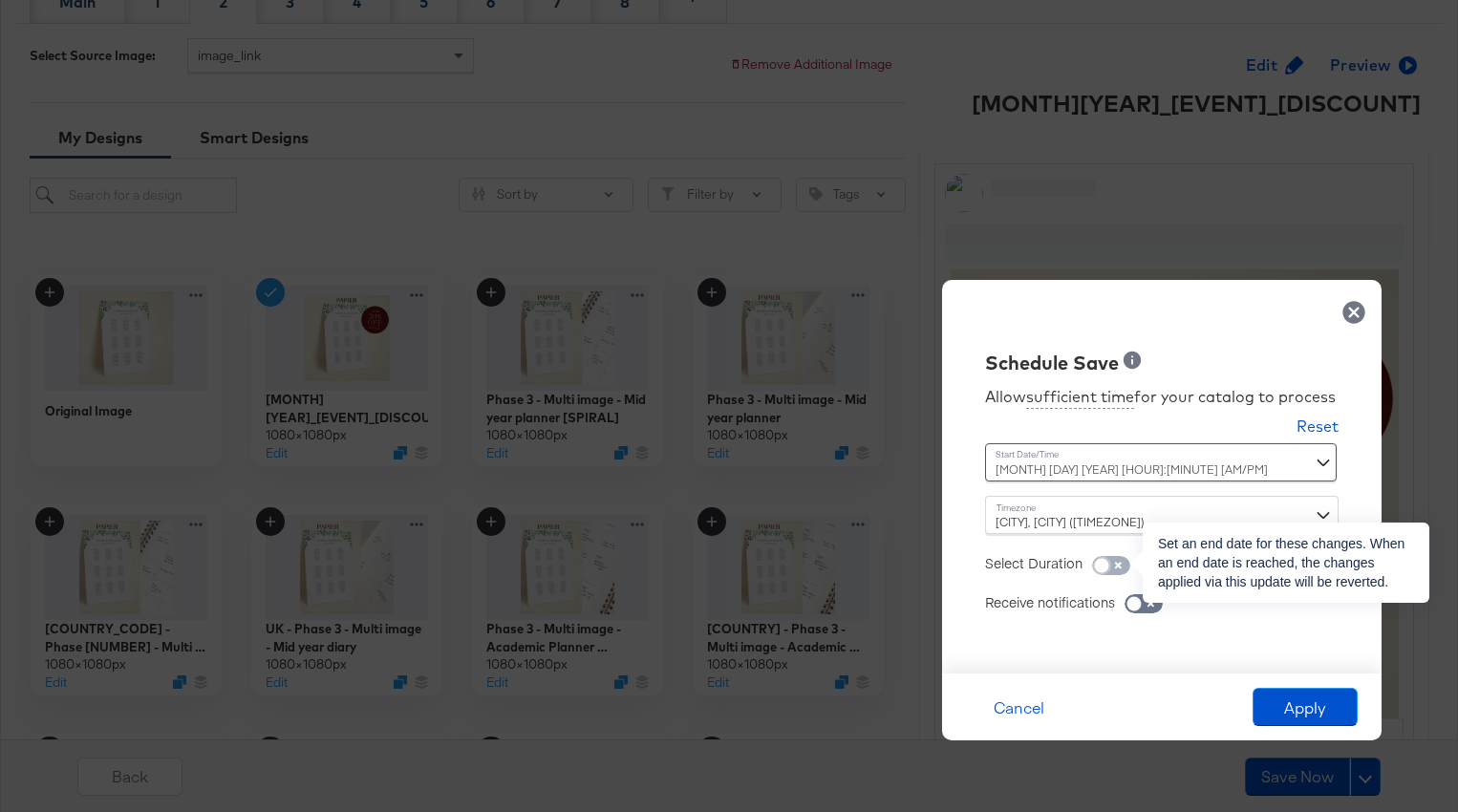 click at bounding box center (1102, 570) 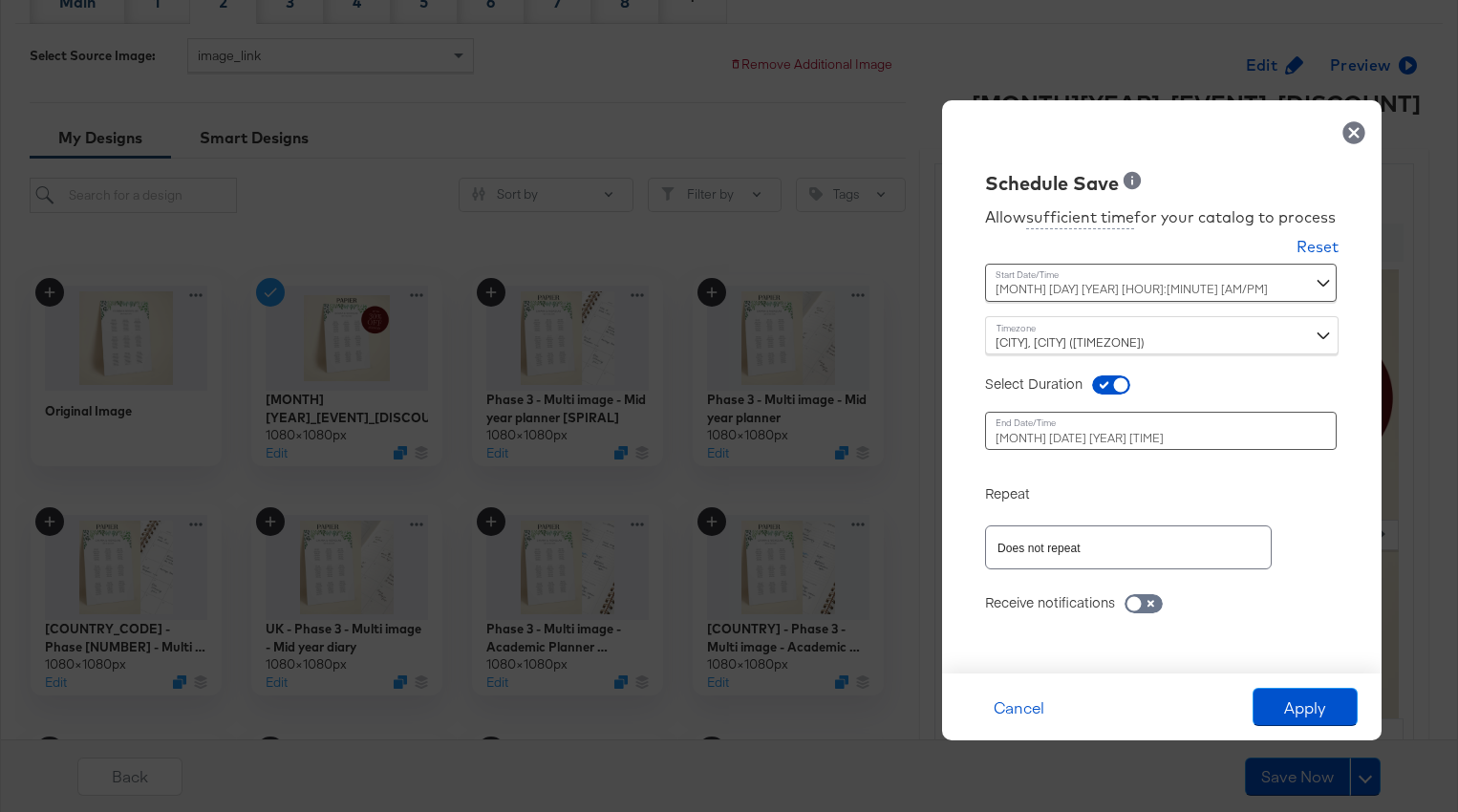 click on "[MONTH] [DATE] [YEAR] [TIME] ‹ [MONTH] [YEAR] › Su Mo Tu We Th Fr Sa 27 28 29 30 31 1 2 3 4 5 6 7 8 9 10 11 12 13 14 15 16 17 18 19 20 21 22 23 24 25 26 27 28 29 30 31 1 2 3 4 5 6 [TIME] [LOCATION]" at bounding box center (1114, 431) 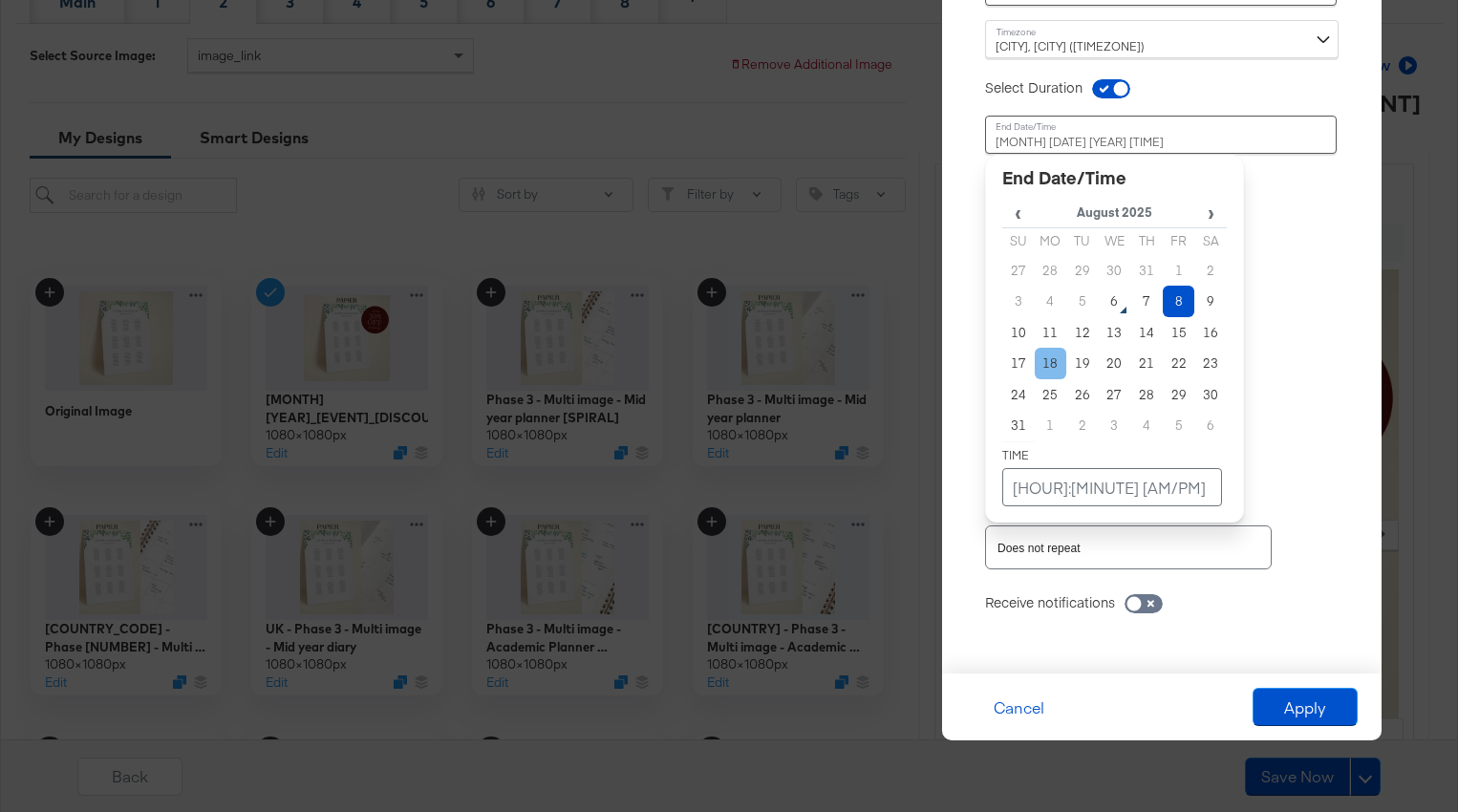 click on "18" at bounding box center [1051, 363] 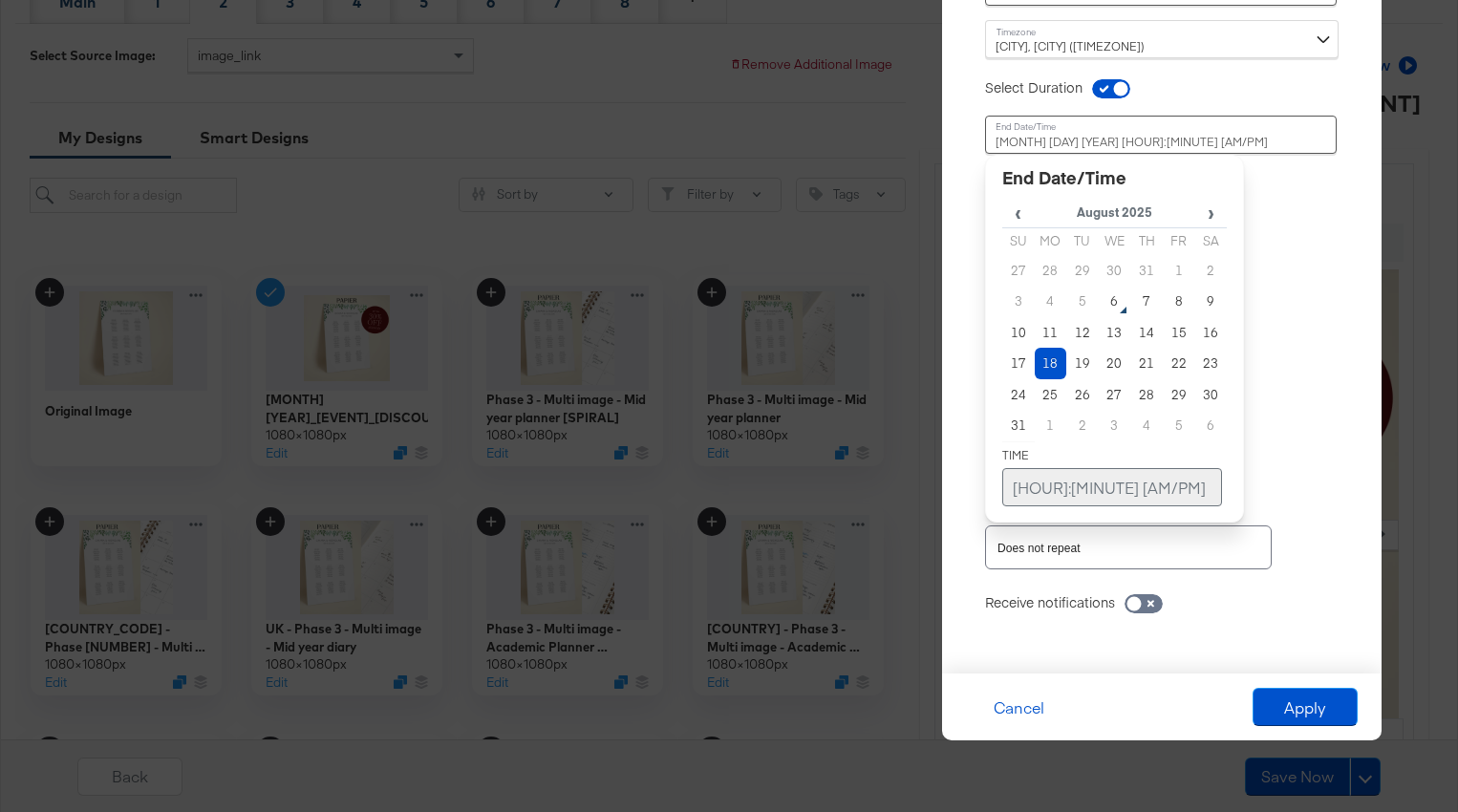 click on "[HOUR]:[MINUTE] [AM/PM]" at bounding box center [1112, 487] 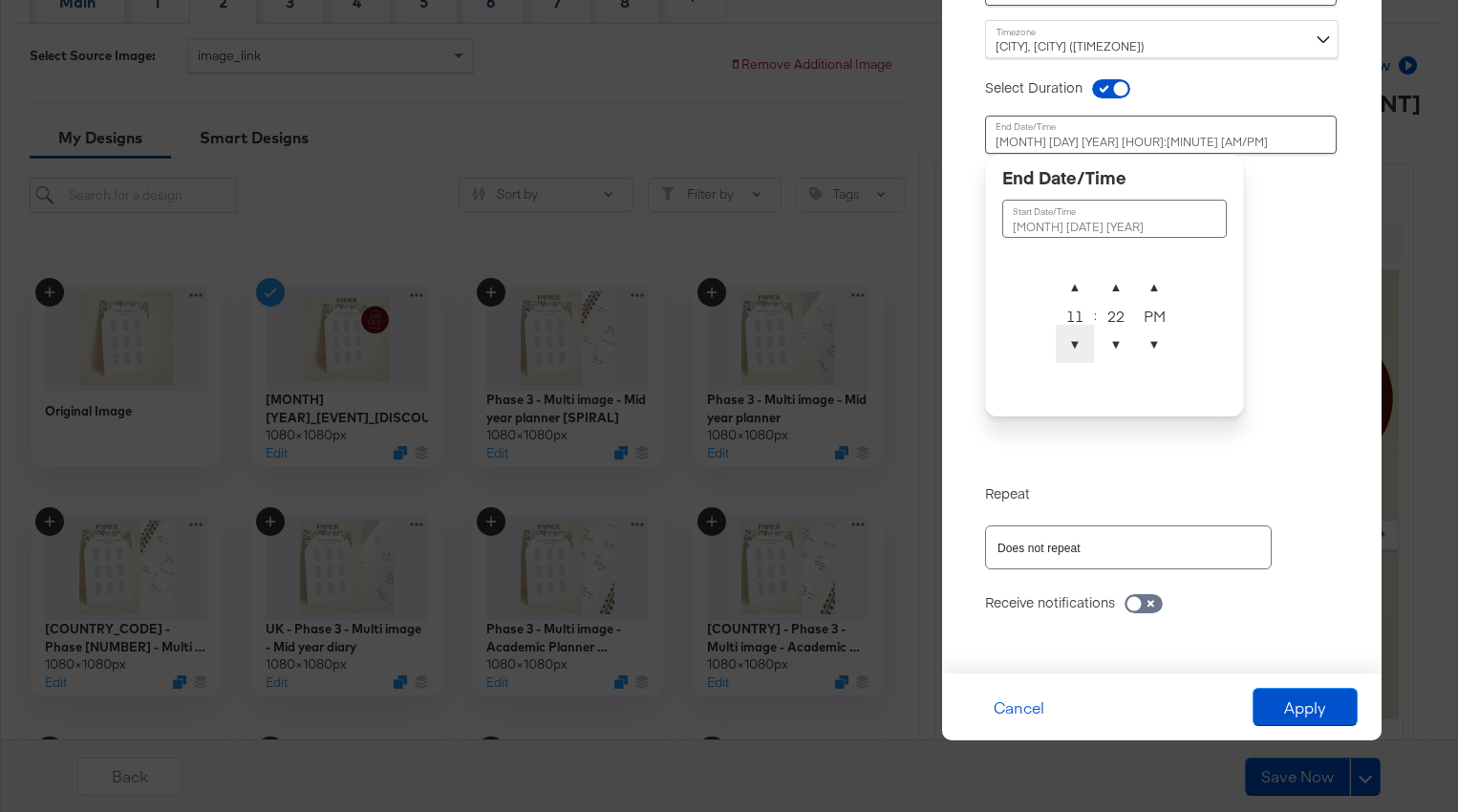 click on "▼" at bounding box center [1075, 344] 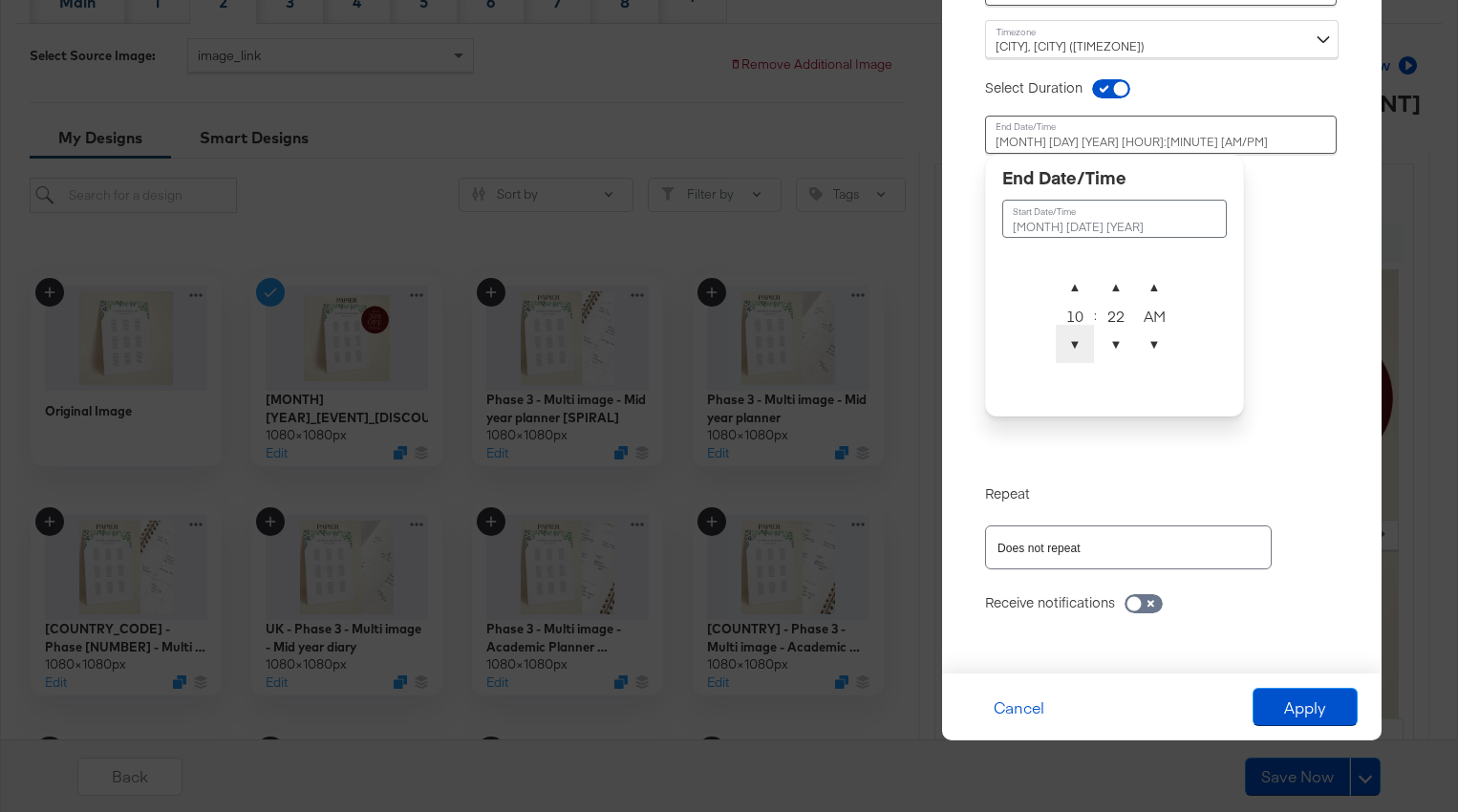 click on "▼" at bounding box center (1075, 344) 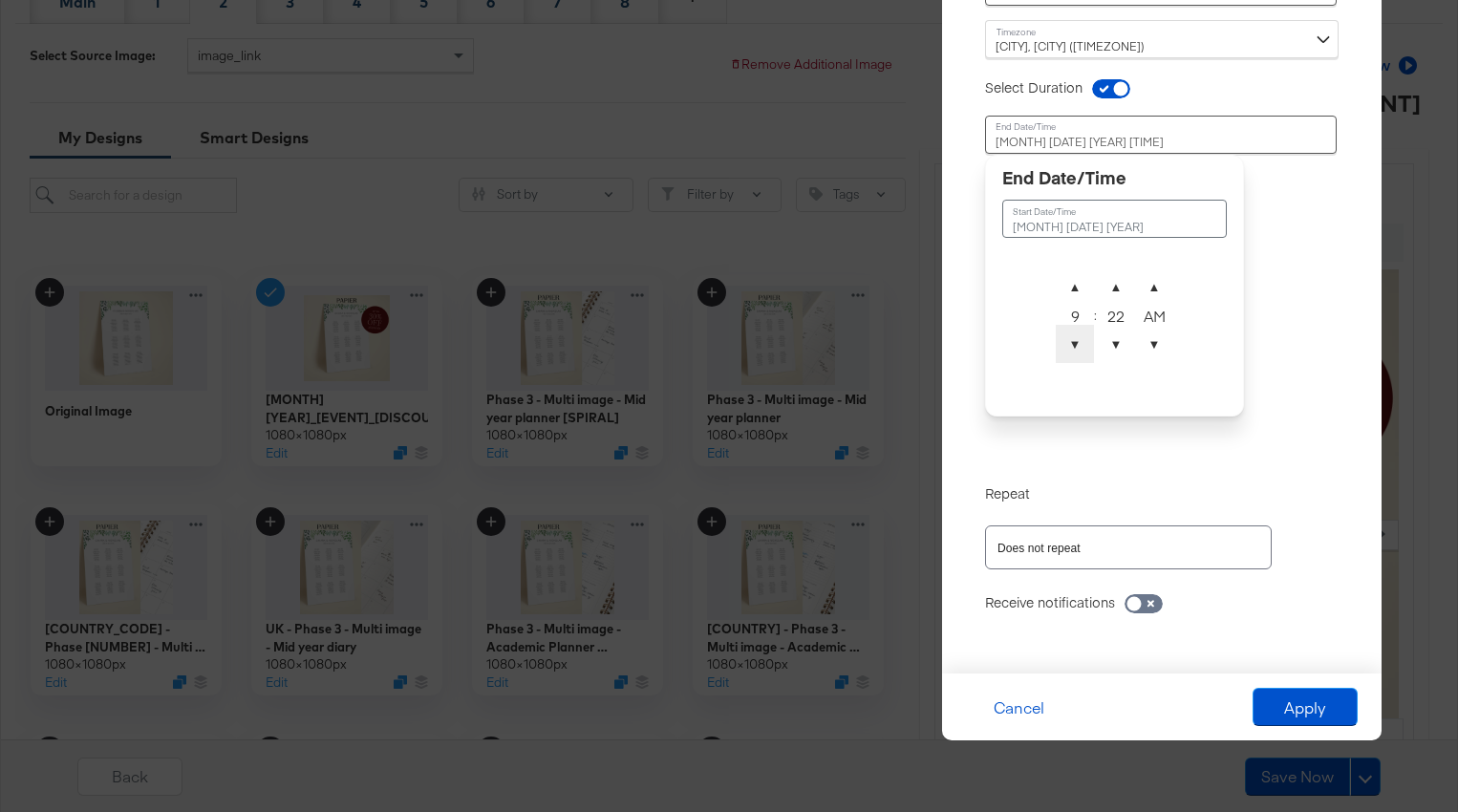 click on "▼" at bounding box center [1075, 344] 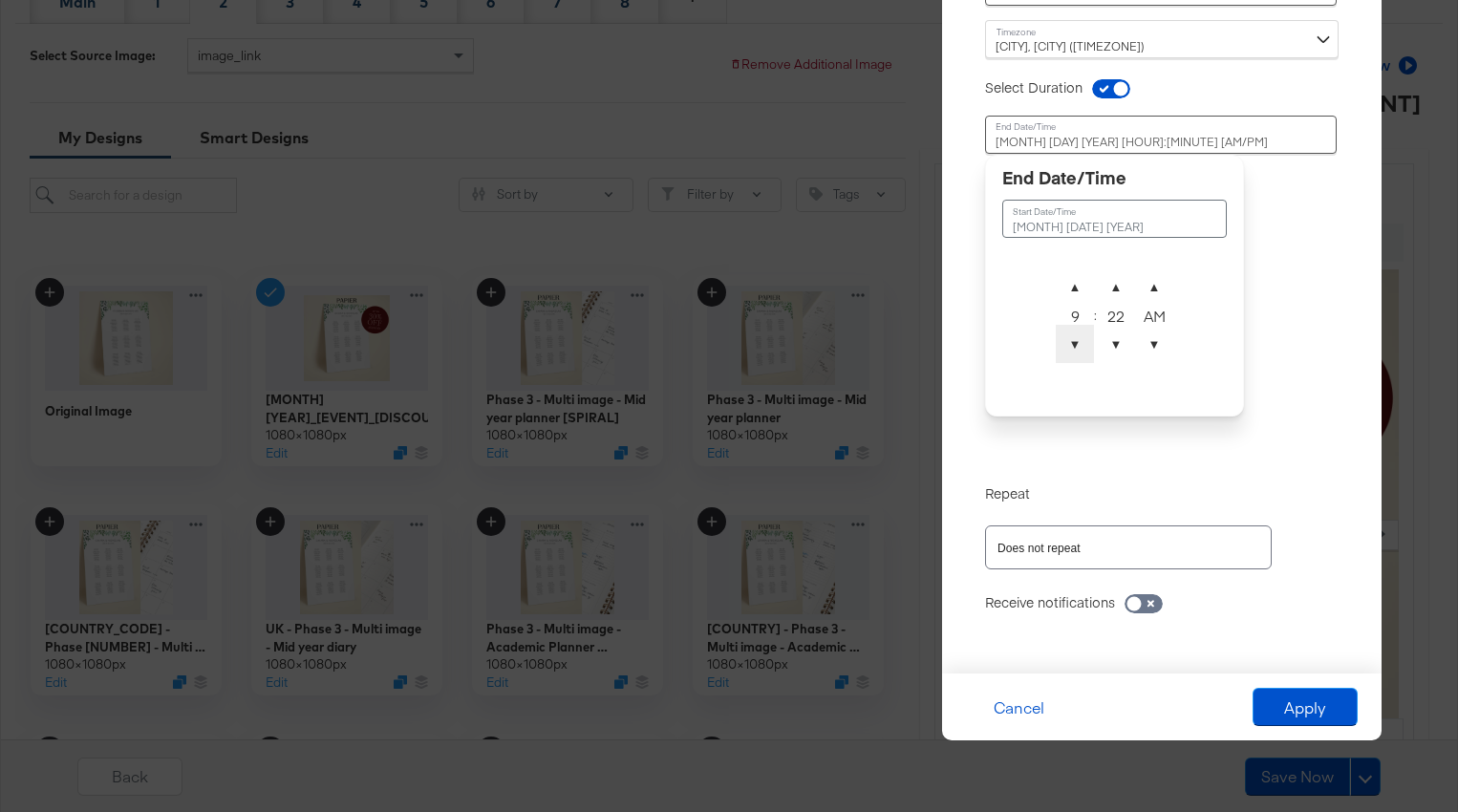 click on "▼" at bounding box center (1075, 344) 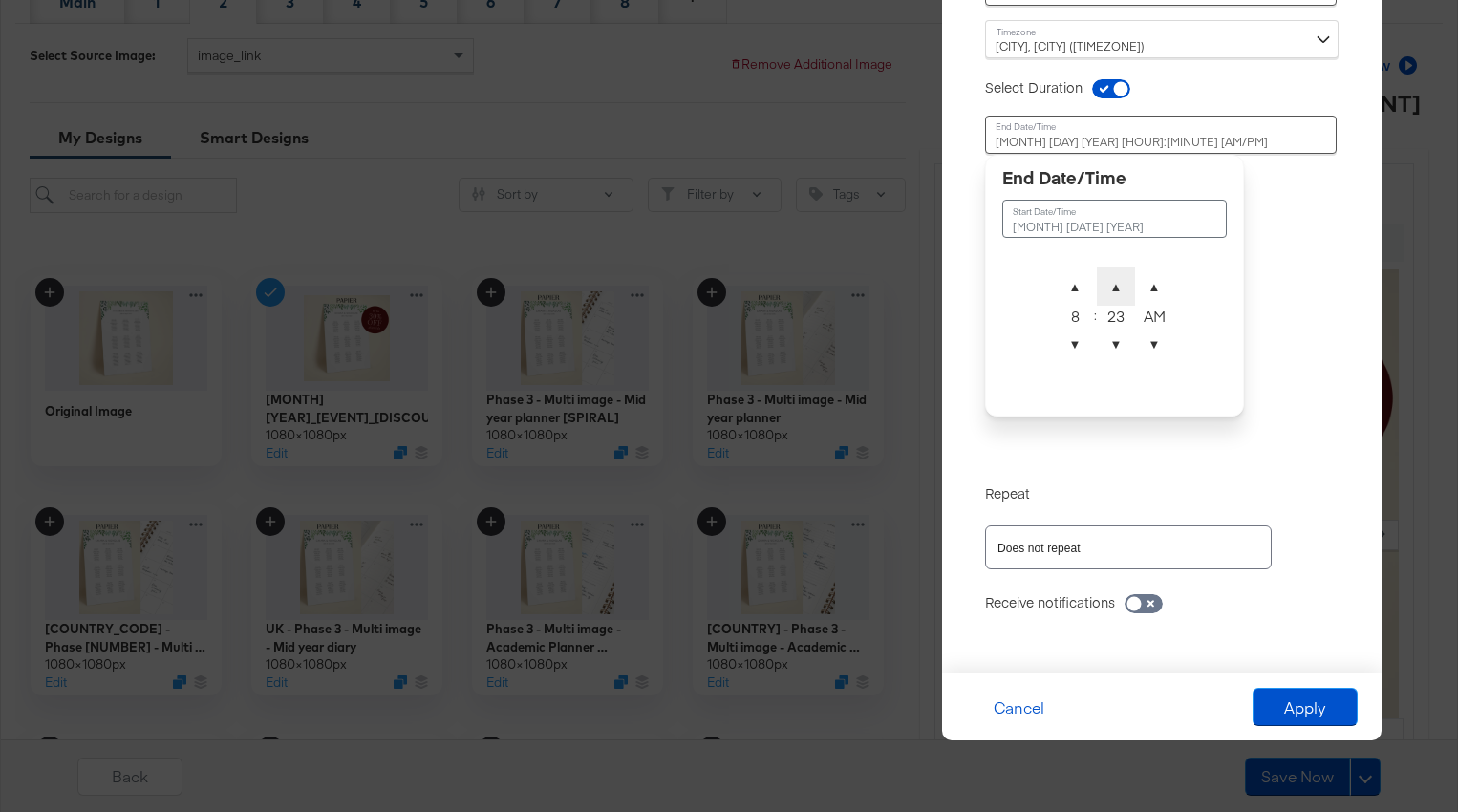 click on "▲" at bounding box center [1116, 287] 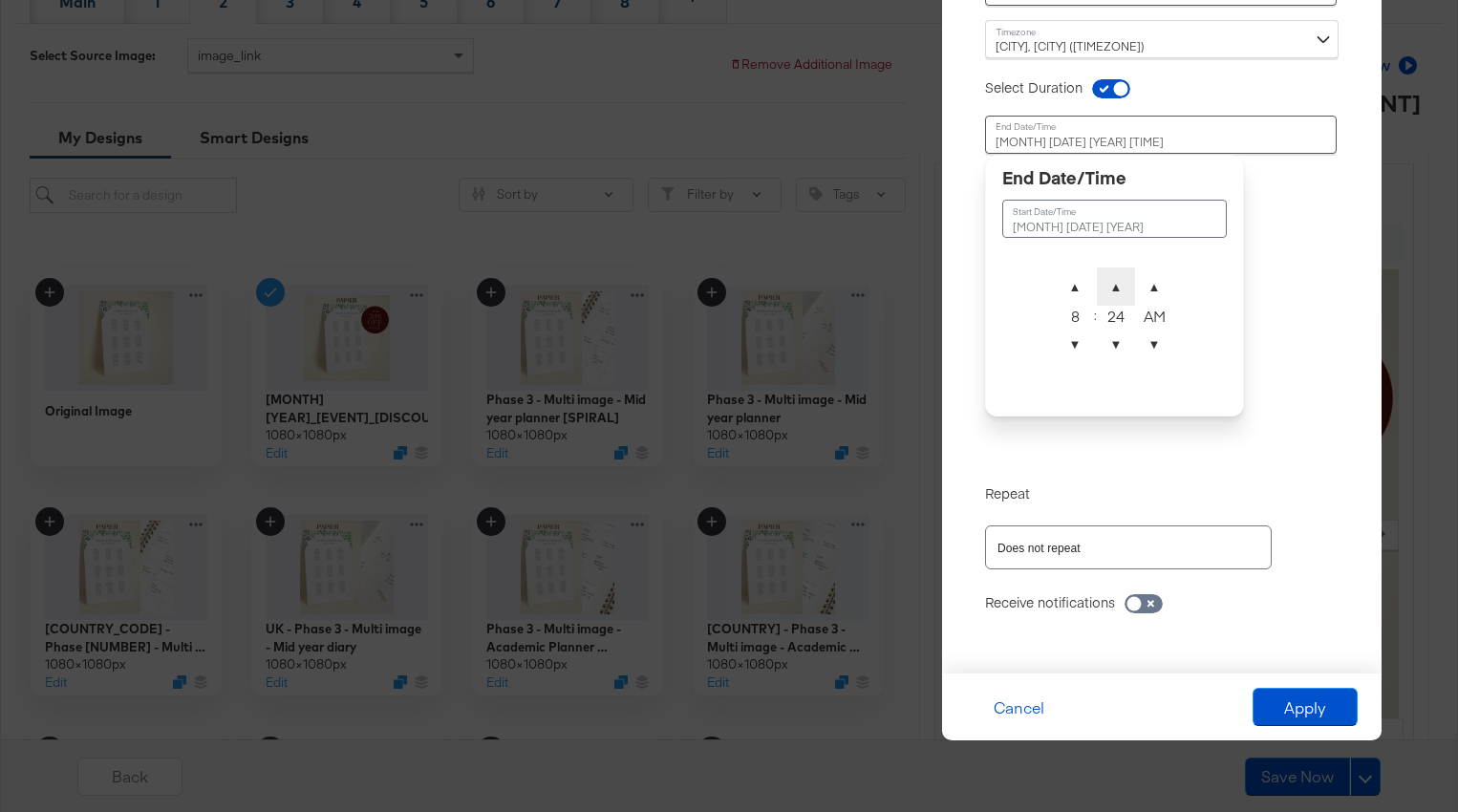 click on "▲" at bounding box center (1116, 287) 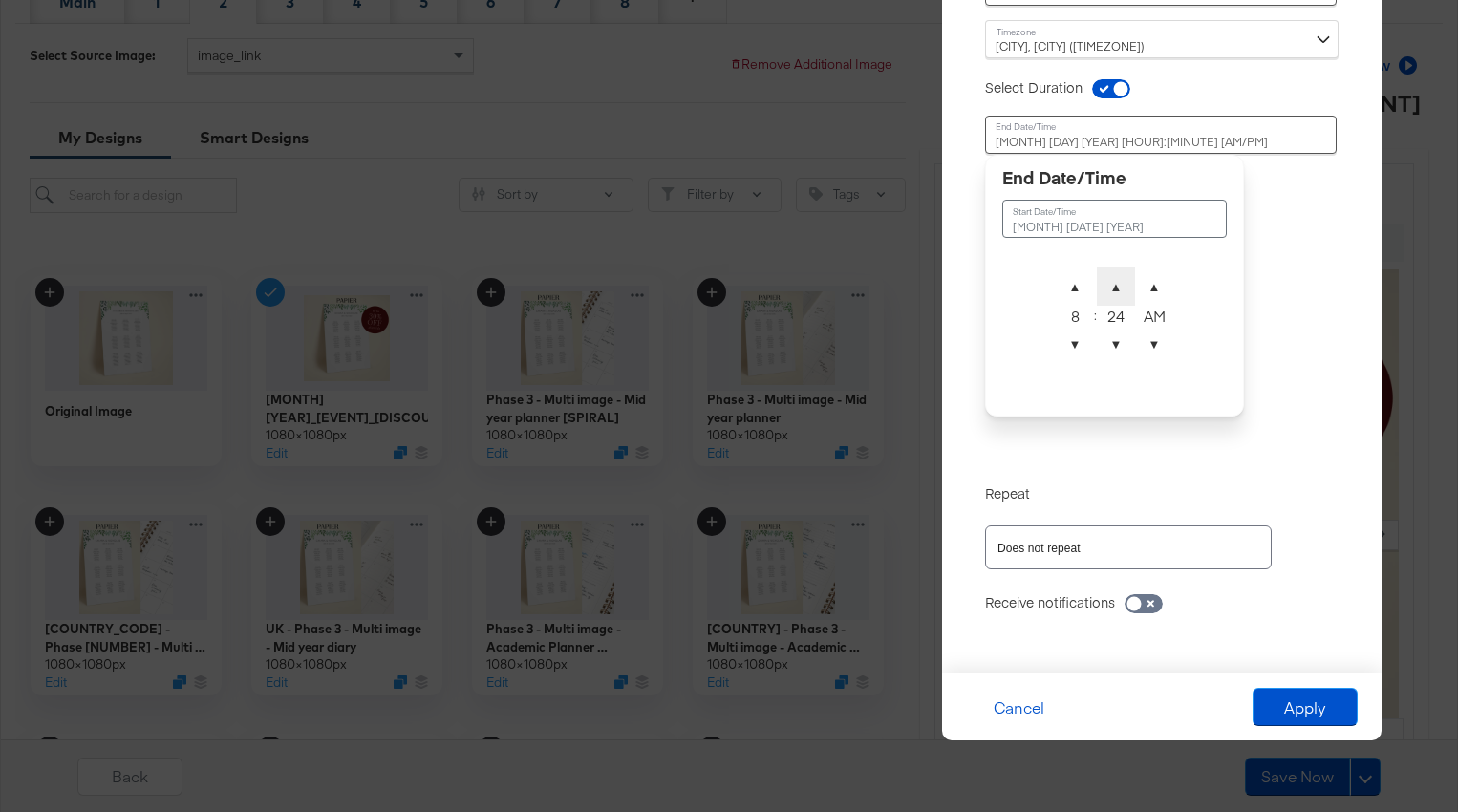 click on "▲" at bounding box center (1116, 287) 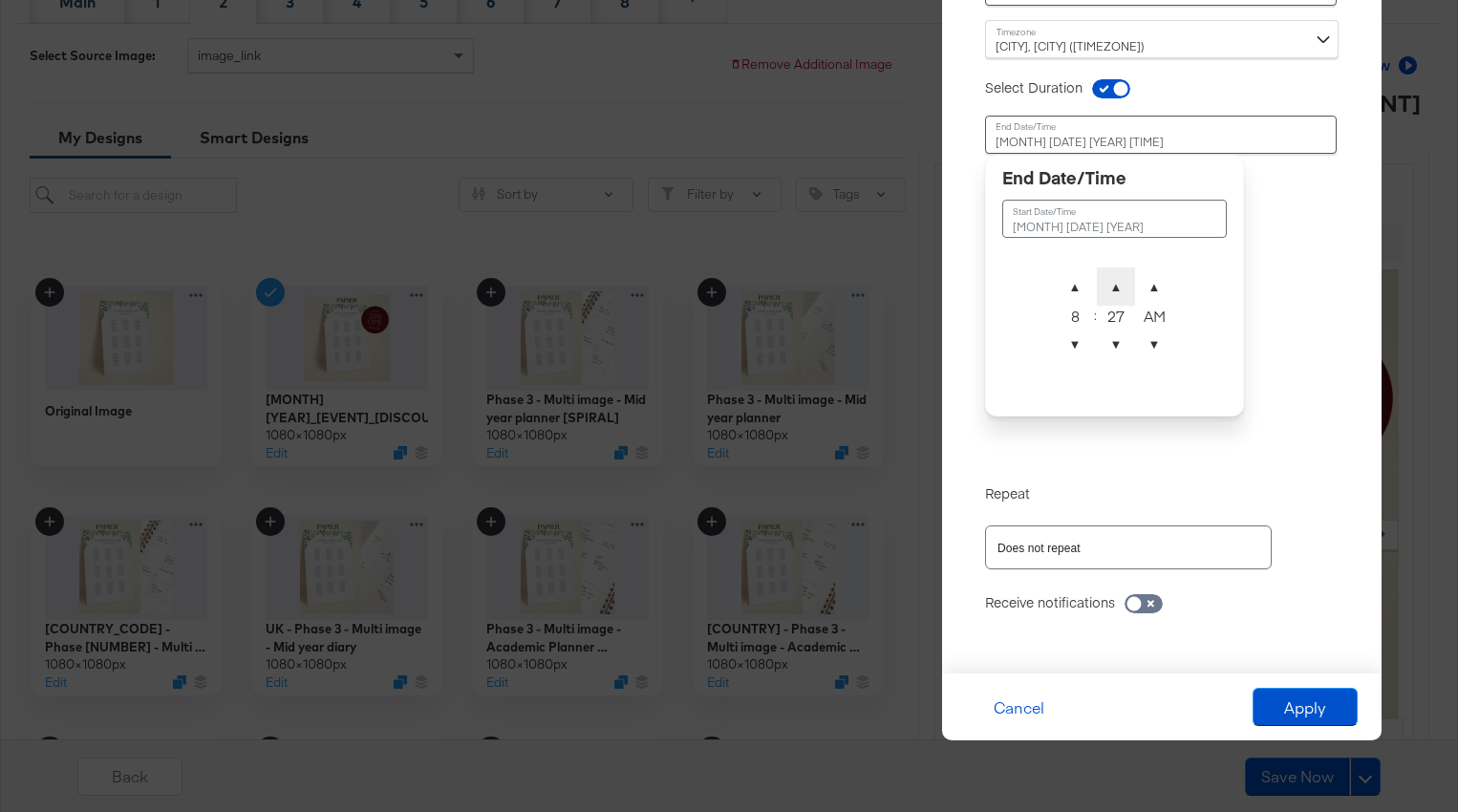 click on "▲" at bounding box center (1116, 287) 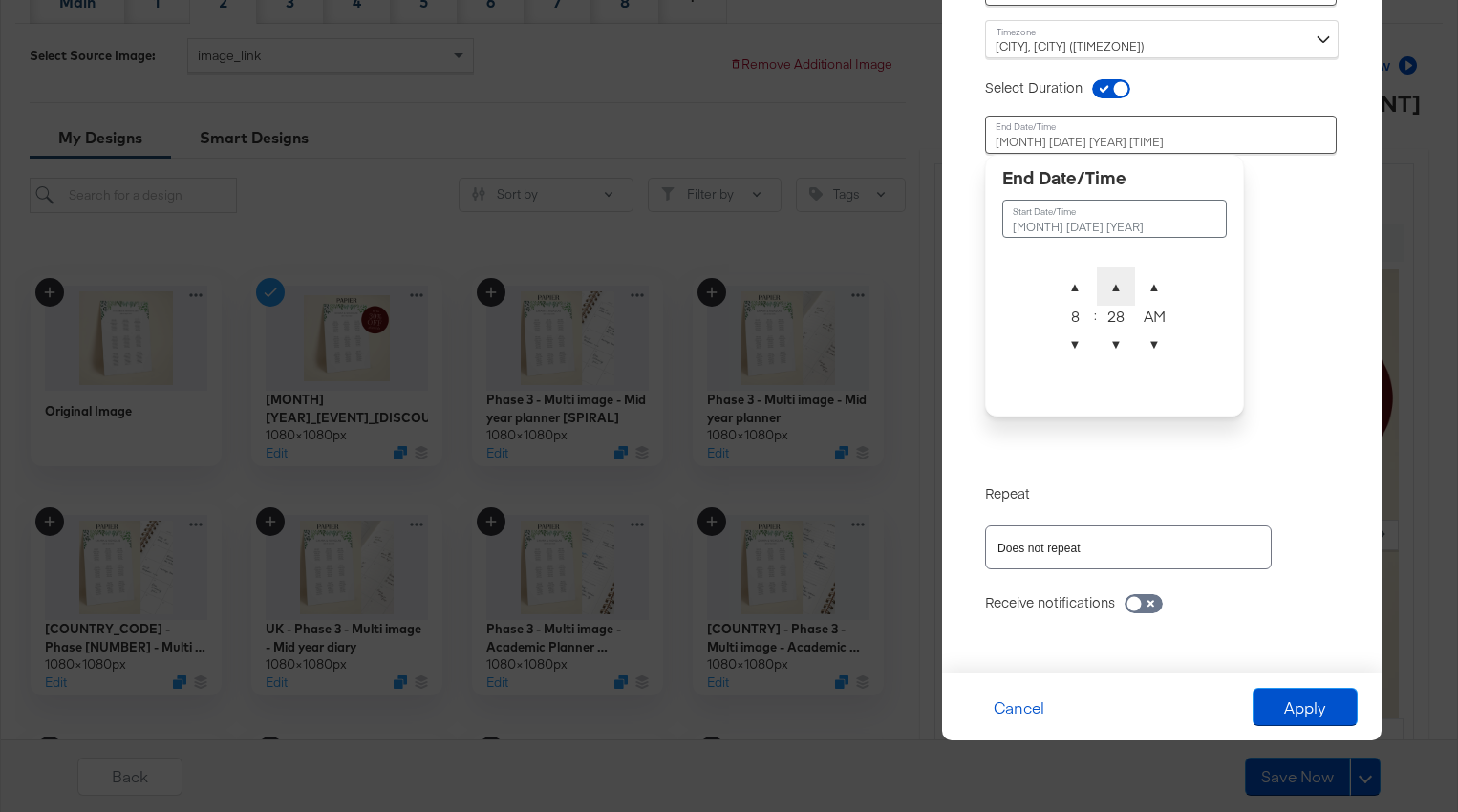 click on "▲" at bounding box center [1116, 287] 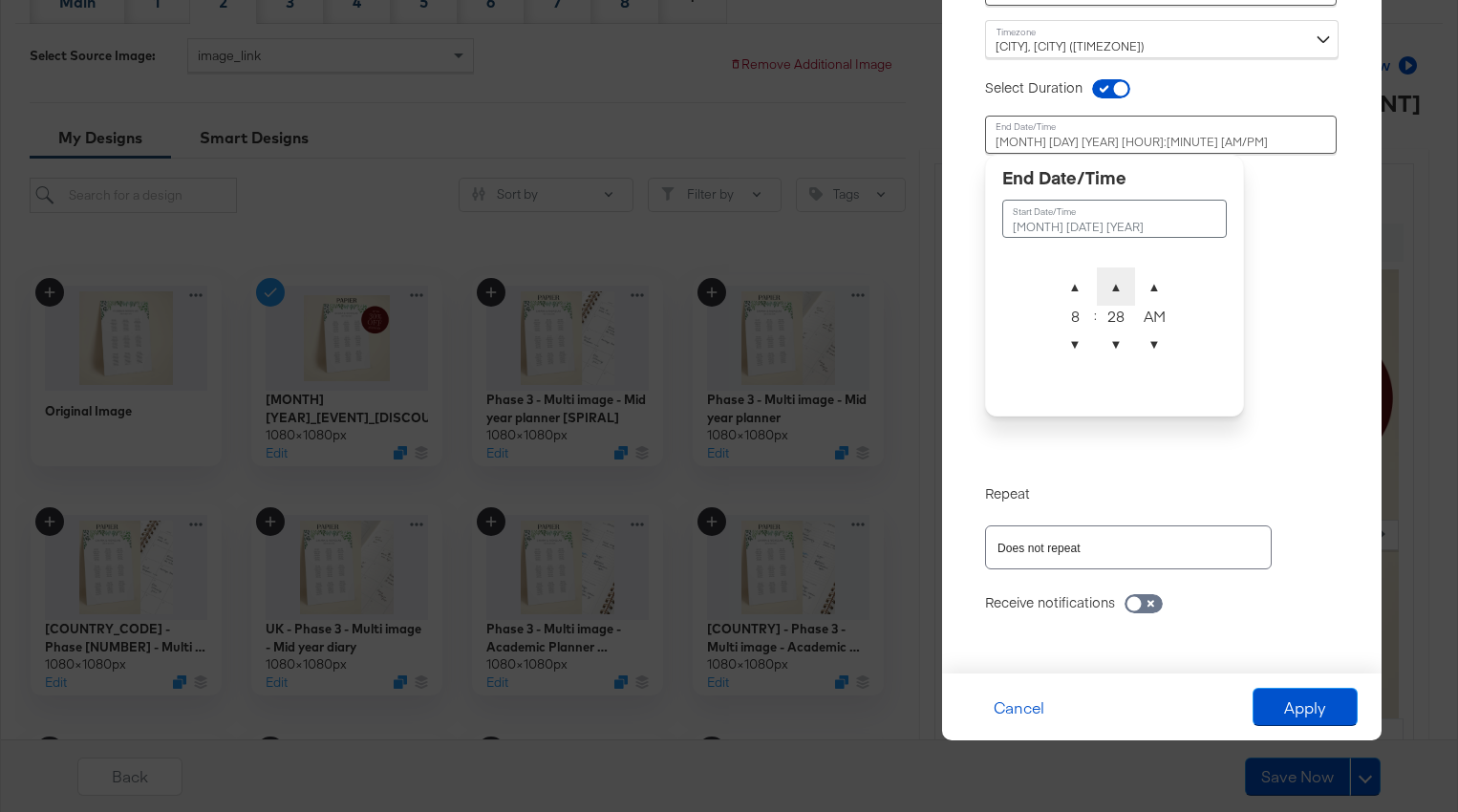 click on "▲" at bounding box center (1116, 287) 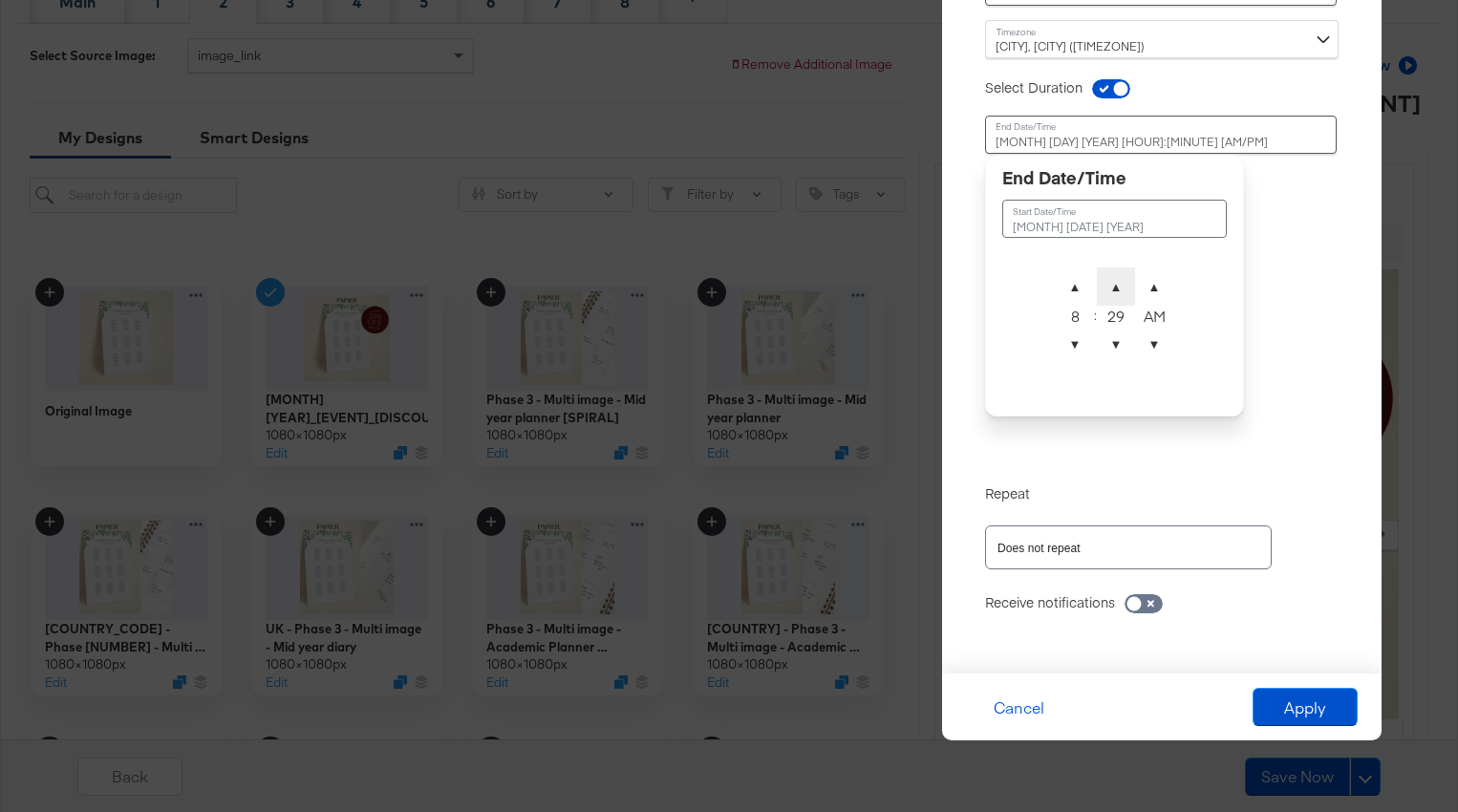 click on "▲" at bounding box center (1116, 287) 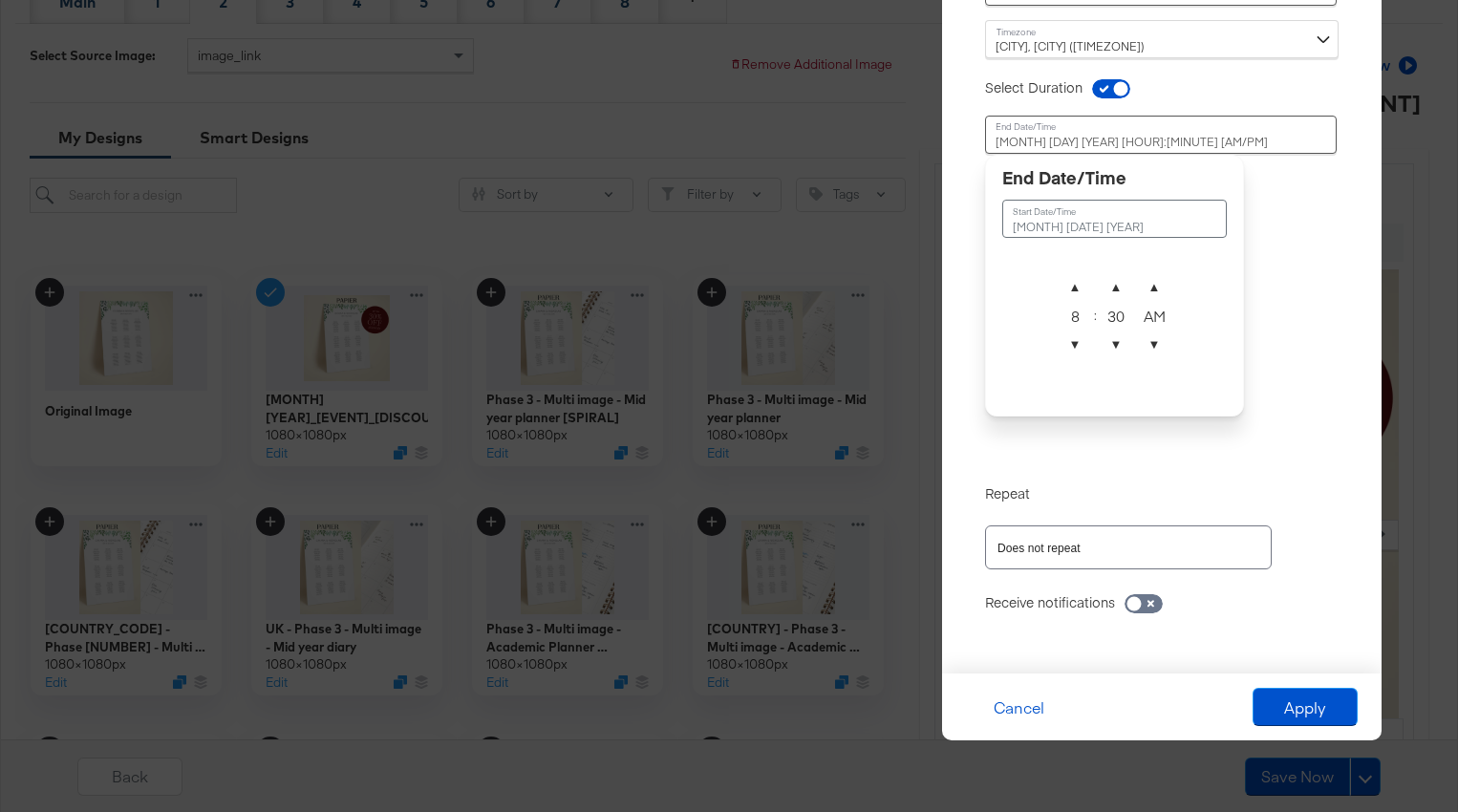 click on "Allow  sufficient time   for your catalog to process Reset Time : [MONTH] [DAY] [YEAR] [HOUR]:[MINUTE] [AM/PM] ‹ [MONTH] [YEAR] › Su Mo Tu We Th Fr Sa 27 28 29 30 31 1 2 3 4 5 6 7 8 9 10 11 12 13 14 15 16 17 18 19 20 21 22 23 24 25 26 27 28 29 30 31 1 2 3 4 5 6 [HOUR]:[MINUTE] [AM/PM] [CITY], [CITY] ([TIMEZONE]) Select Duration   Time : [MONTH] [DAY] [YEAR] [HOUR]:[MINUTE] [AM/PM] [MONTH] [DAY] [YEAR] ▲ [HOUR] ▼ : ▲ [MINUTE] ▼ ▲ [AM/PM] ▼ Repeat    Does not repeat Receive notifications   in-app email" at bounding box center [1162, 277] 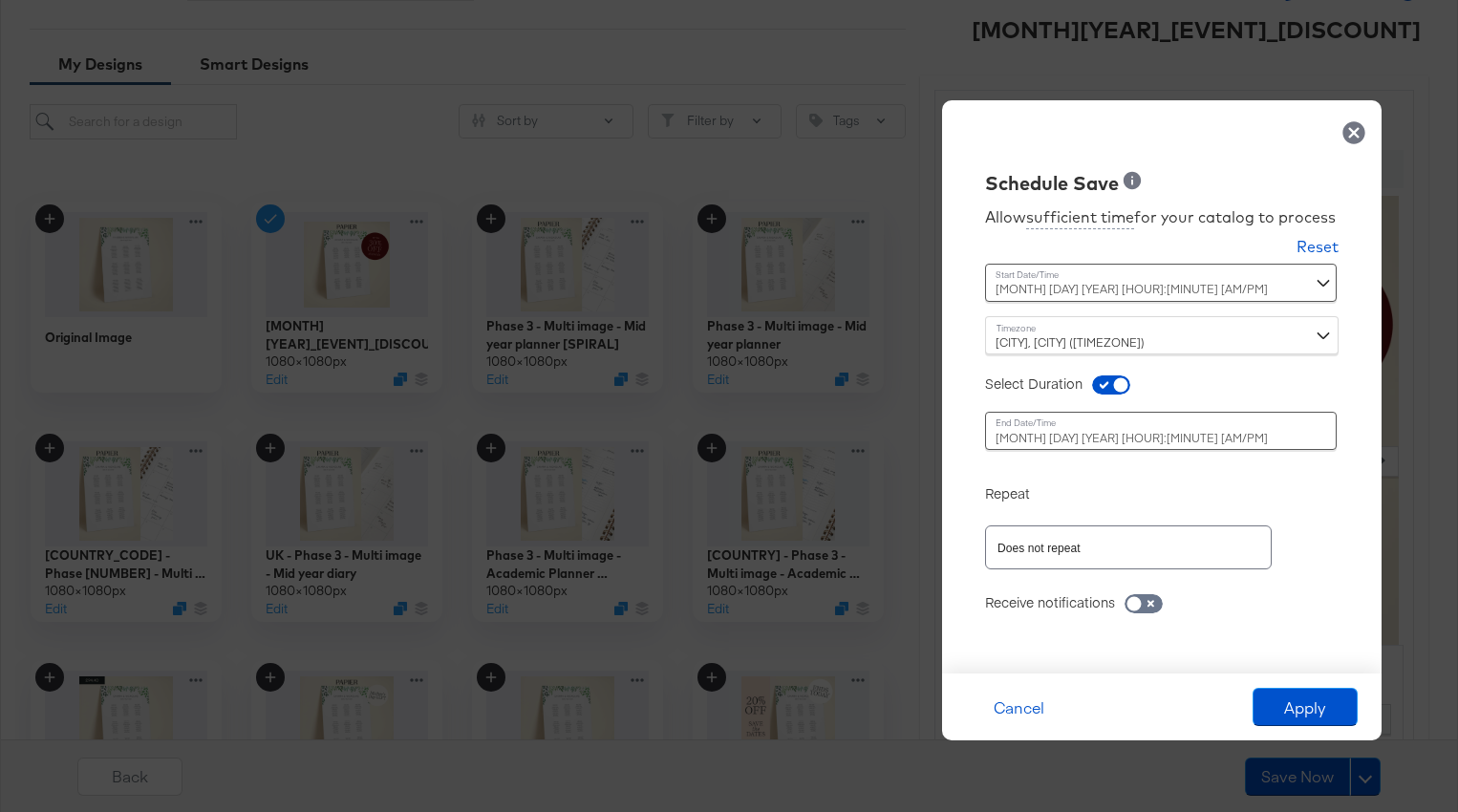 scroll, scrollTop: 532, scrollLeft: 0, axis: vertical 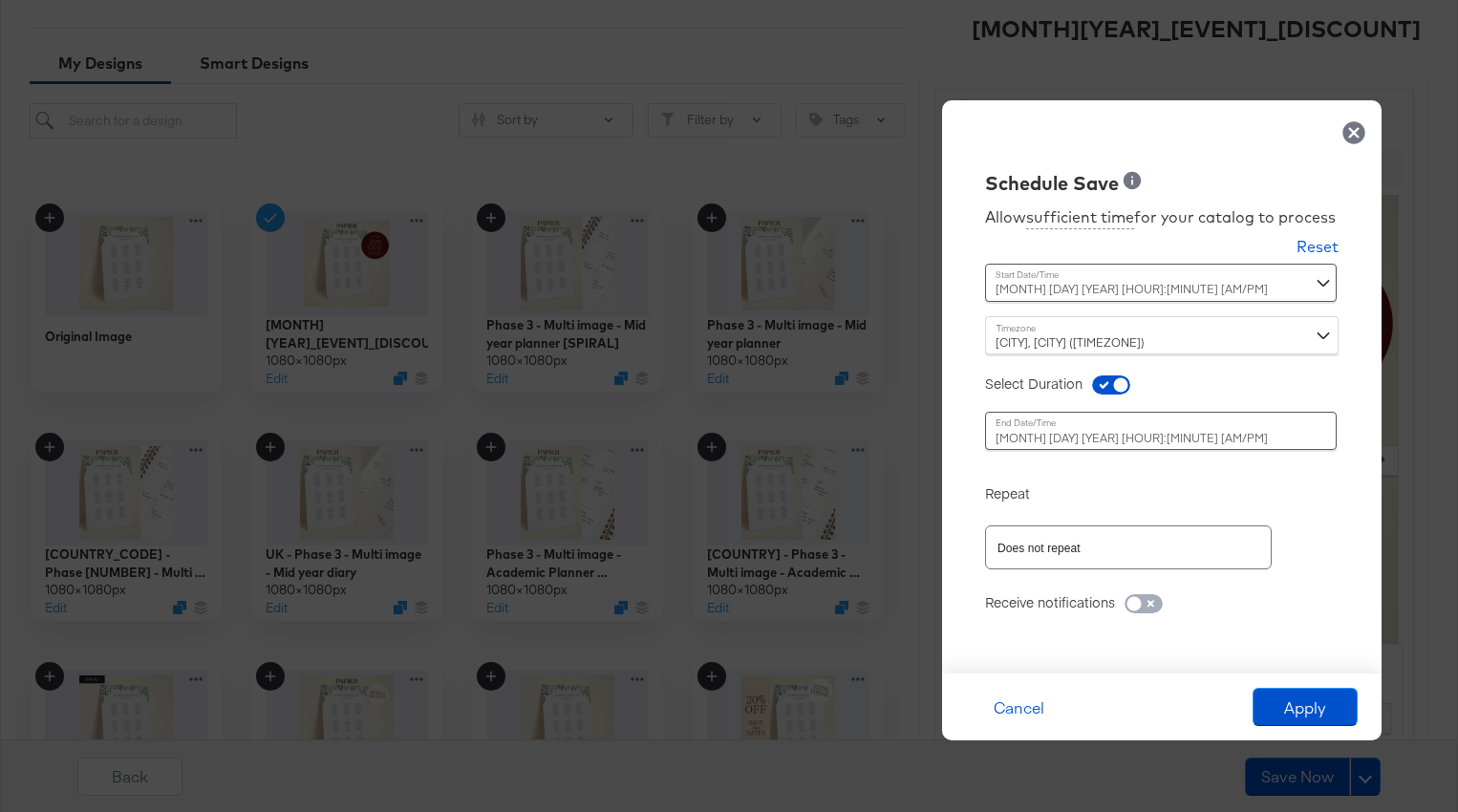 click at bounding box center (1134, 609) 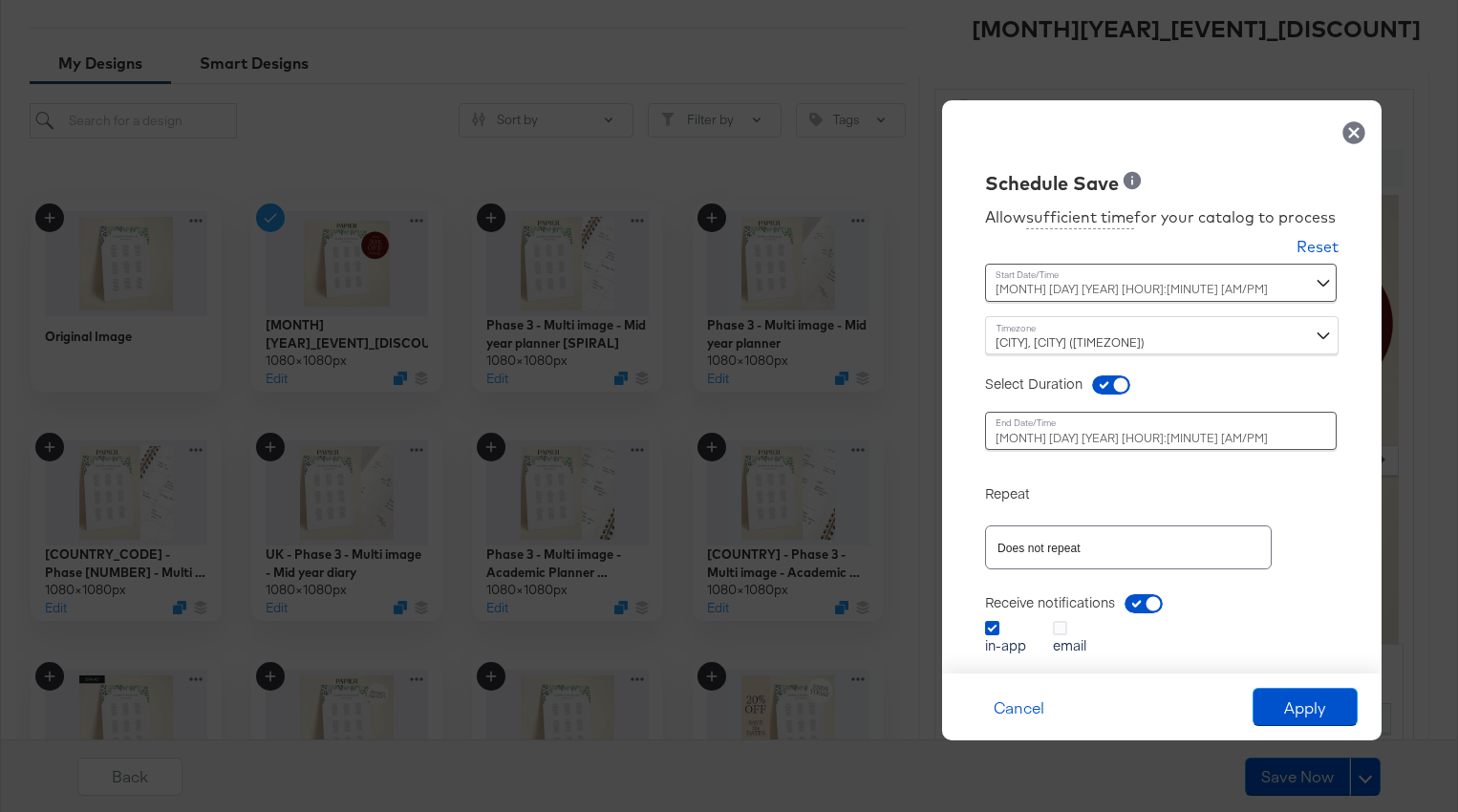 click on "in-app email" at bounding box center [1040, 640] 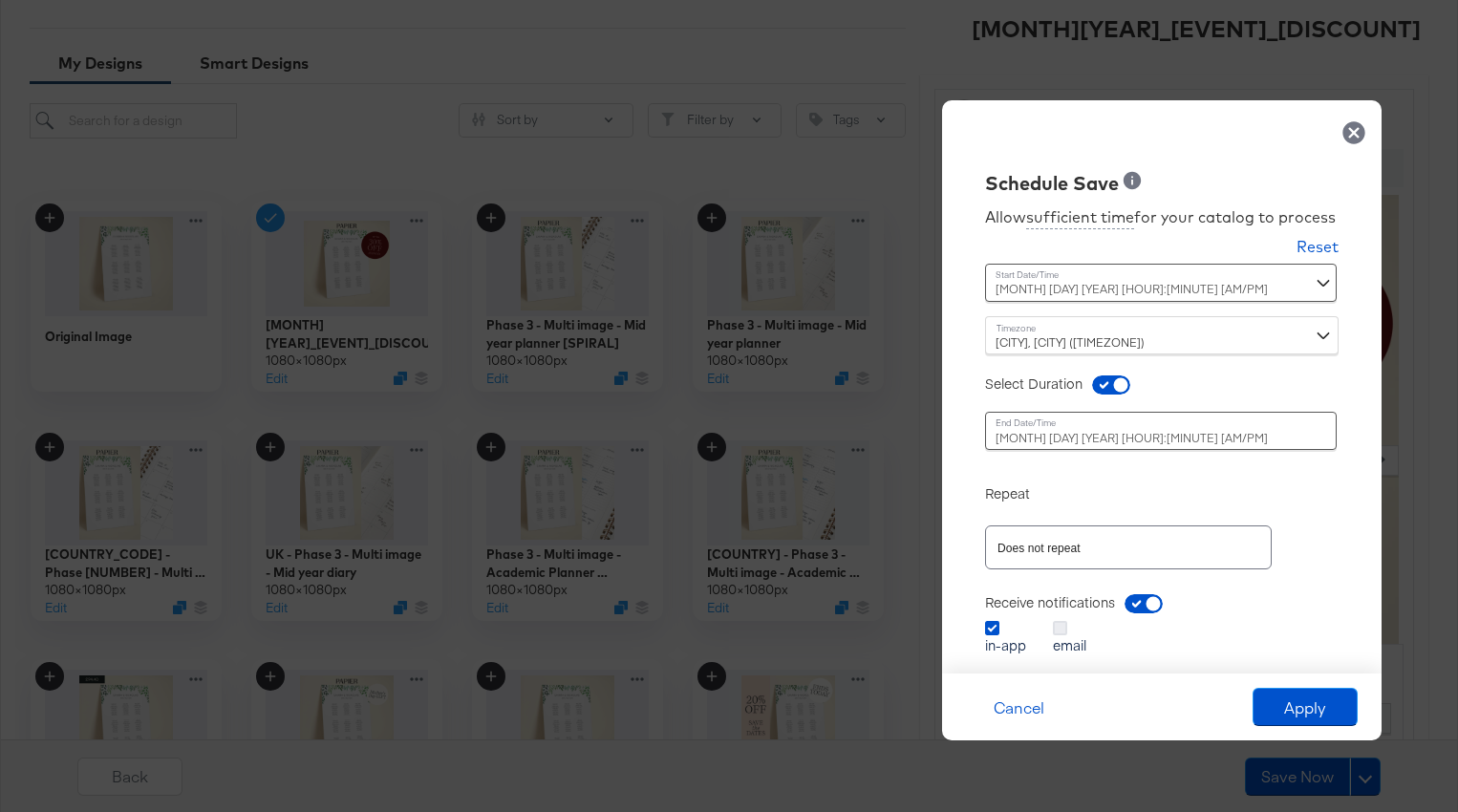 click at bounding box center (1060, 628) 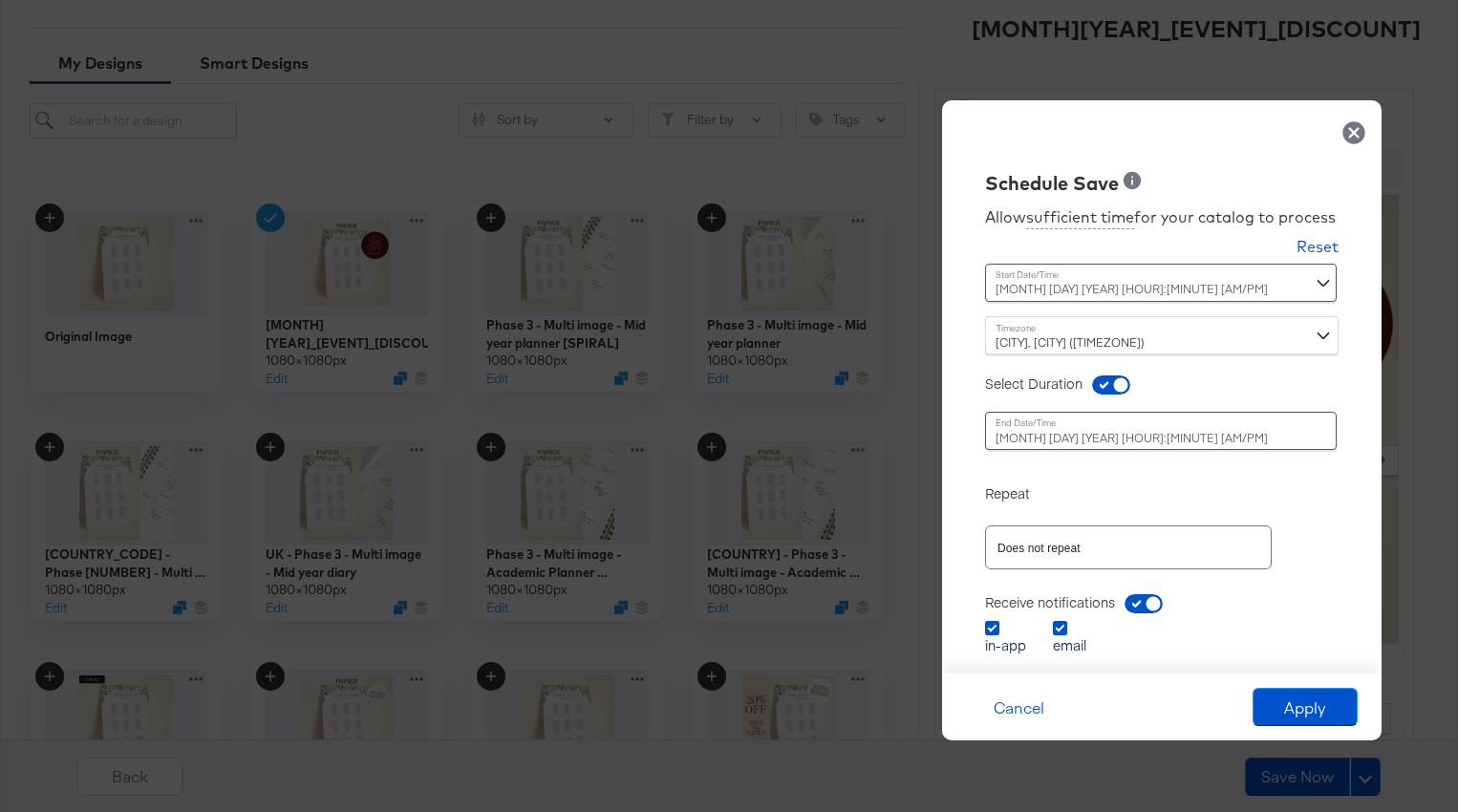 click on "in-app" at bounding box center (1009, 638) 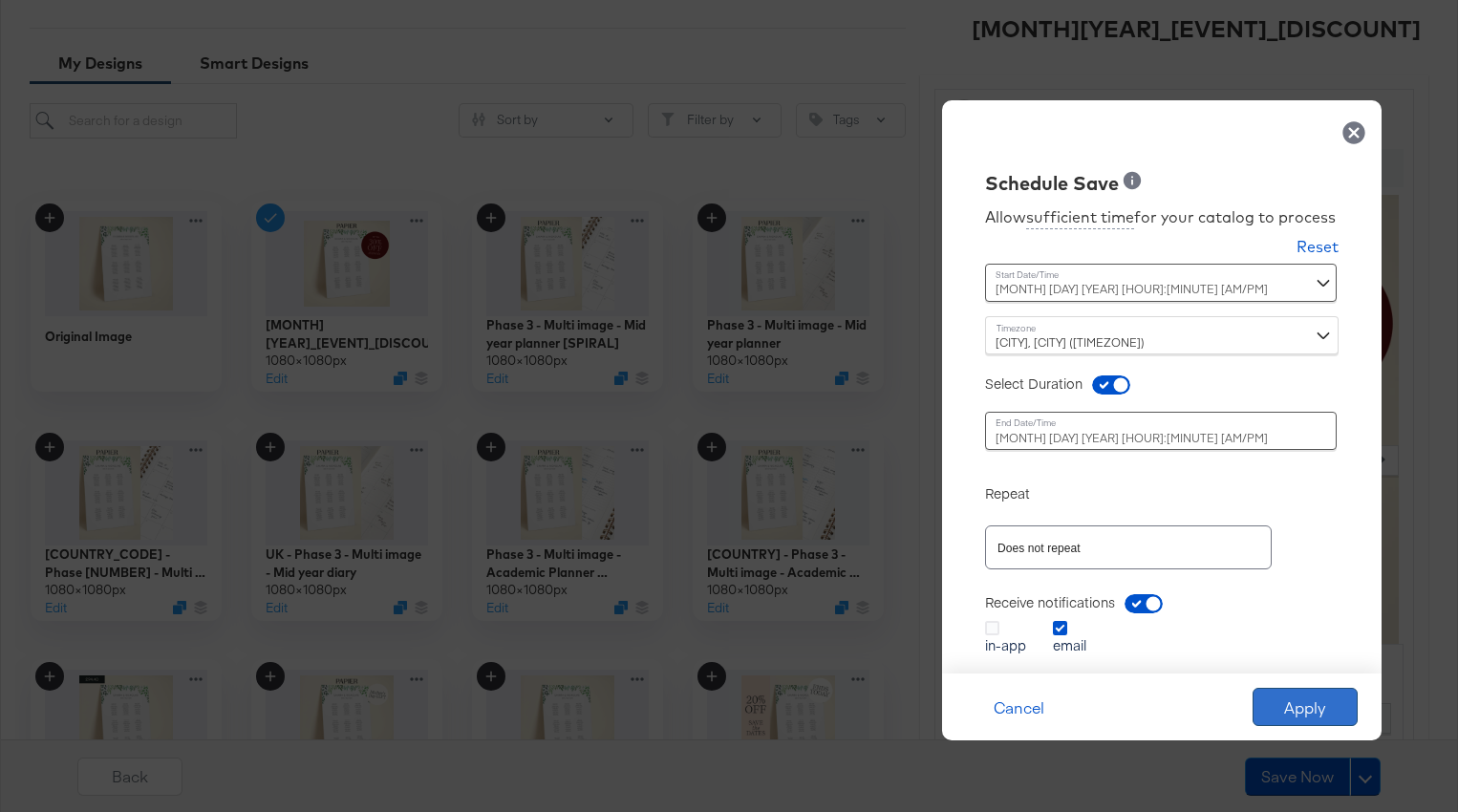 click on "Apply" at bounding box center (1305, 707) 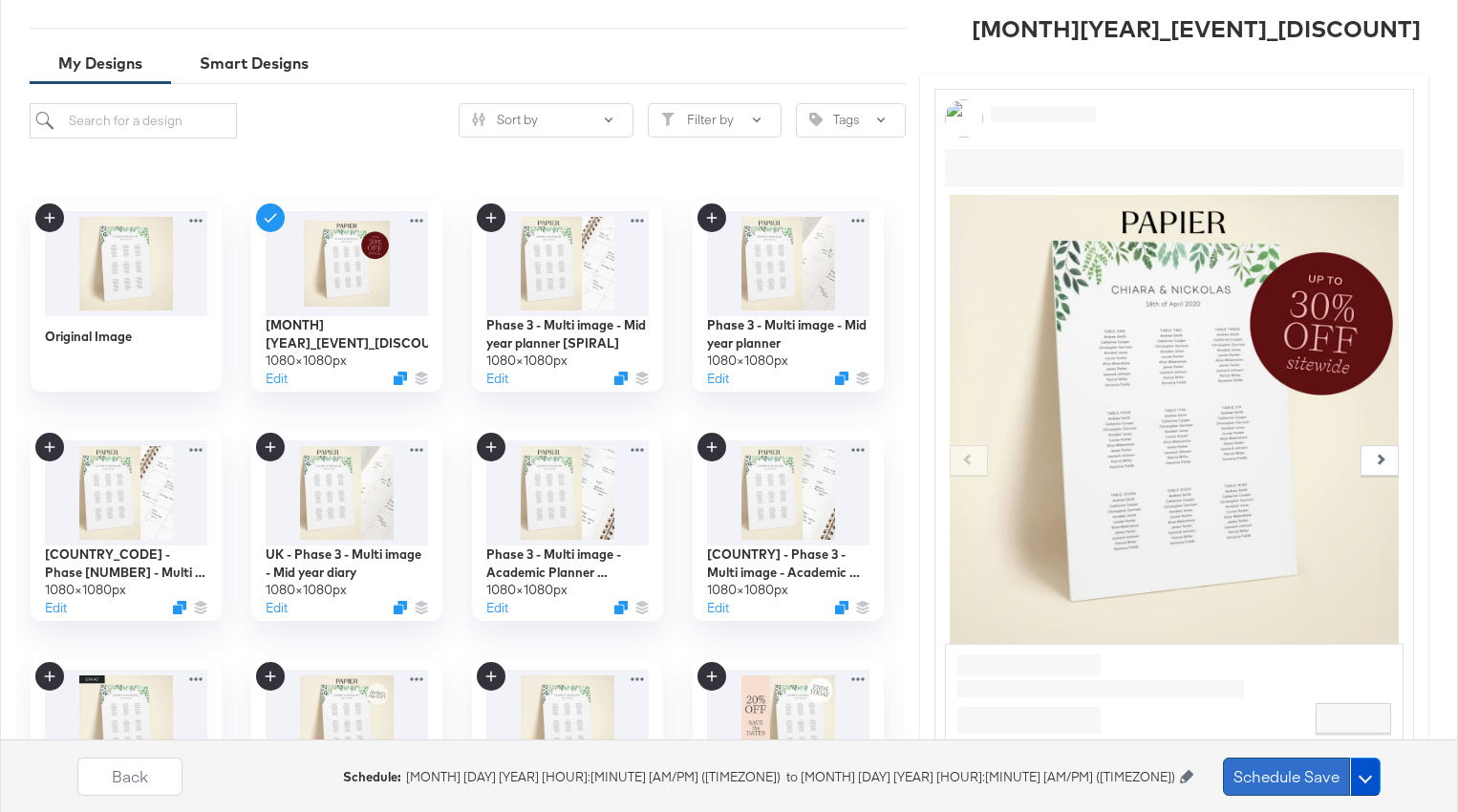 click on "Schedule Save" at bounding box center [1286, 777] 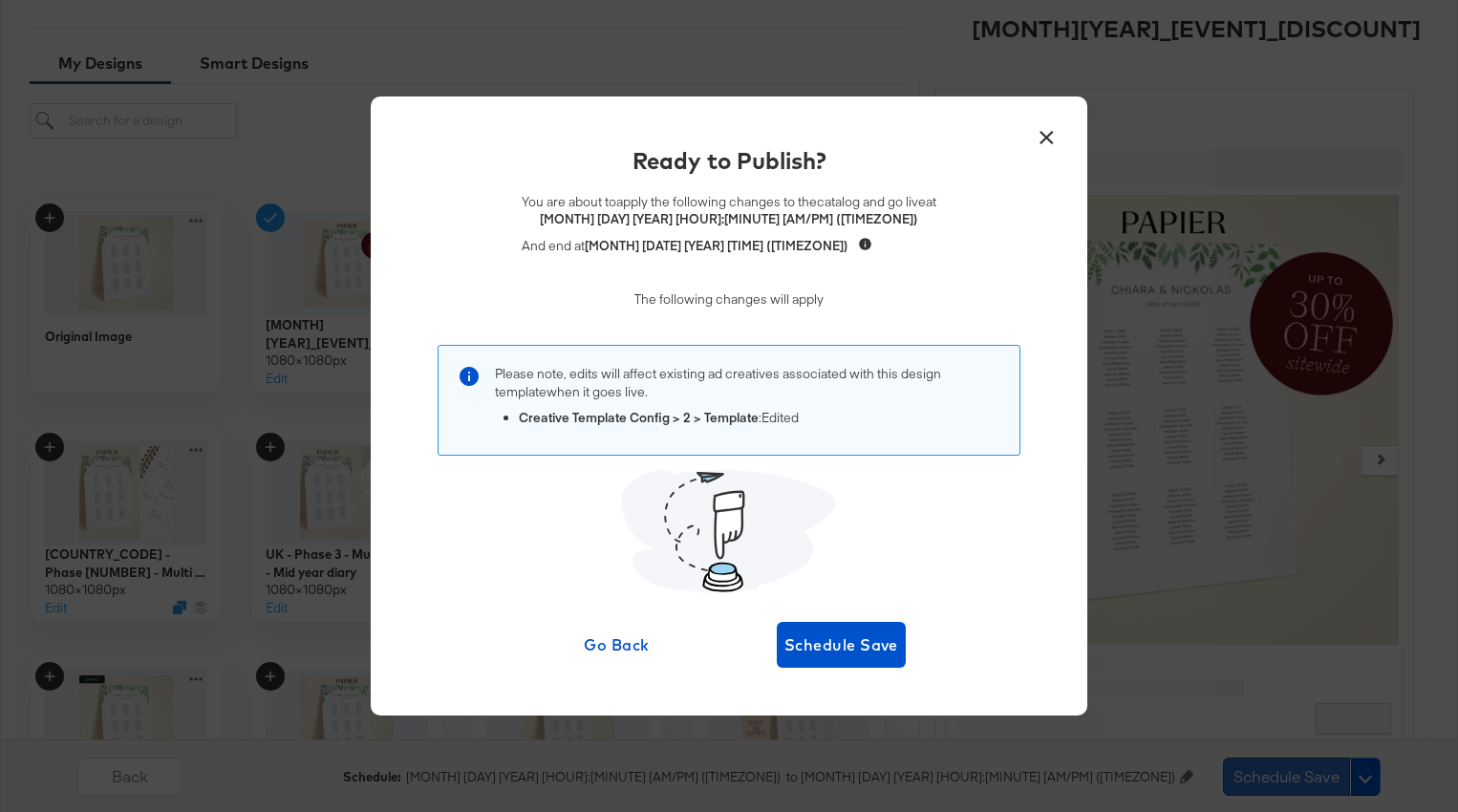 scroll, scrollTop: 0, scrollLeft: 0, axis: both 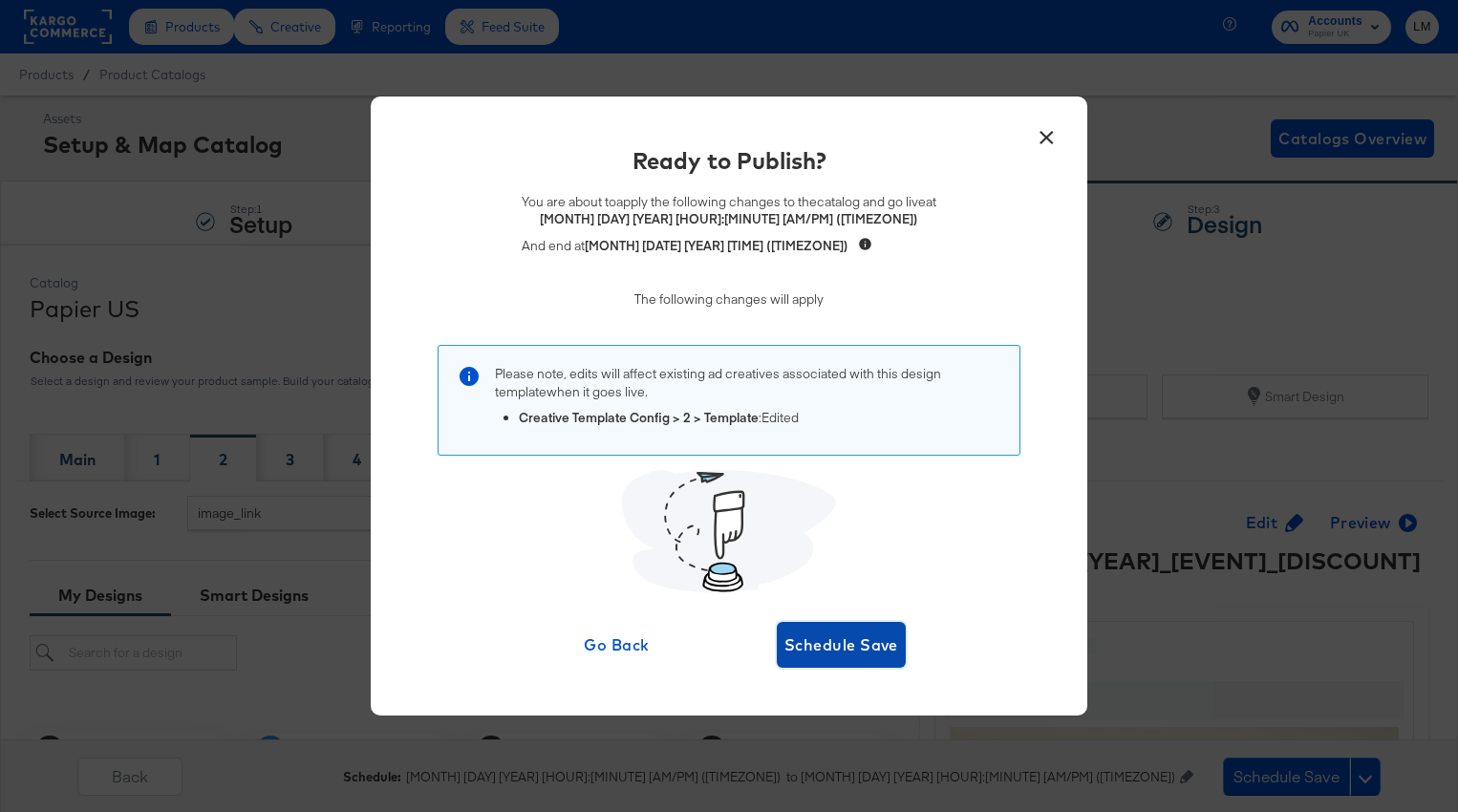 click on "Schedule Save" at bounding box center (841, 645) 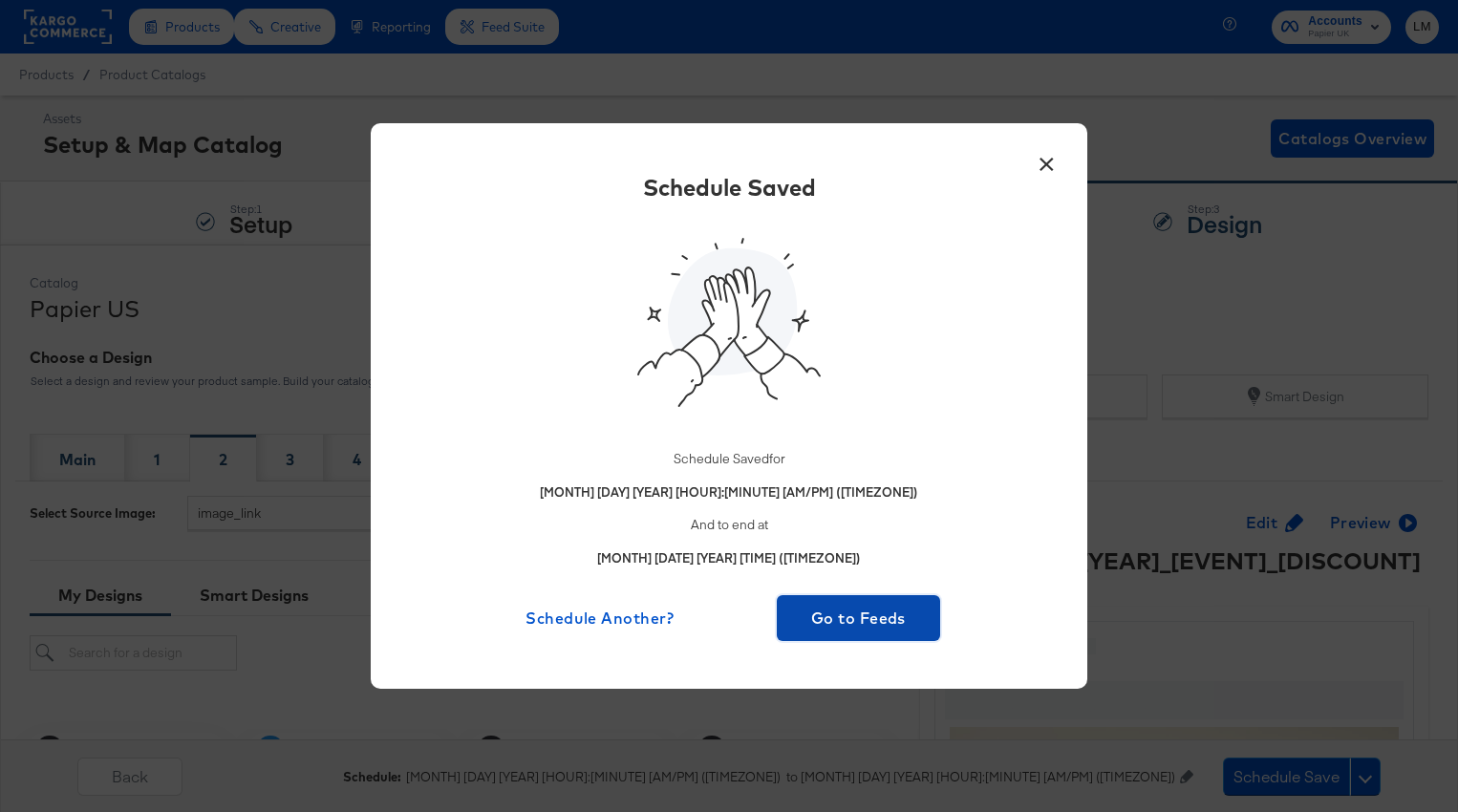 click on "Go to Feeds" at bounding box center (858, 618) 